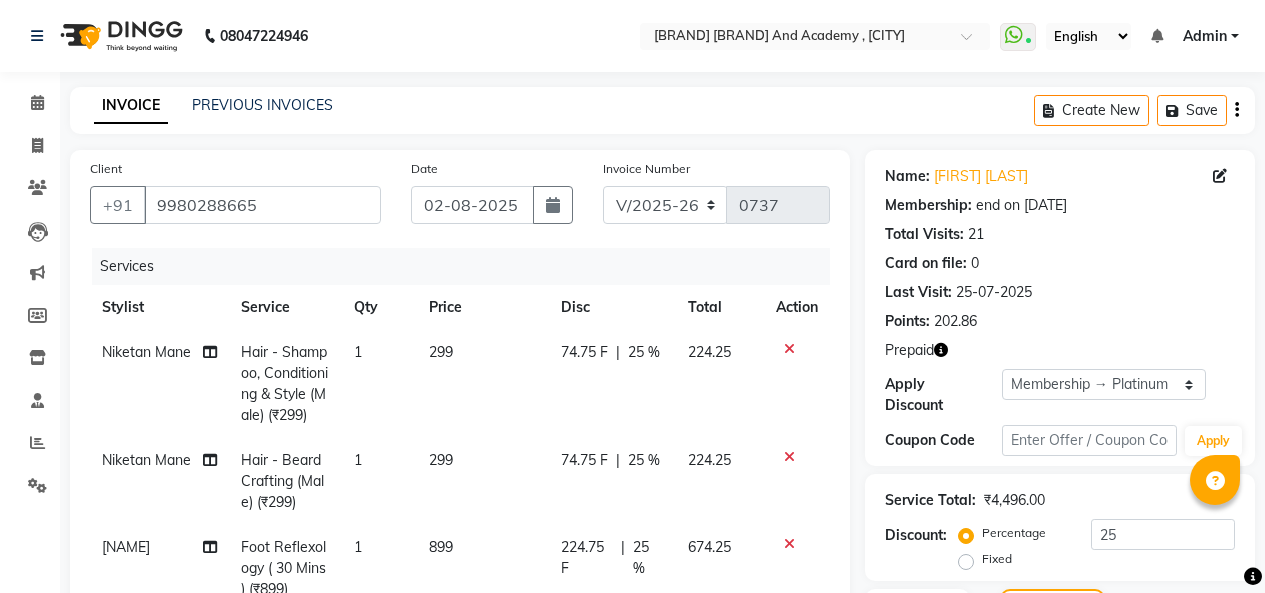 select on "665" 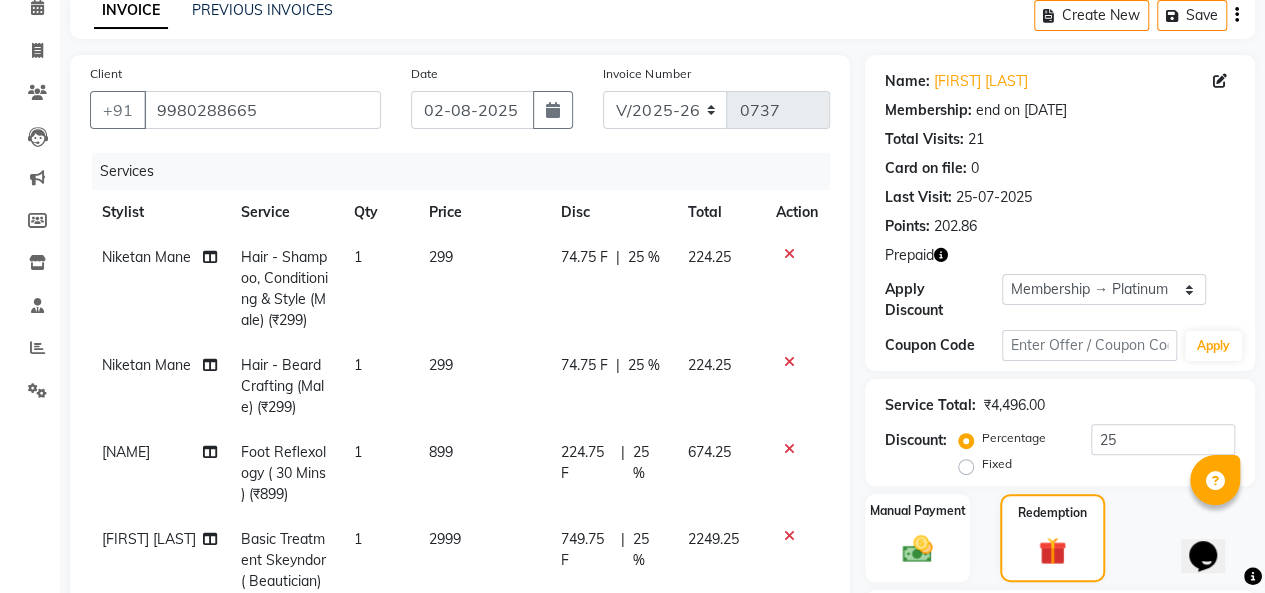 scroll, scrollTop: 0, scrollLeft: 0, axis: both 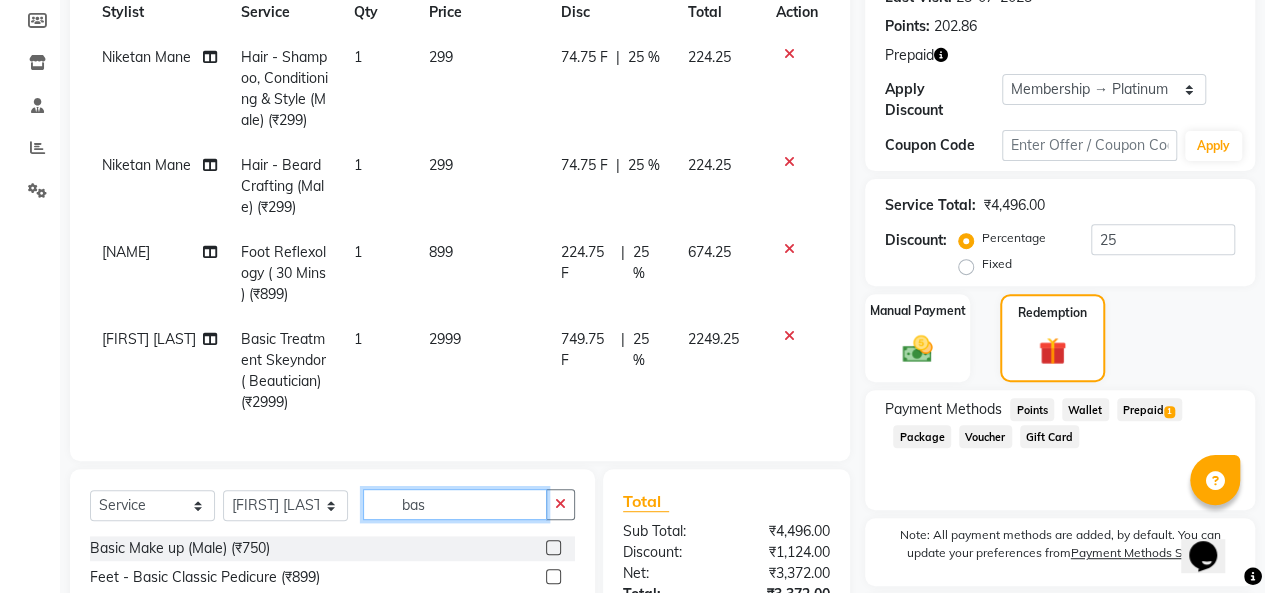 click on "bas" 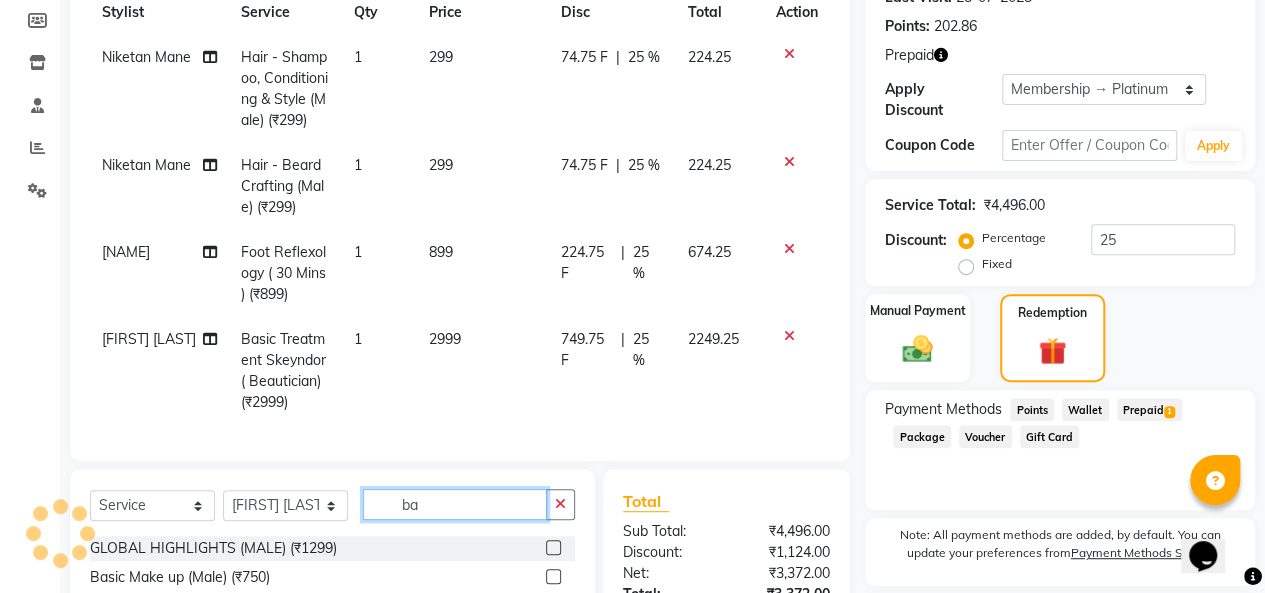 type on "b" 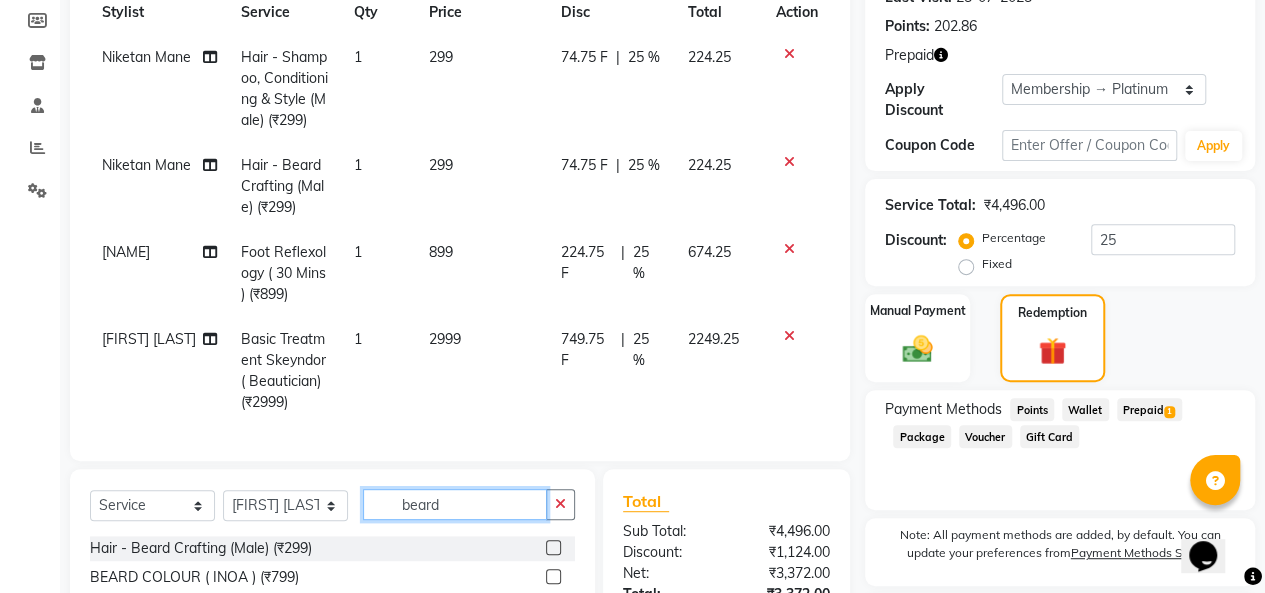 scroll, scrollTop: 495, scrollLeft: 0, axis: vertical 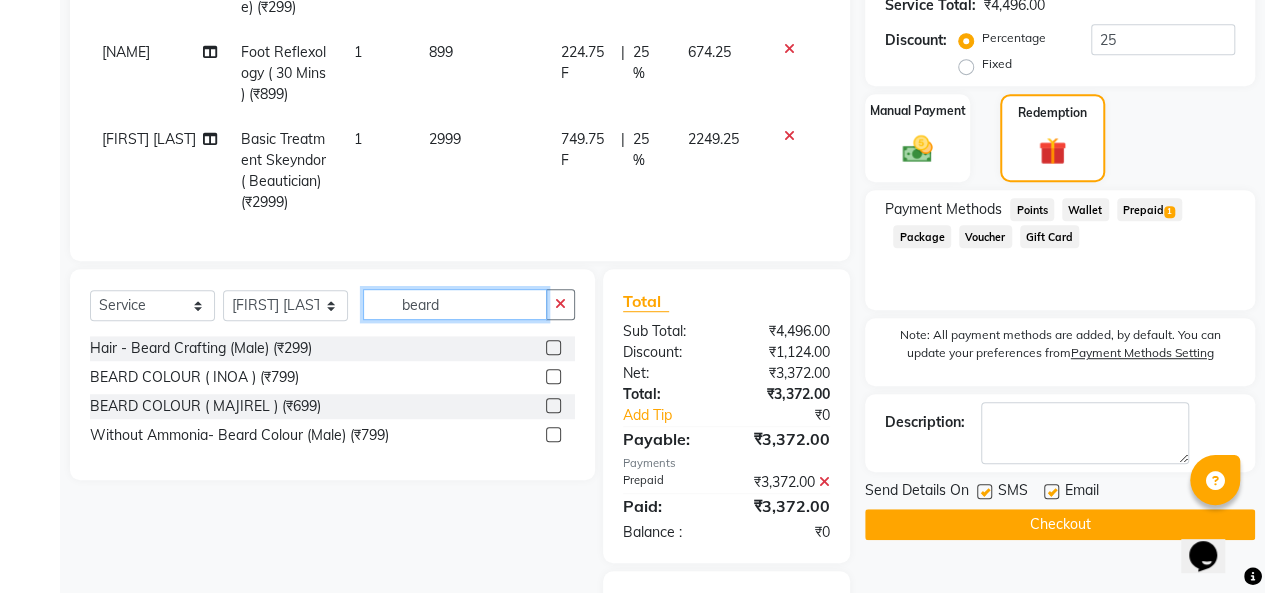 type on "beard" 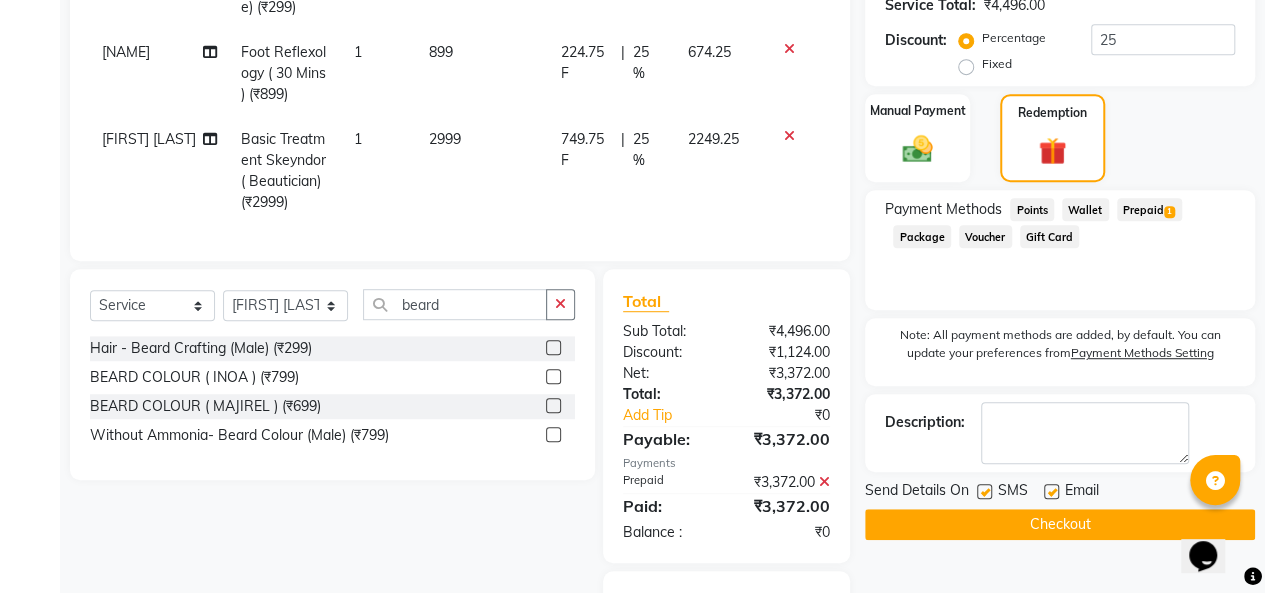 click 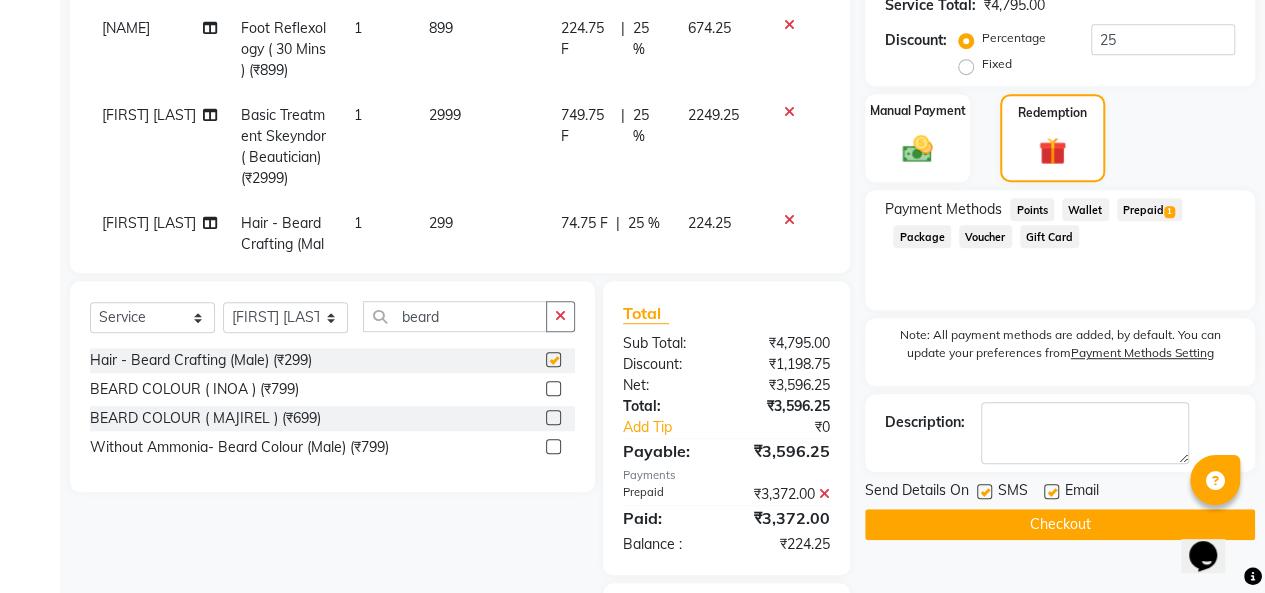 checkbox on "false" 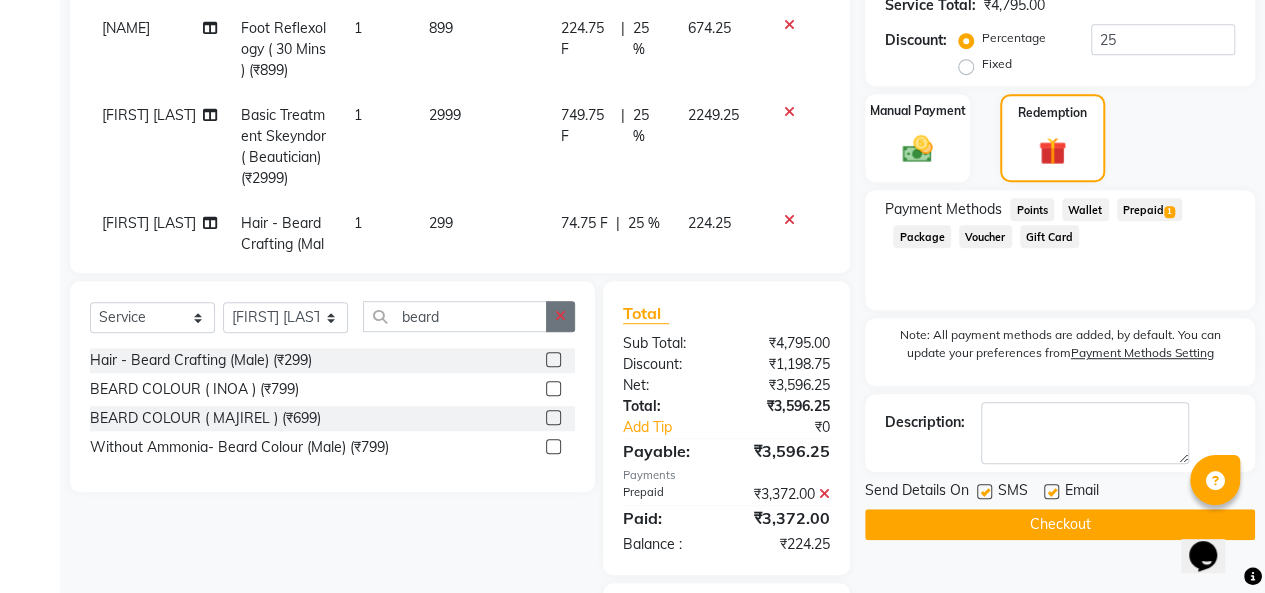 click 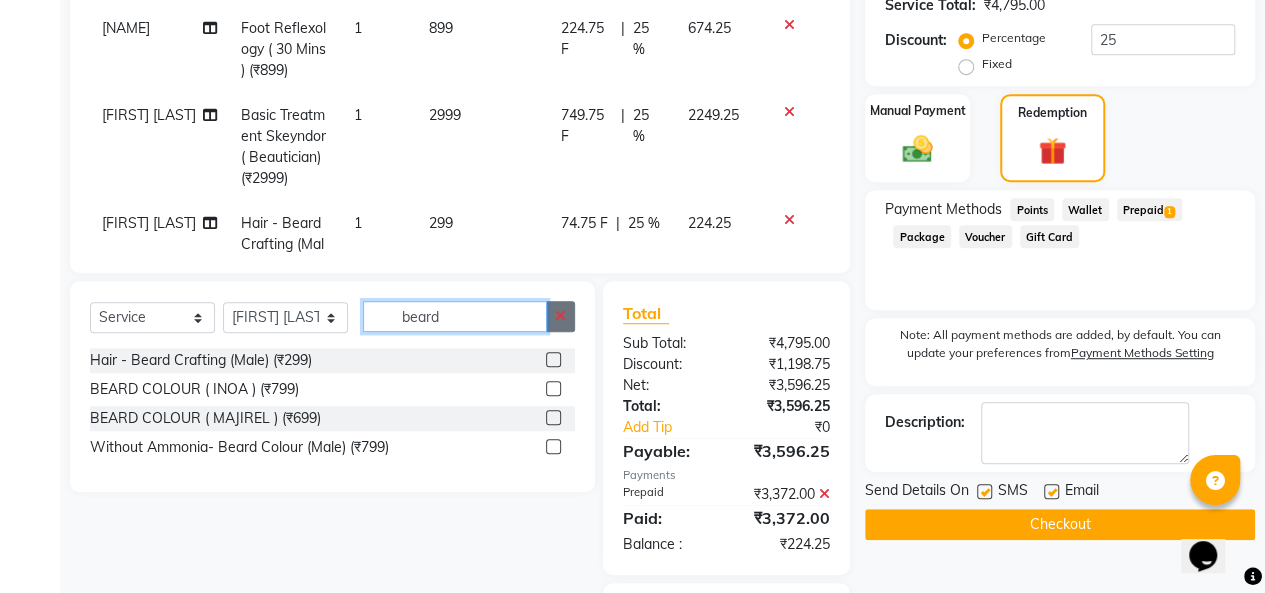 type 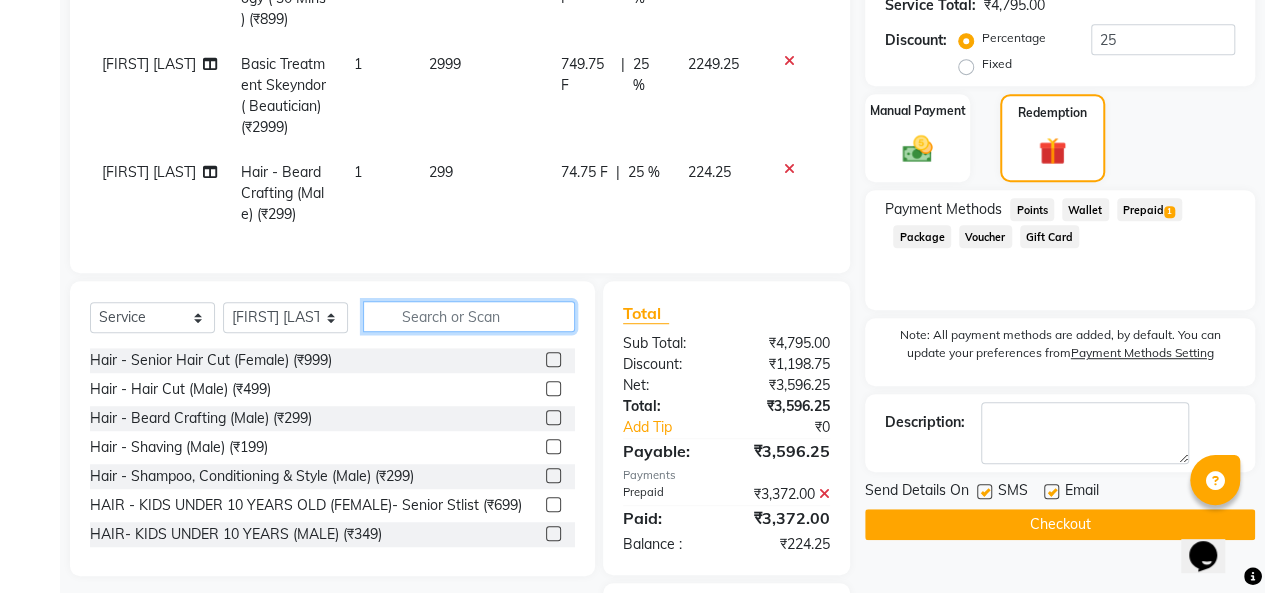 scroll, scrollTop: 111, scrollLeft: 0, axis: vertical 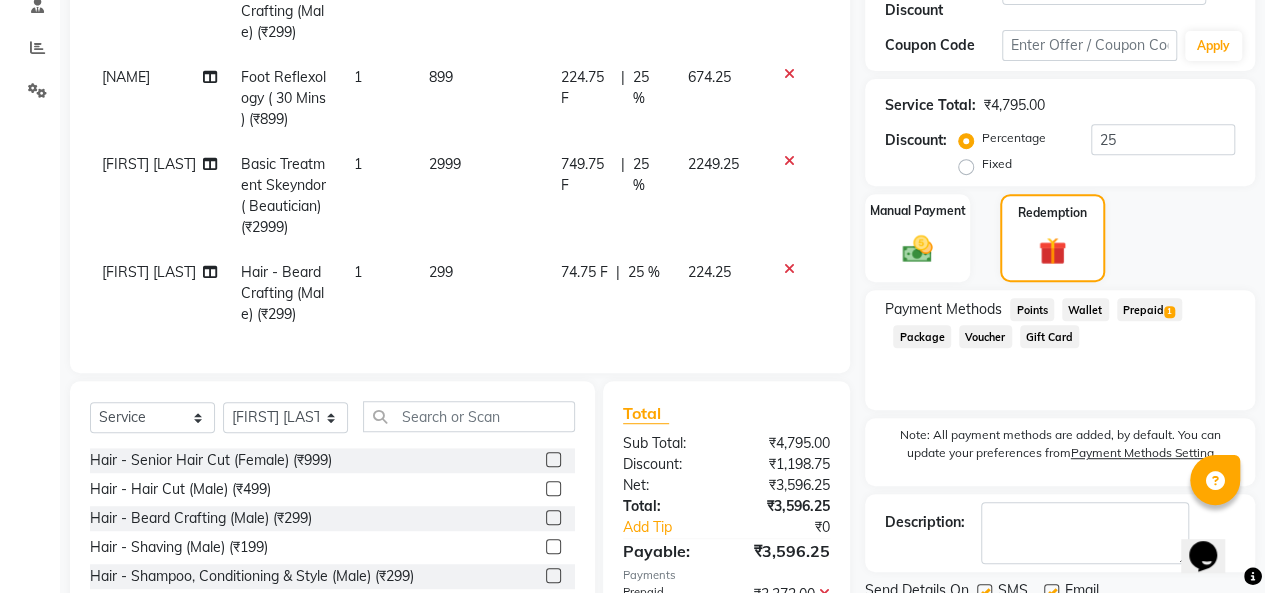 click on "Prepaid  1" 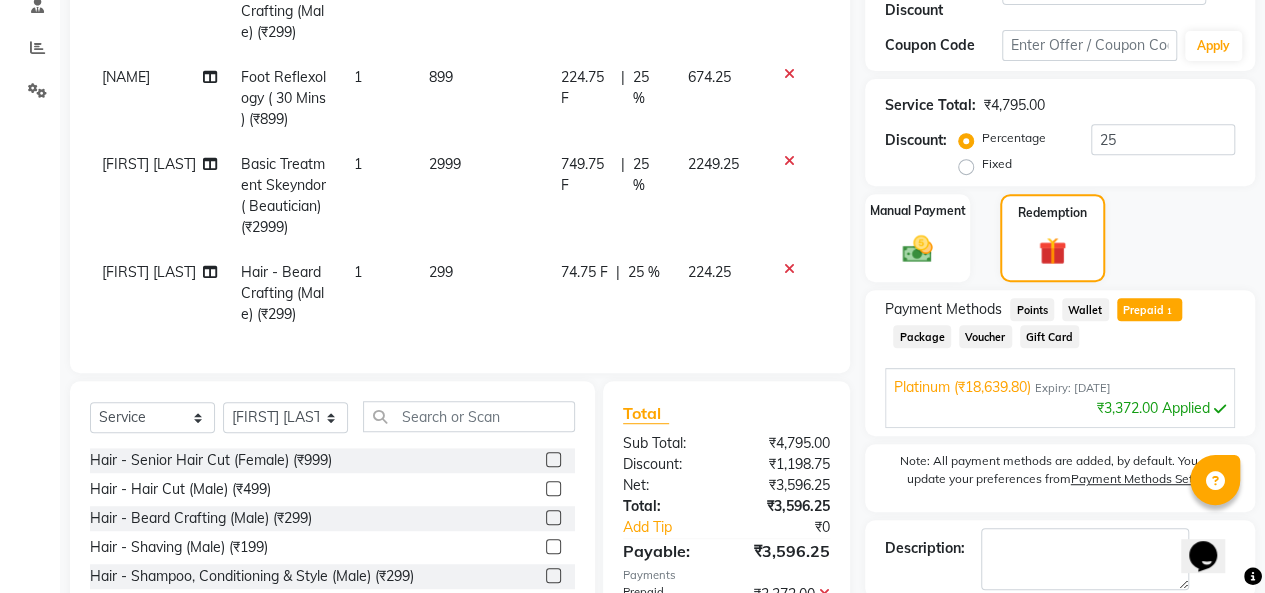 scroll, scrollTop: 595, scrollLeft: 0, axis: vertical 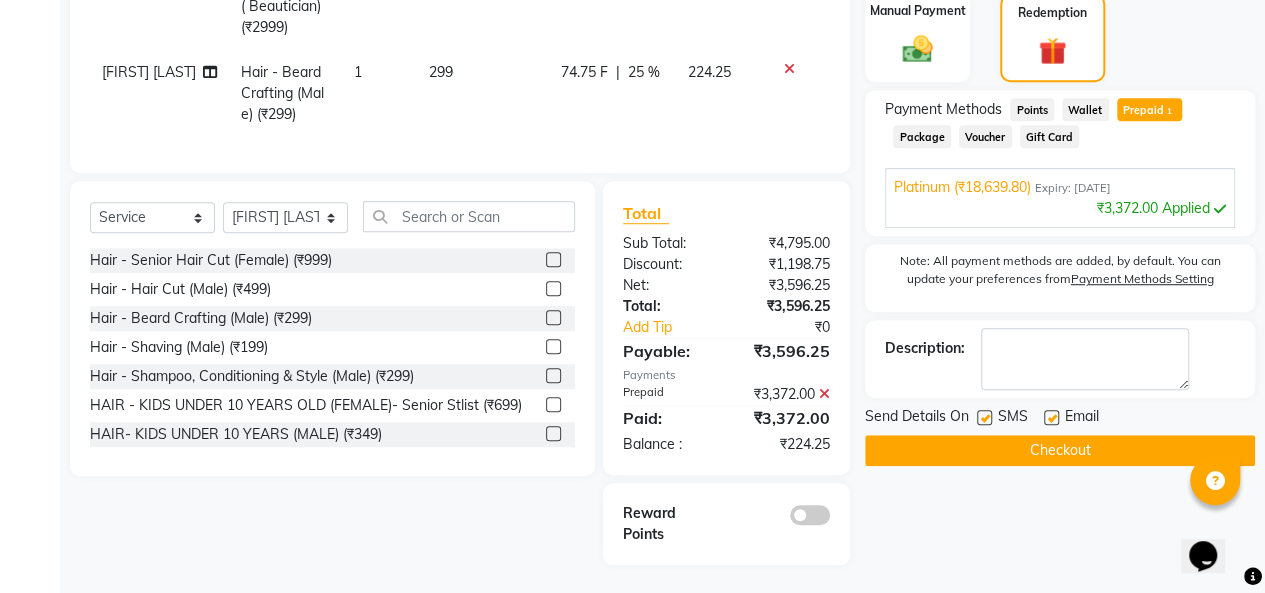 click on "Checkout" 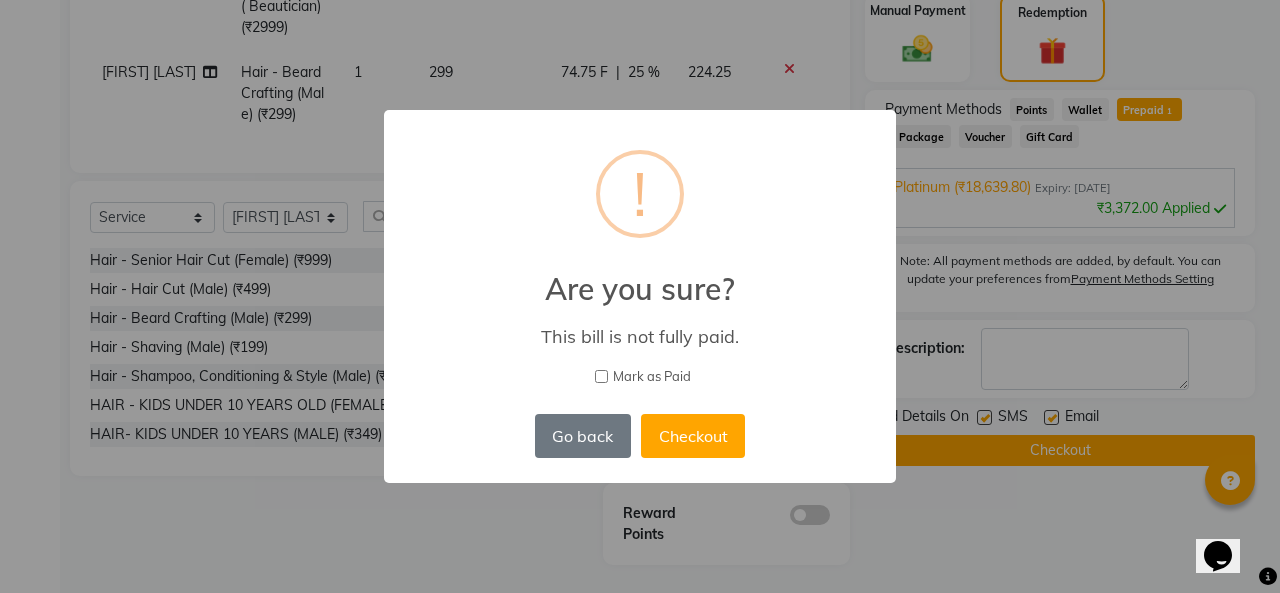 click on "Mark as Paid" at bounding box center [652, 377] 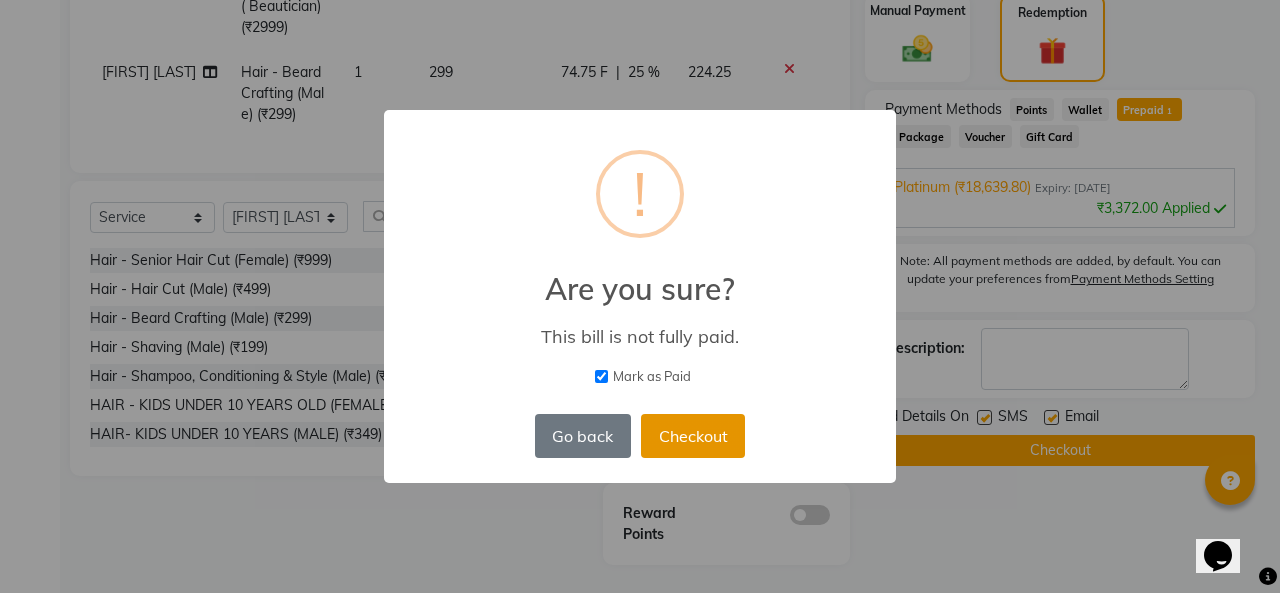 click on "Checkout" at bounding box center (693, 436) 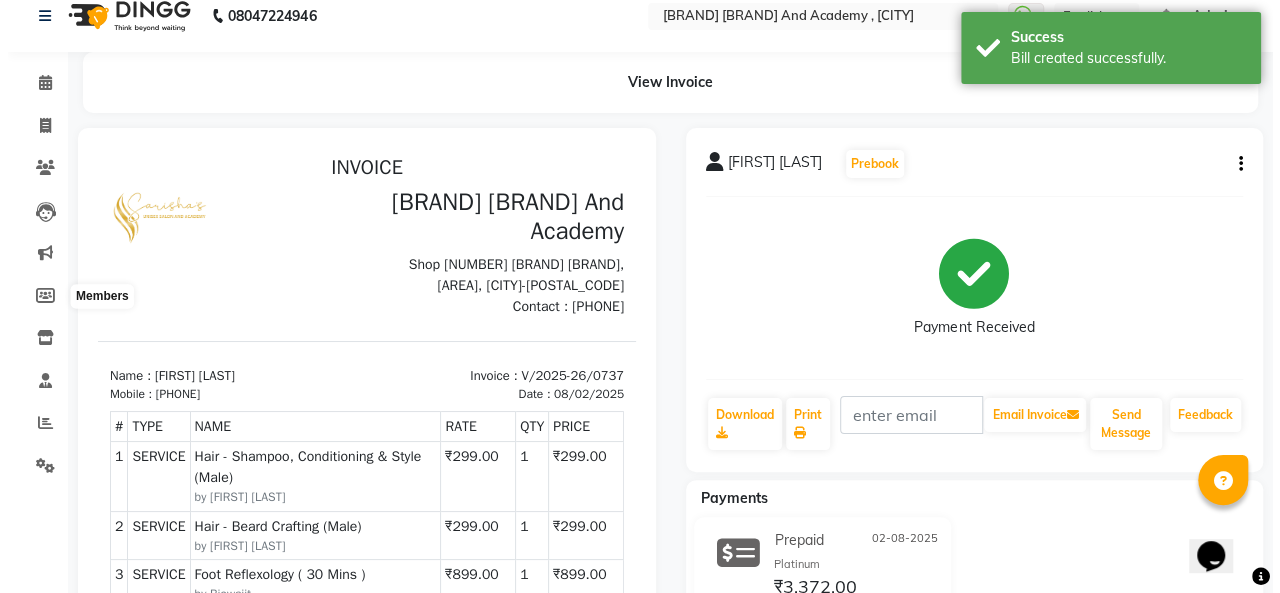 scroll, scrollTop: 0, scrollLeft: 0, axis: both 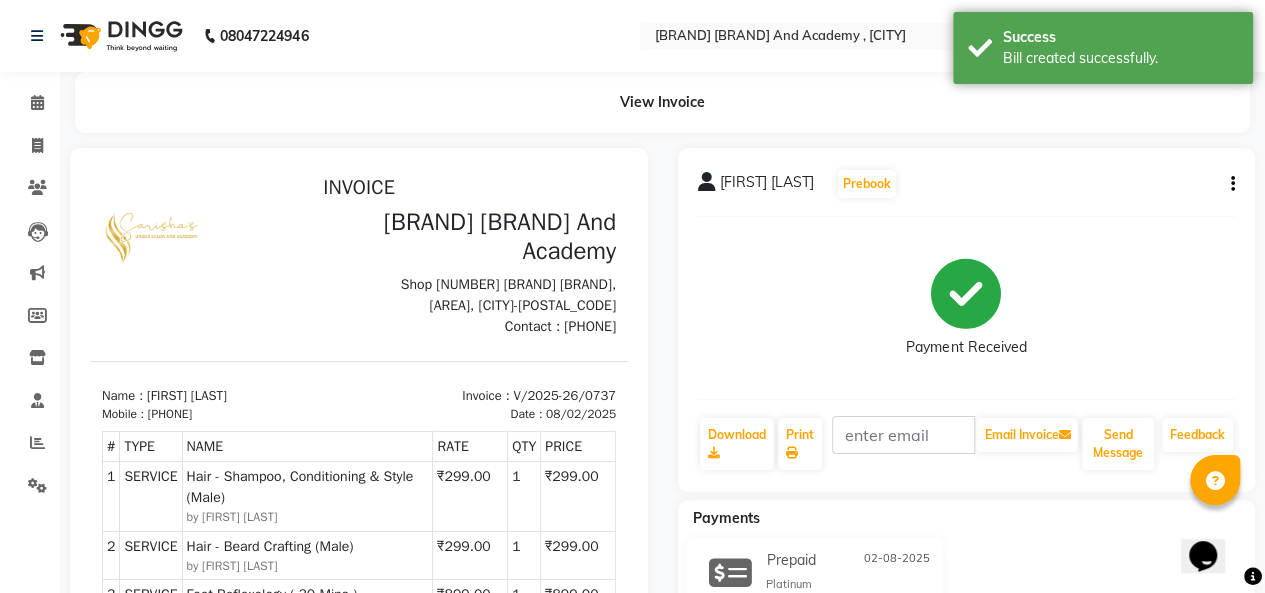 click on "Calendar" 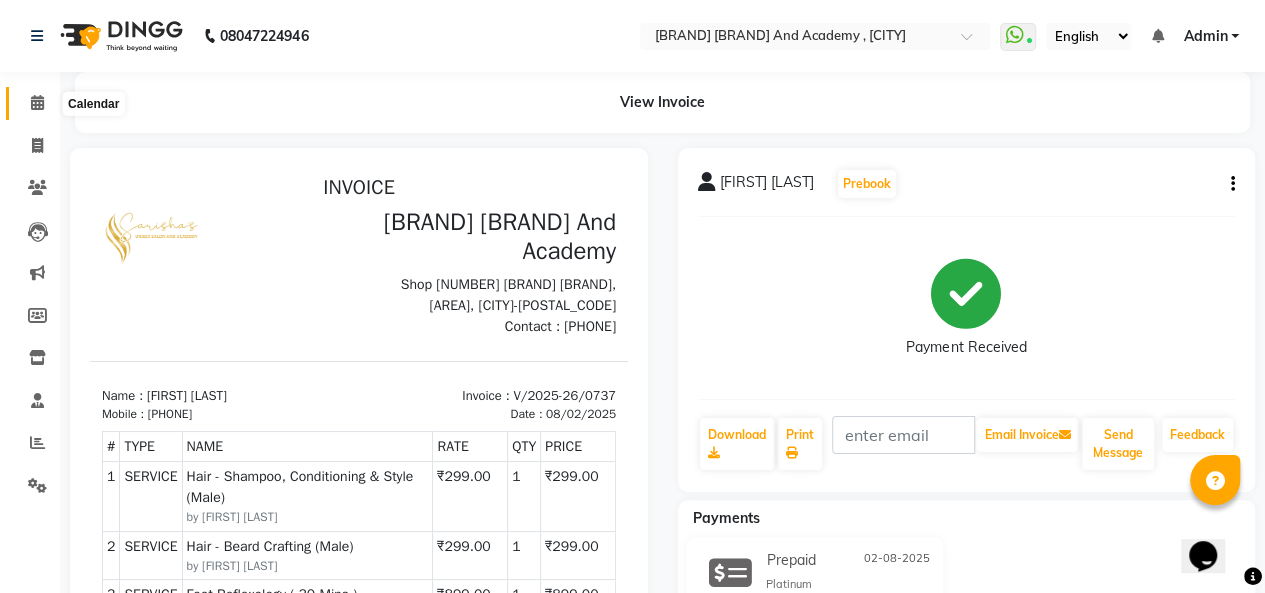 click 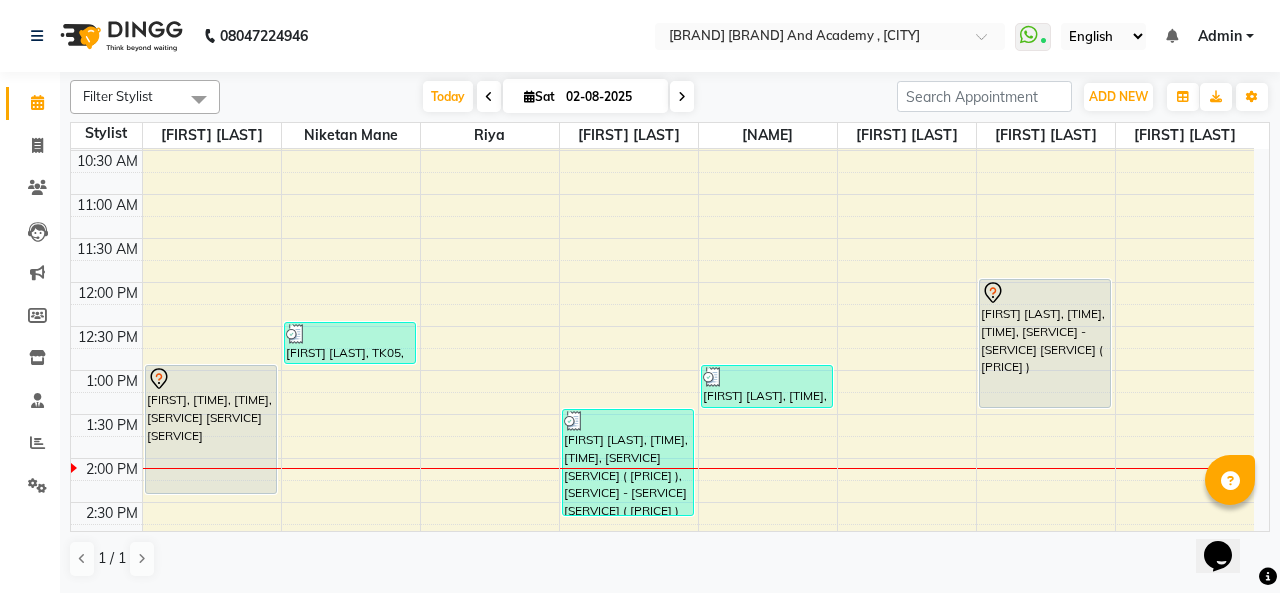 scroll, scrollTop: 130, scrollLeft: 0, axis: vertical 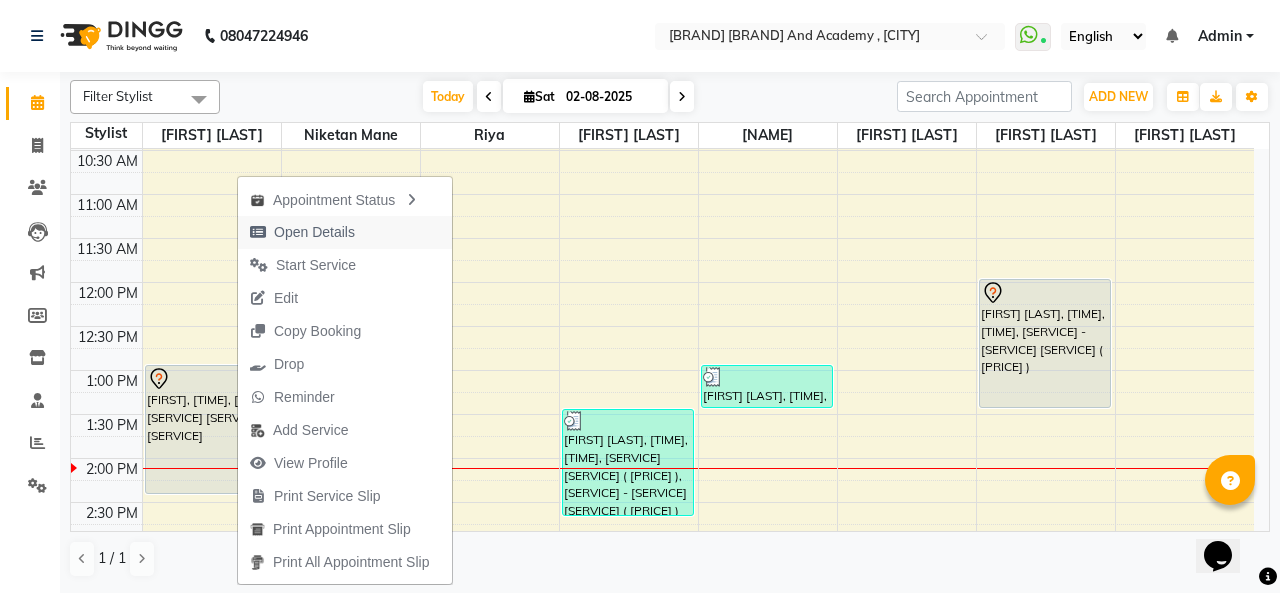 click on "Open Details" at bounding box center [314, 232] 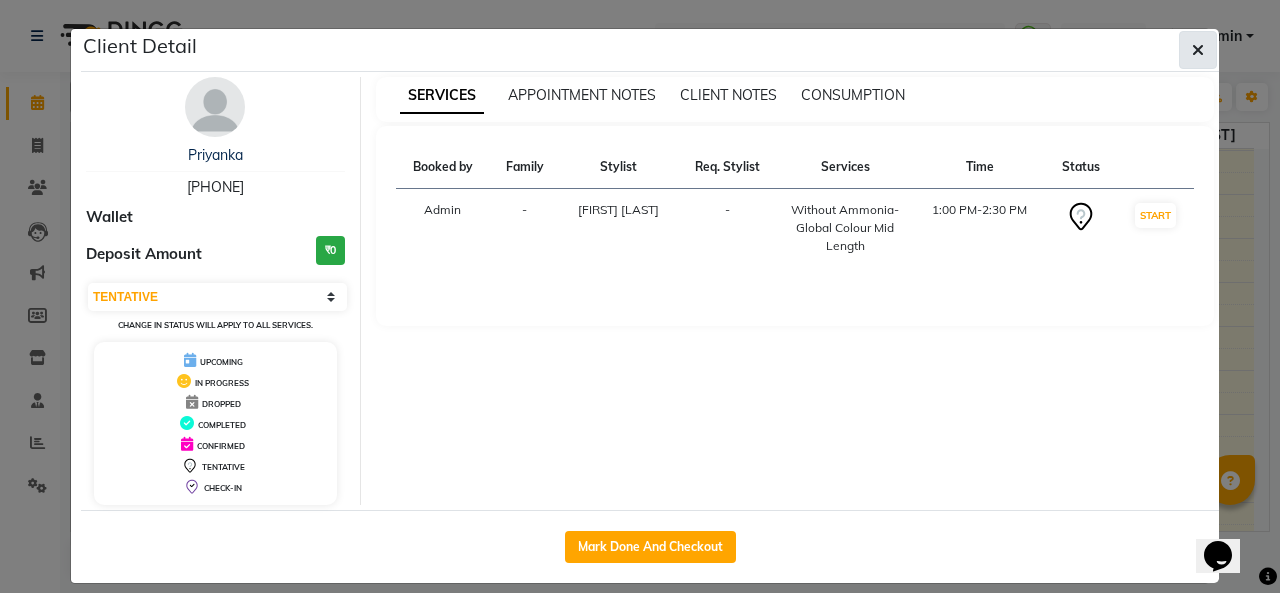 click 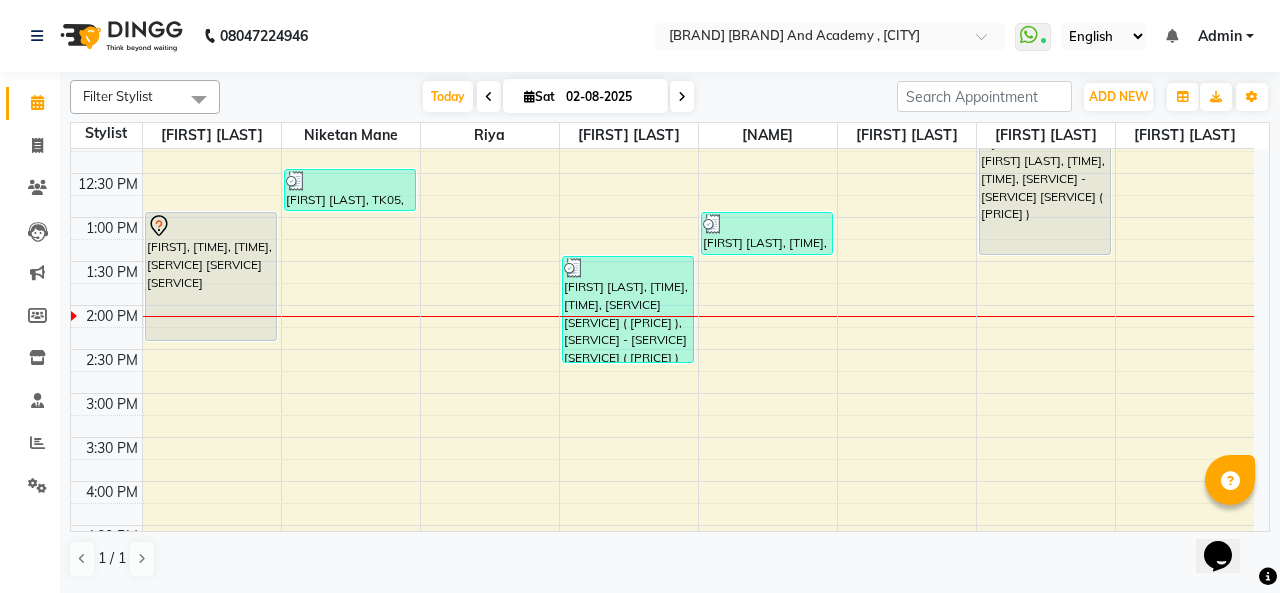 scroll, scrollTop: 330, scrollLeft: 0, axis: vertical 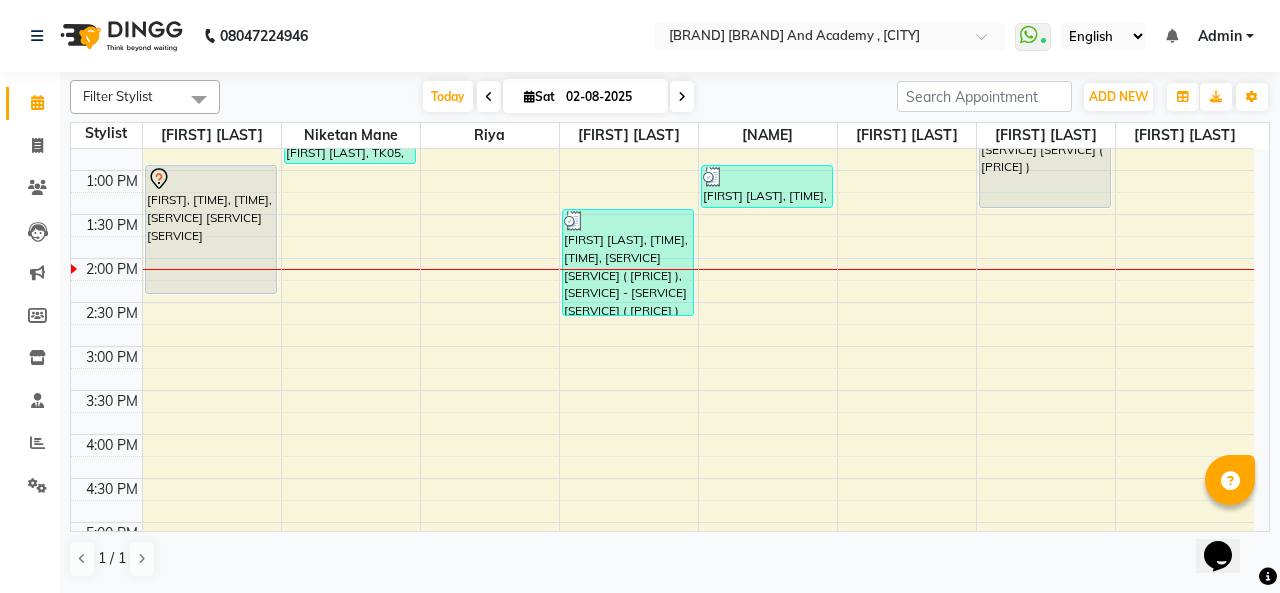 click at bounding box center [211, 179] 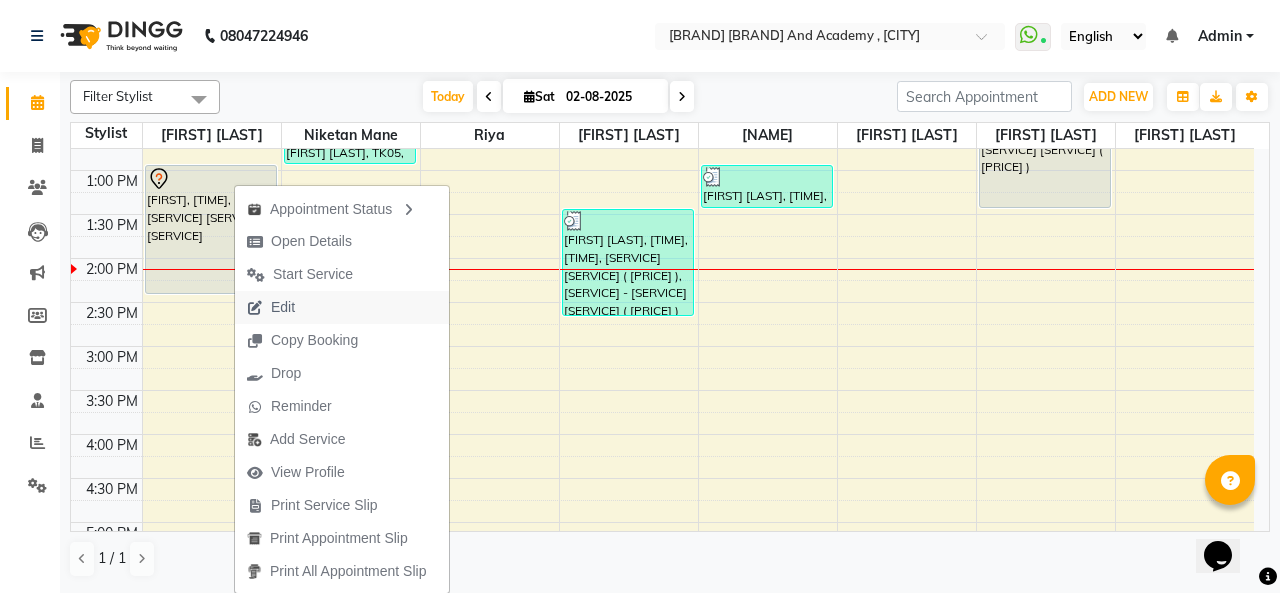 click on "Edit" at bounding box center (283, 307) 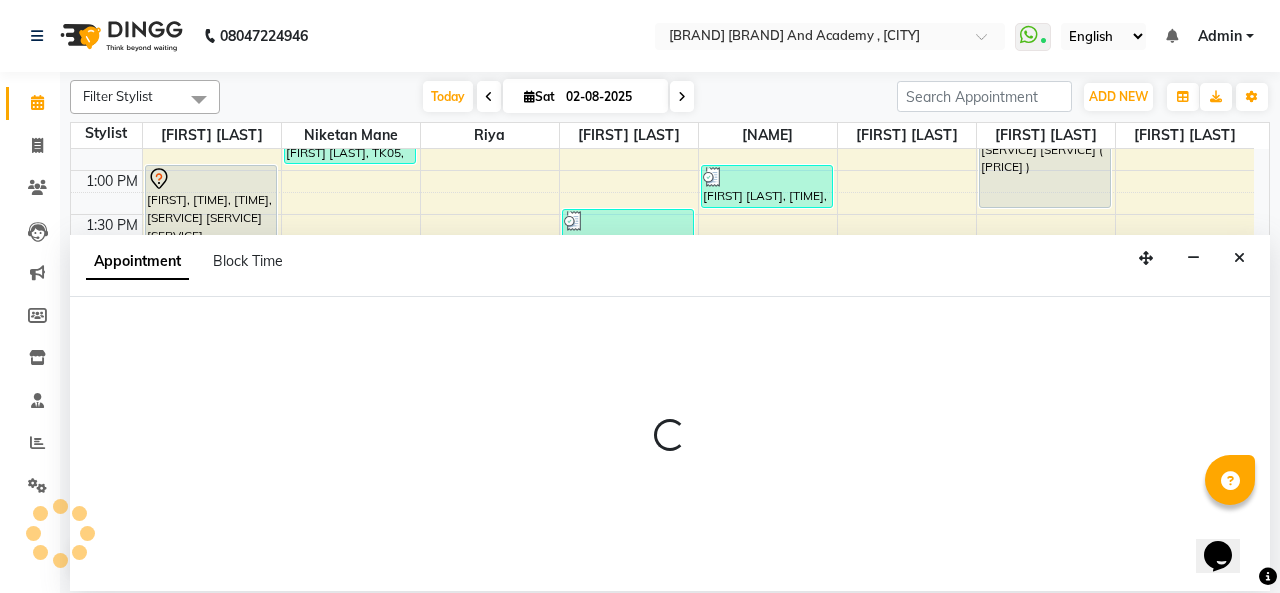 select on "tentative" 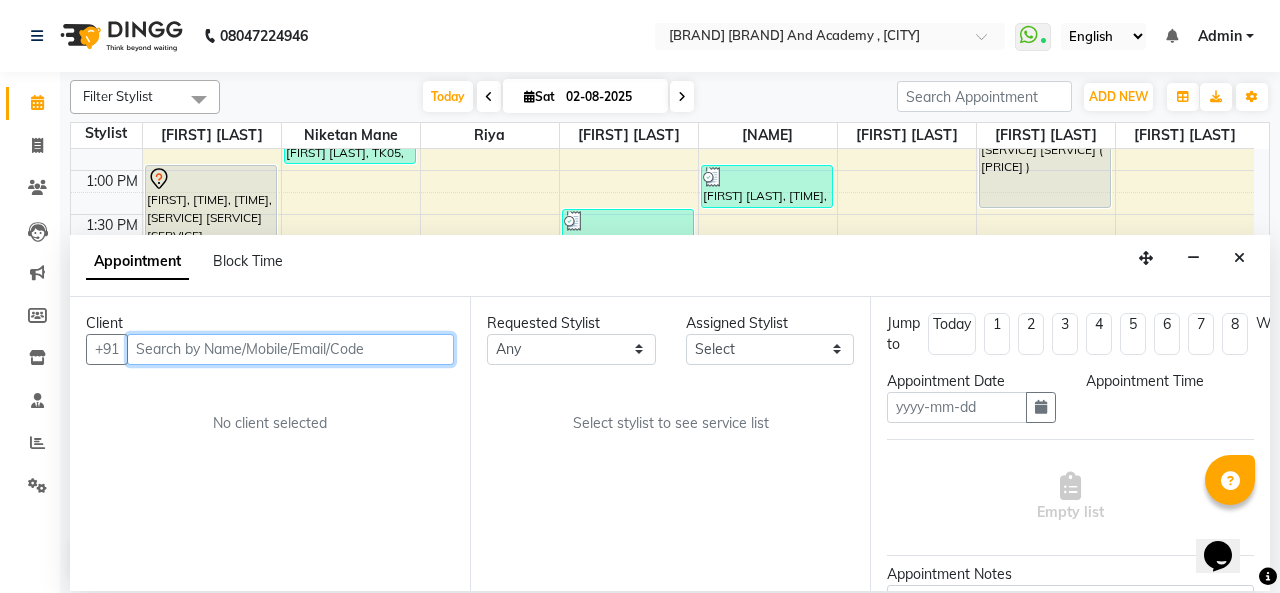 type on "02-08-2025" 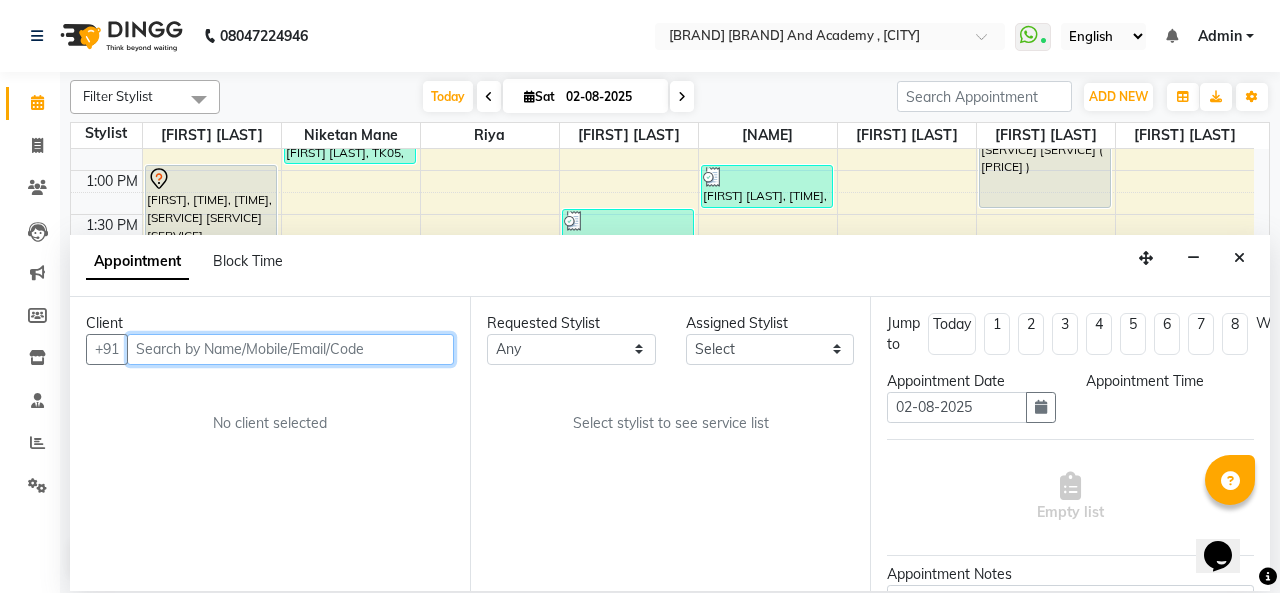 select on "780" 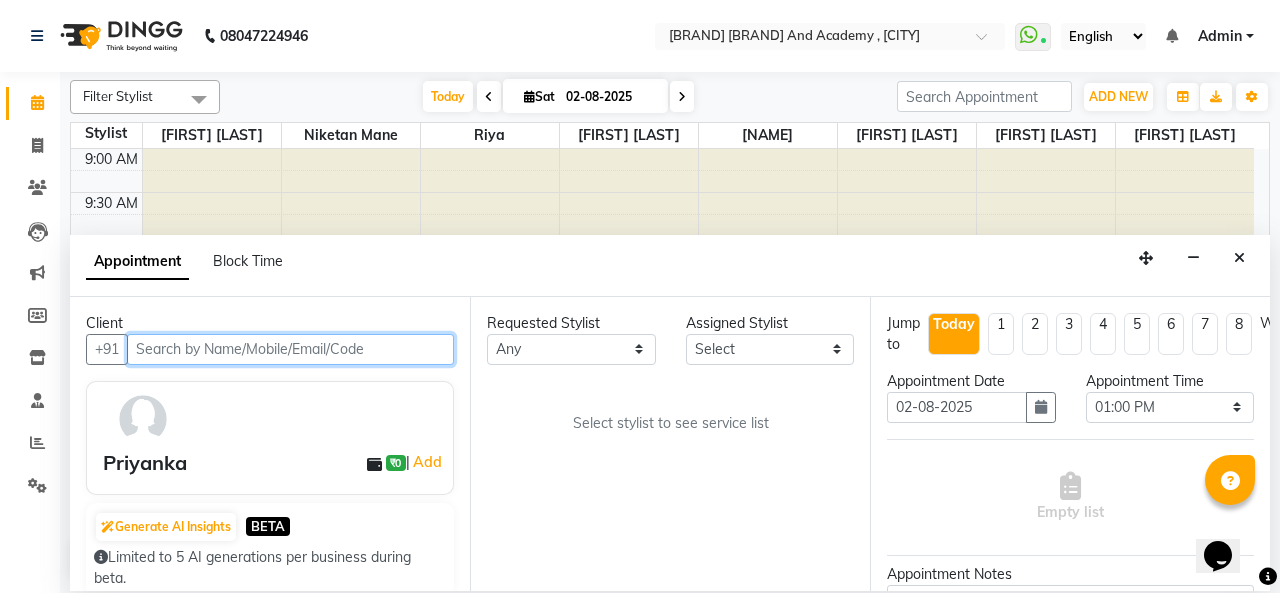 scroll, scrollTop: 434, scrollLeft: 0, axis: vertical 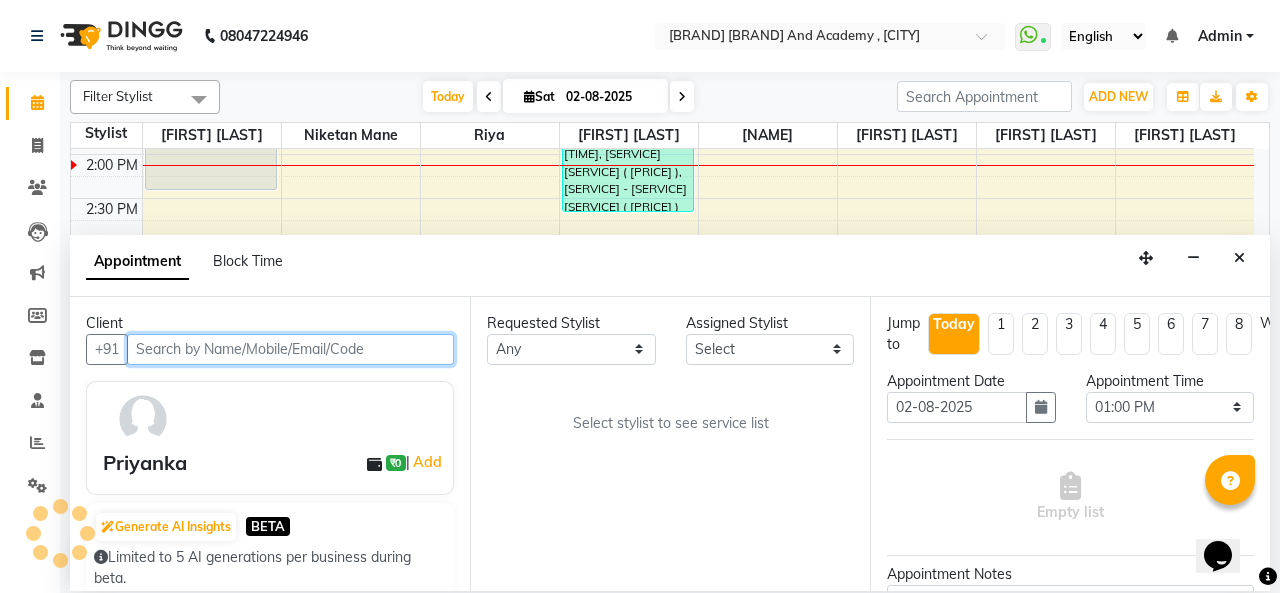 select on "9923" 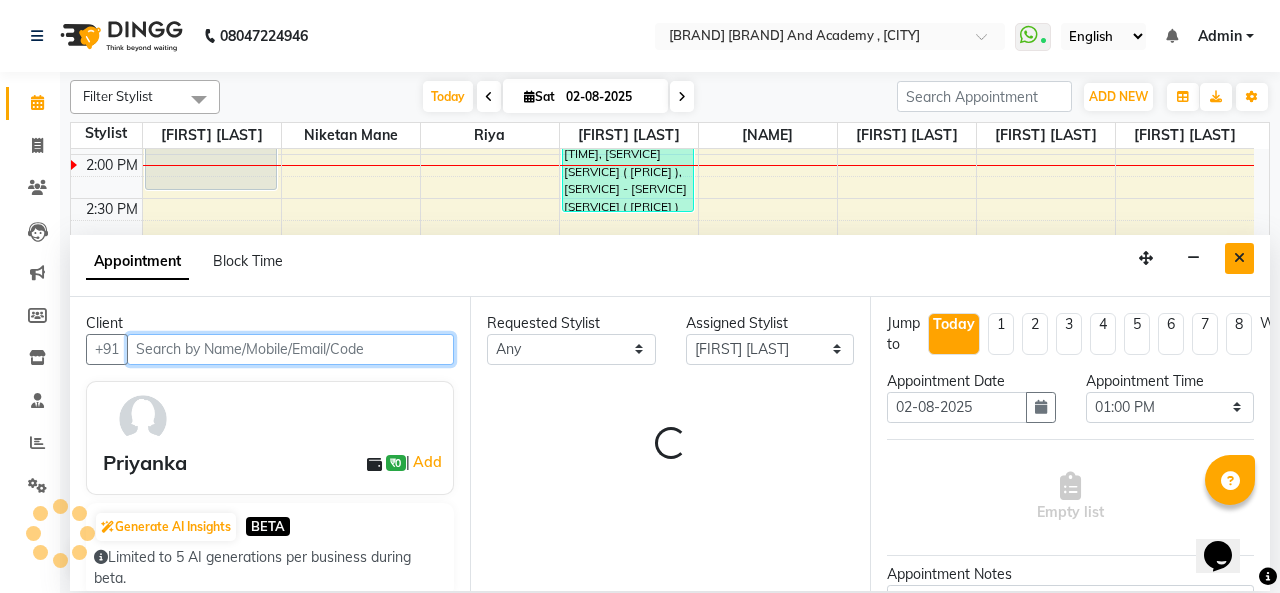 select on "59" 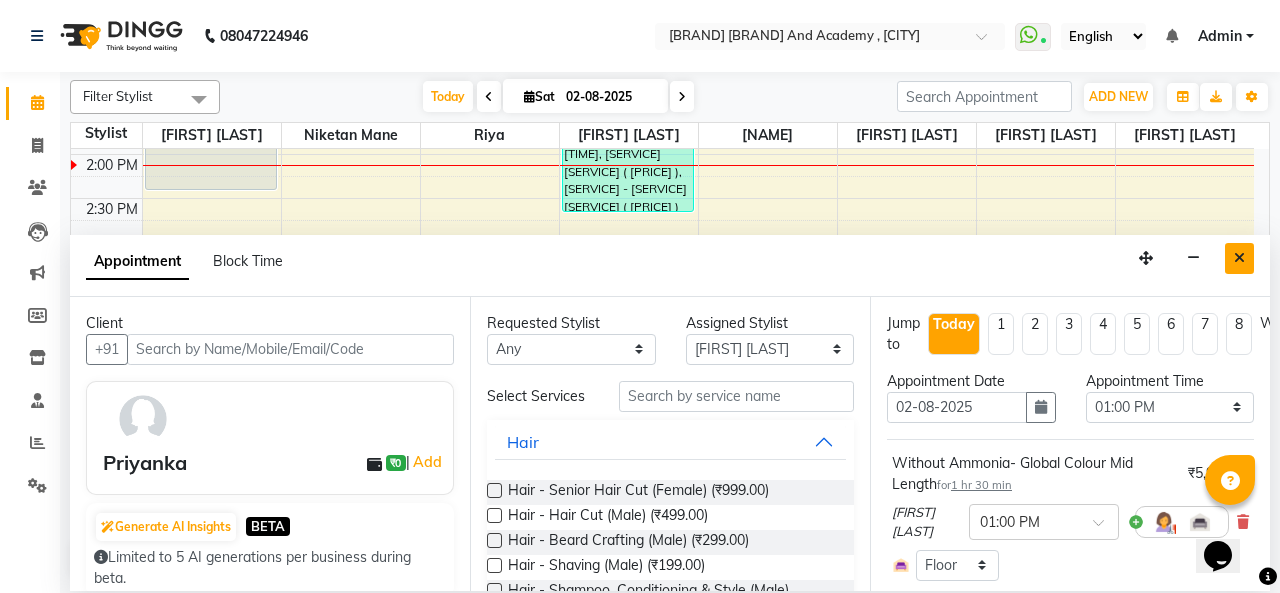 click at bounding box center (1239, 258) 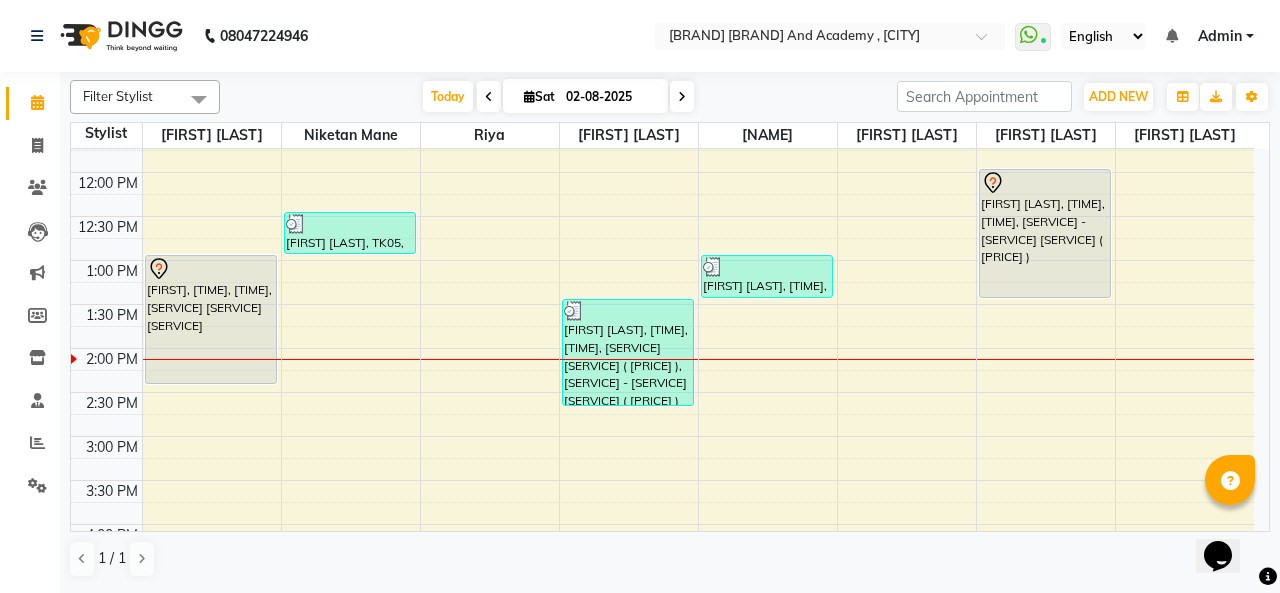 scroll, scrollTop: 234, scrollLeft: 0, axis: vertical 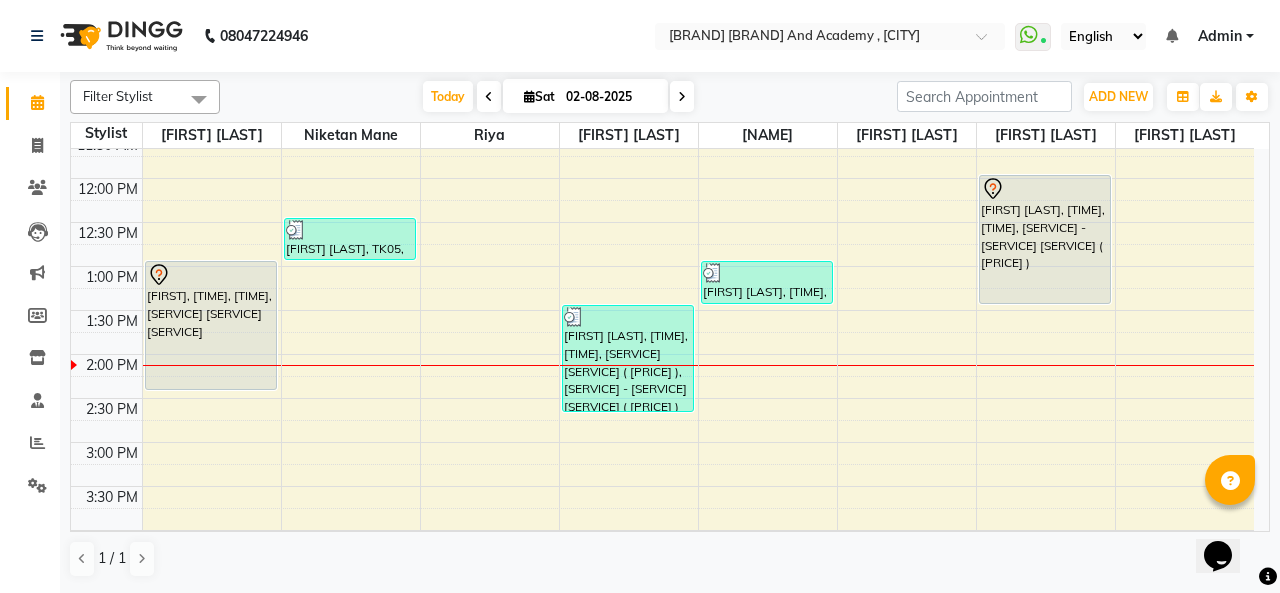 click on "[FIRST], [TIME], [TIME], [SERVICE] [SERVICE] [SERVICE]" at bounding box center [211, 325] 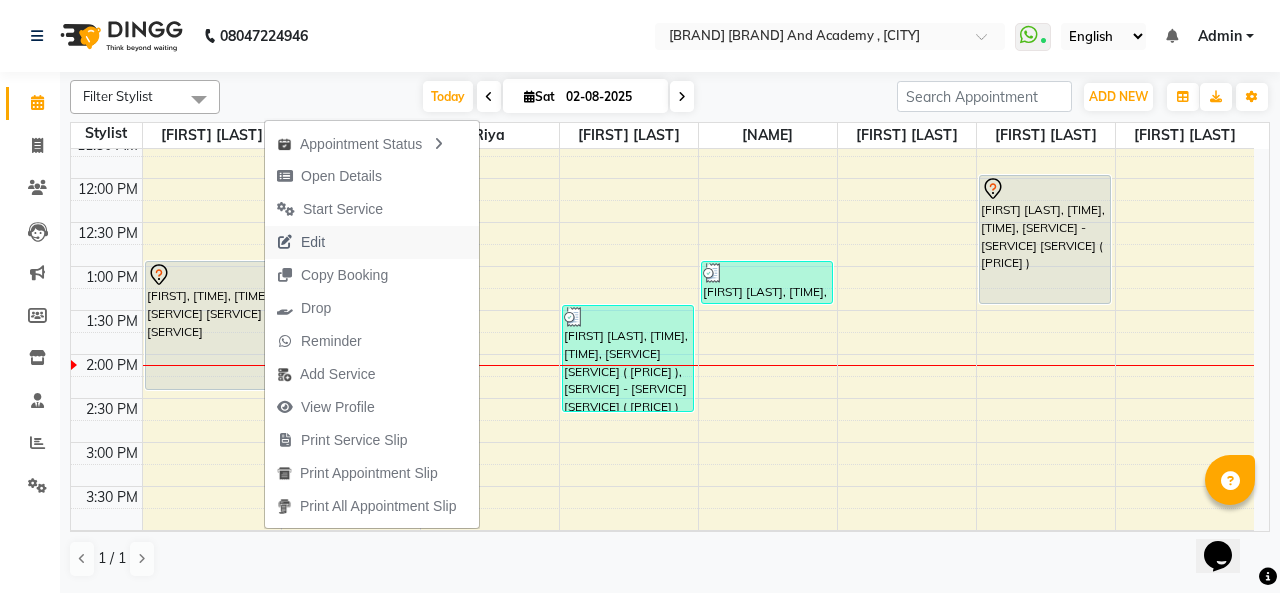 click on "Edit" at bounding box center (301, 242) 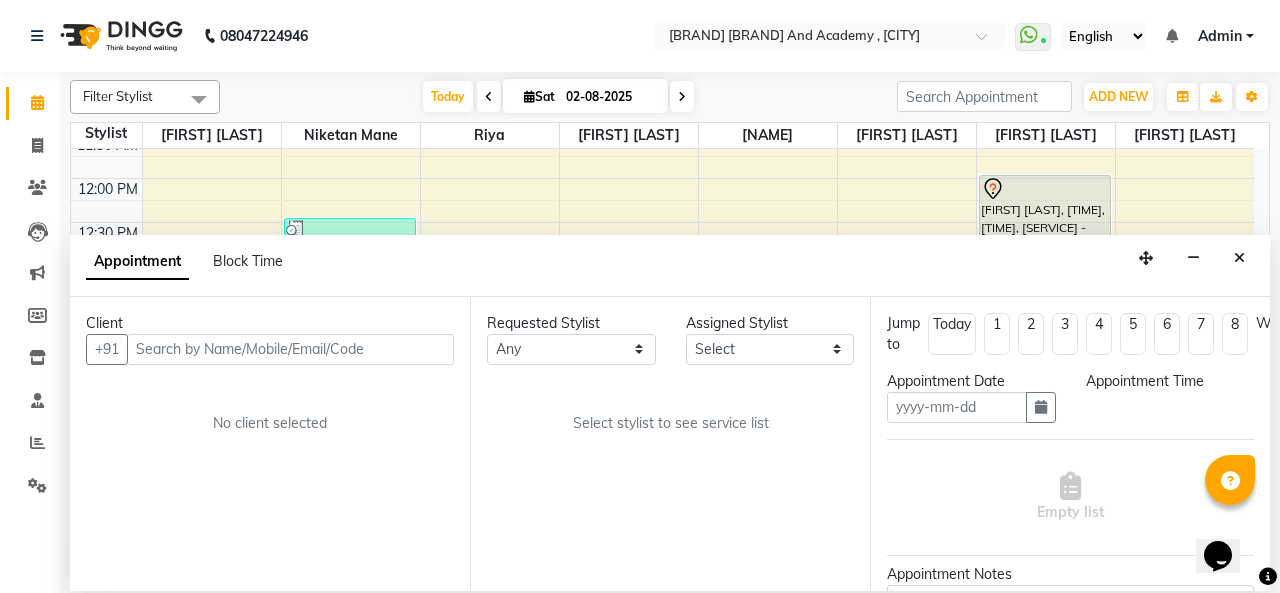 type on "02-08-2025" 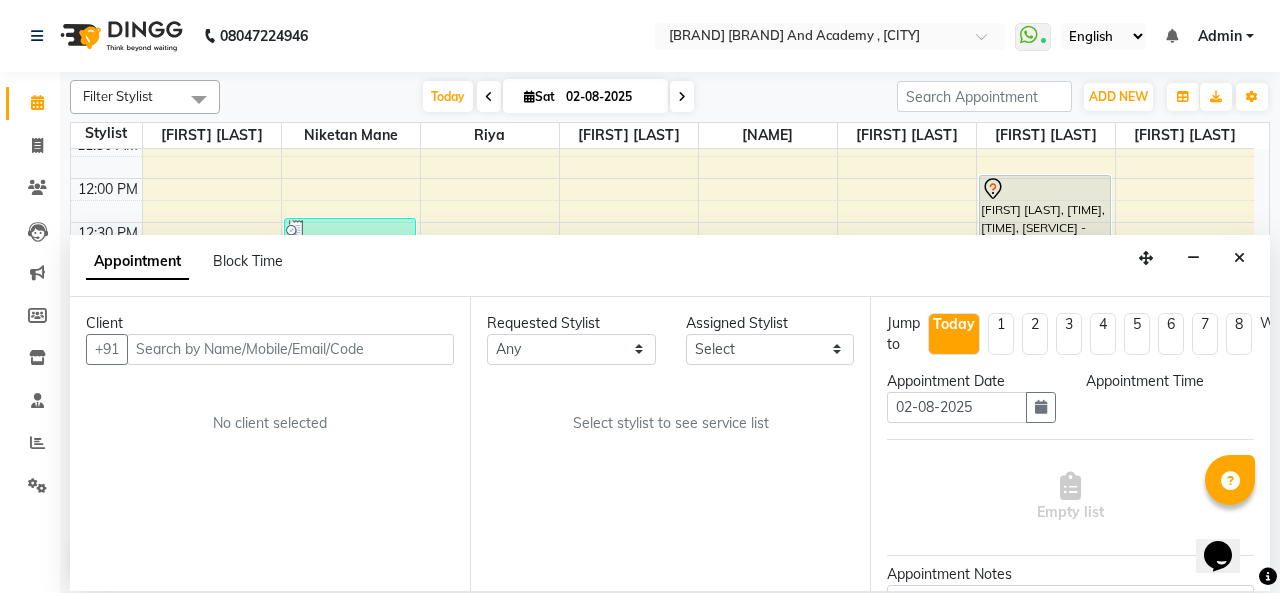 scroll, scrollTop: 0, scrollLeft: 0, axis: both 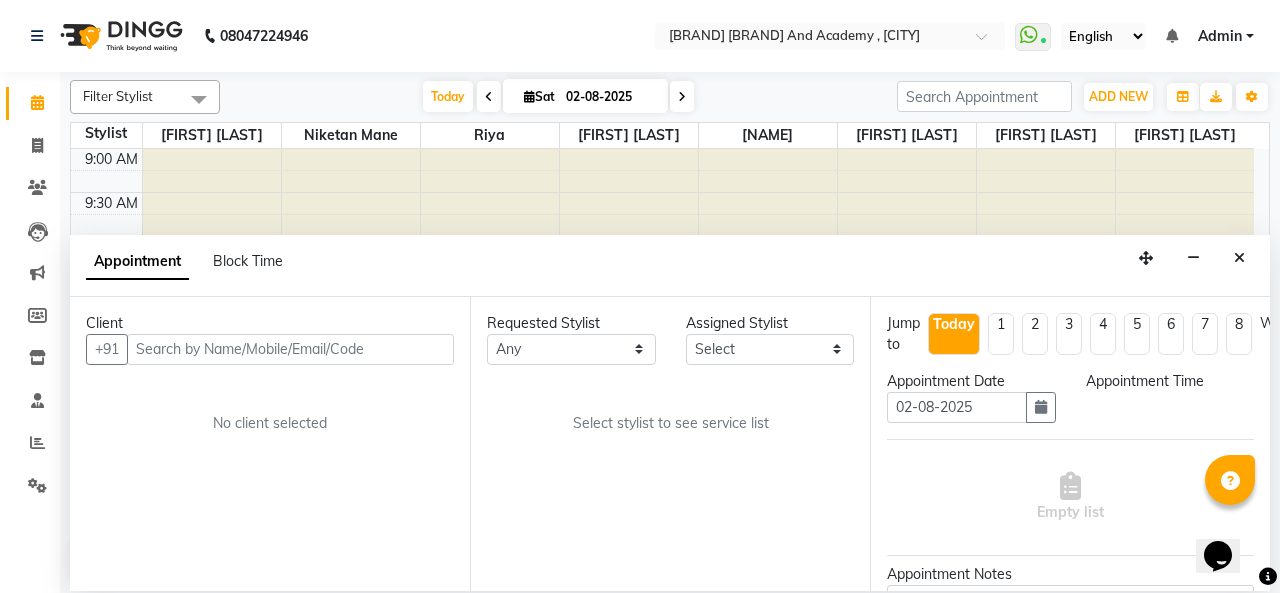 select on "9923" 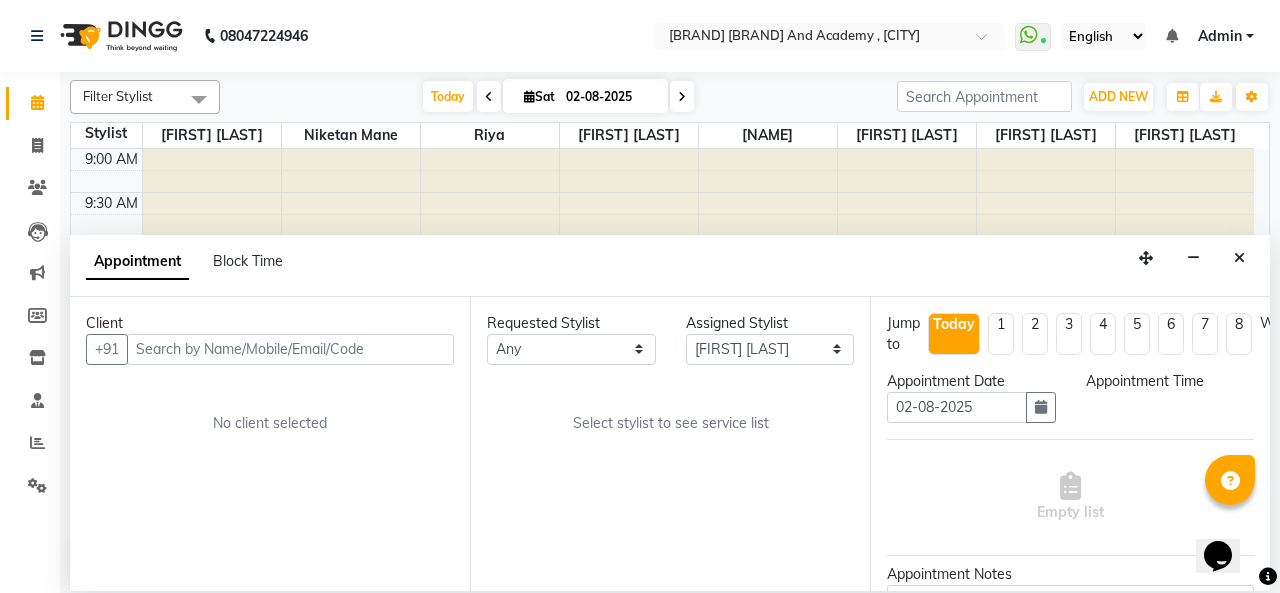 select on "780" 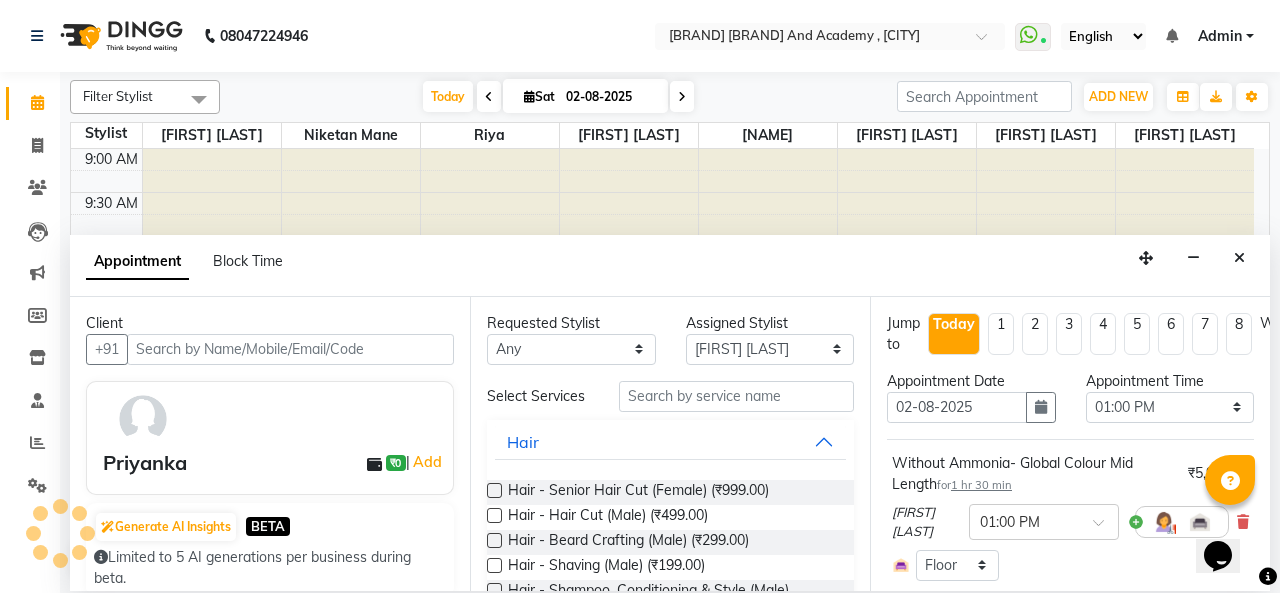 scroll, scrollTop: 434, scrollLeft: 0, axis: vertical 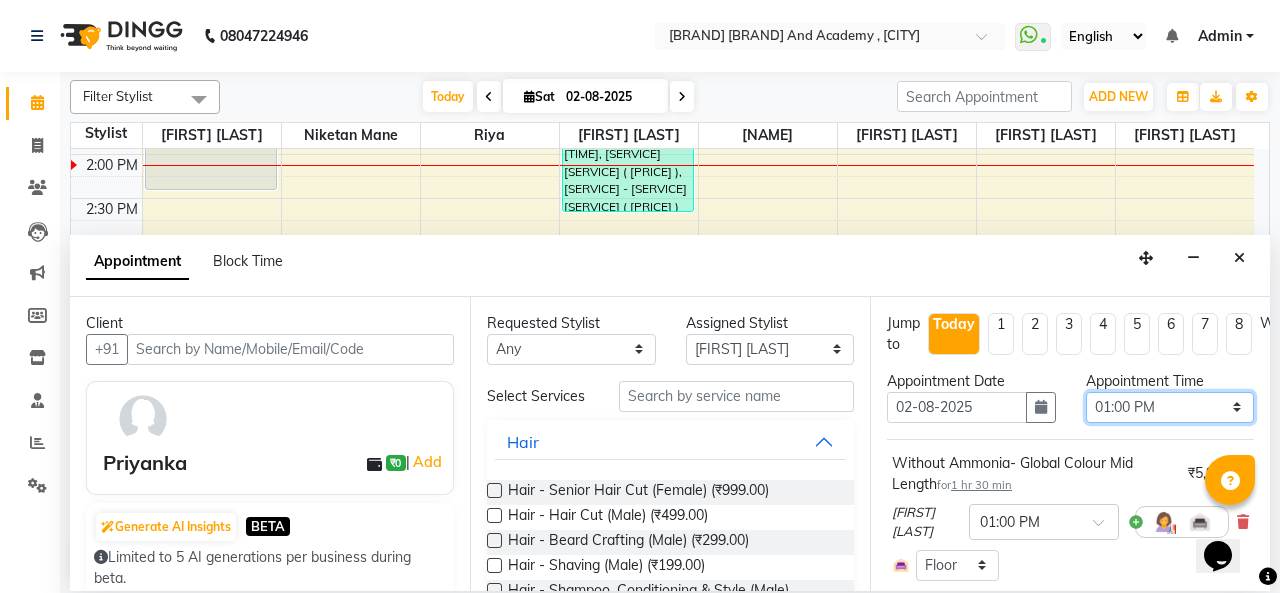 click on "Select 10:00 AM 10:15 AM 10:30 AM 10:45 AM 11:00 AM 11:15 AM 11:30 AM 11:45 AM 12:00 PM 12:15 PM 12:30 PM 12:45 PM 01:00 PM 01:15 PM 01:30 PM 01:45 PM 02:00 PM 02:15 PM 02:30 PM 02:45 PM 03:00 PM 03:15 PM 03:30 PM 03:45 PM 04:00 PM 04:15 PM 04:30 PM 04:45 PM 05:00 PM 05:15 PM 05:30 PM 05:45 PM 06:00 PM 06:15 PM 06:30 PM 06:45 PM 07:00 PM 07:15 PM 07:30 PM 07:45 PM 08:00 PM 08:15 PM 08:30 PM 08:45 PM 09:00 PM 09:15 PM 09:30 PM 09:45 PM 10:00 PM" at bounding box center [1170, 407] 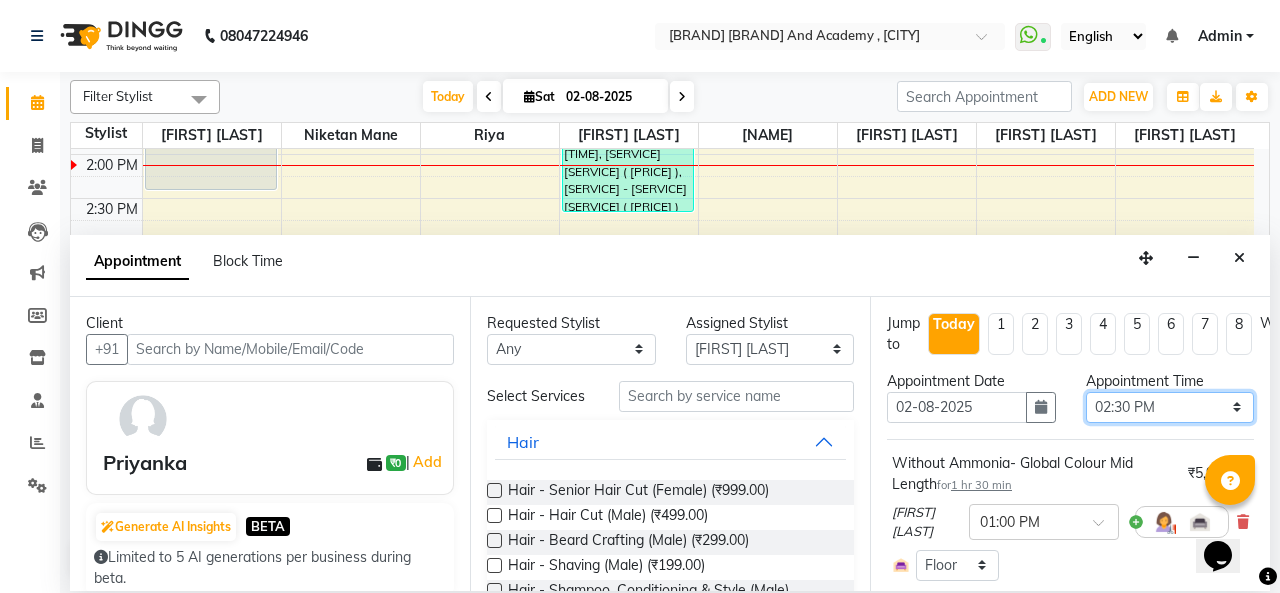 click on "Select 10:00 AM 10:15 AM 10:30 AM 10:45 AM 11:00 AM 11:15 AM 11:30 AM 11:45 AM 12:00 PM 12:15 PM 12:30 PM 12:45 PM 01:00 PM 01:15 PM 01:30 PM 01:45 PM 02:00 PM 02:15 PM 02:30 PM 02:45 PM 03:00 PM 03:15 PM 03:30 PM 03:45 PM 04:00 PM 04:15 PM 04:30 PM 04:45 PM 05:00 PM 05:15 PM 05:30 PM 05:45 PM 06:00 PM 06:15 PM 06:30 PM 06:45 PM 07:00 PM 07:15 PM 07:30 PM 07:45 PM 08:00 PM 08:15 PM 08:30 PM 08:45 PM 09:00 PM 09:15 PM 09:30 PM 09:45 PM 10:00 PM" at bounding box center (1170, 407) 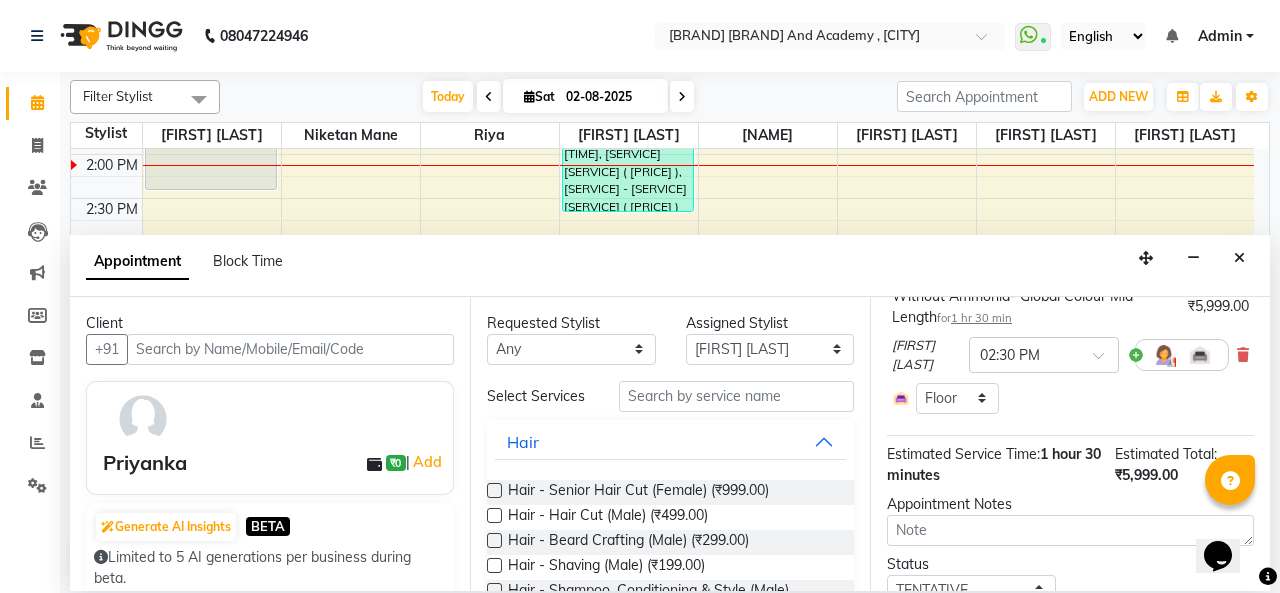 scroll, scrollTop: 264, scrollLeft: 0, axis: vertical 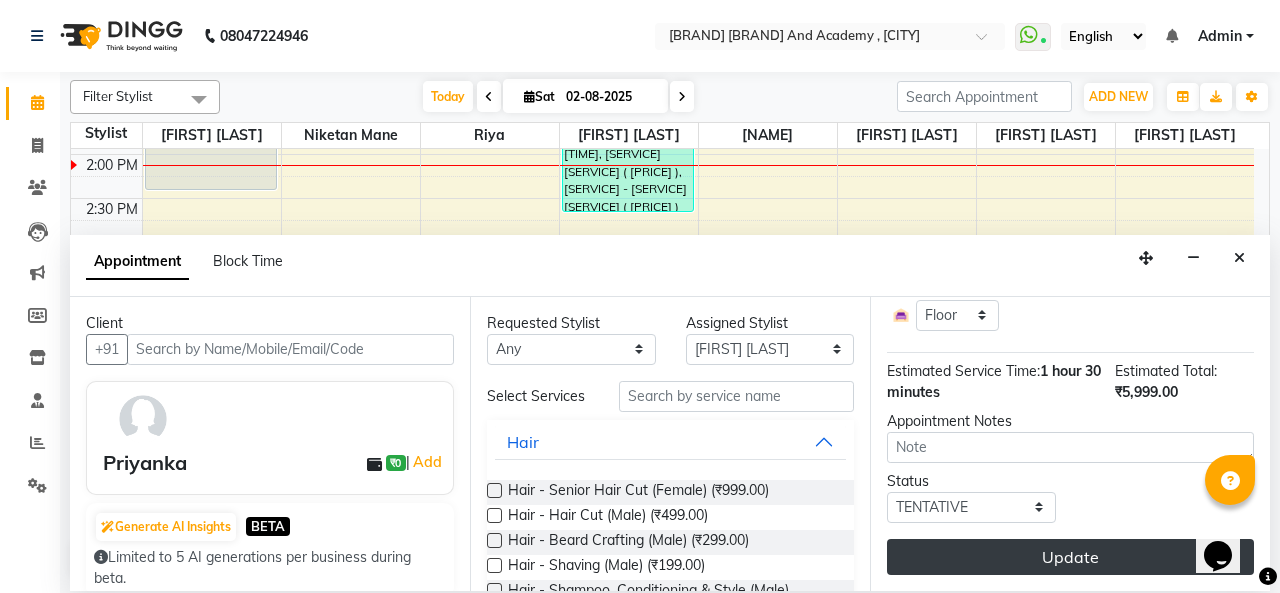 click on "Update" at bounding box center [1070, 557] 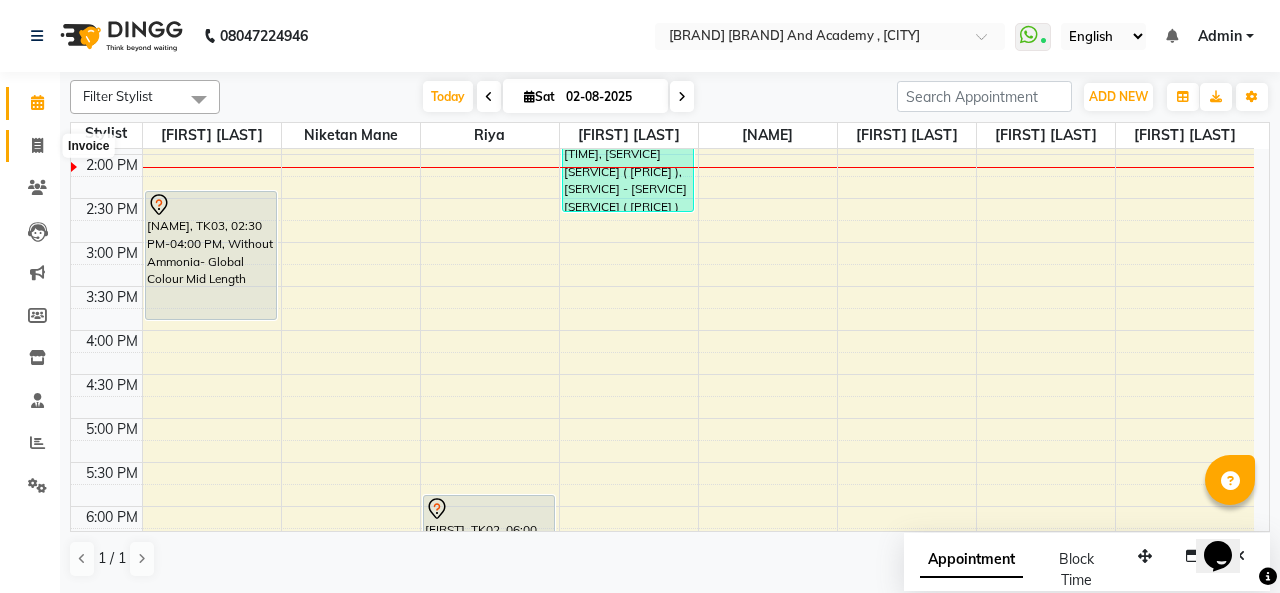click 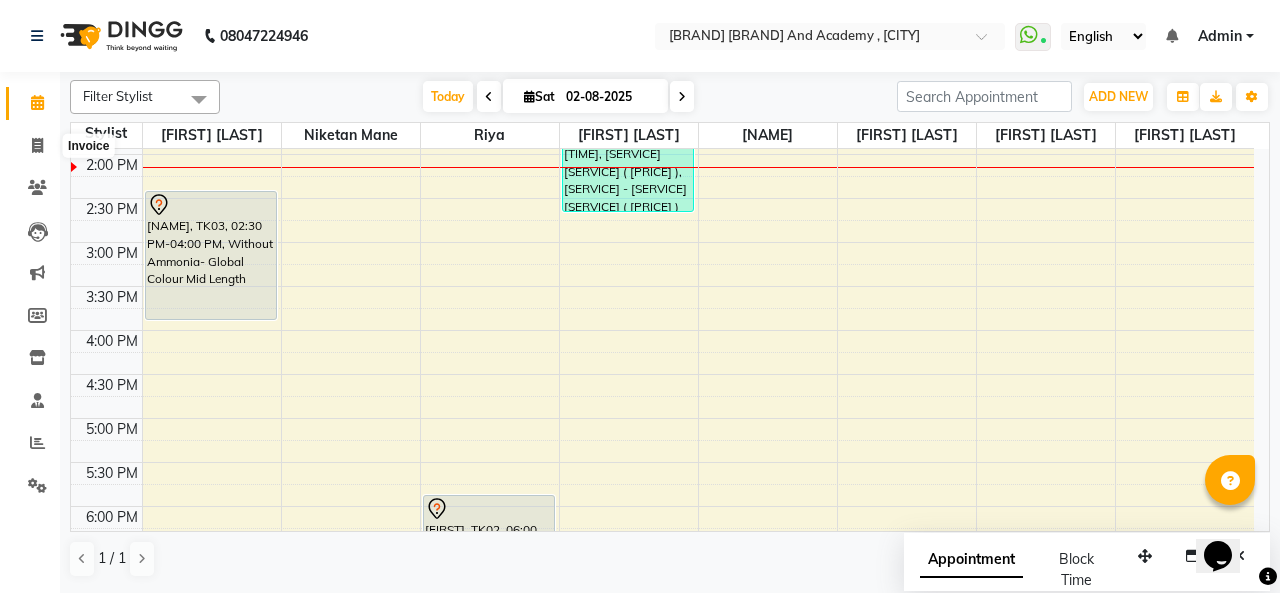 select on "service" 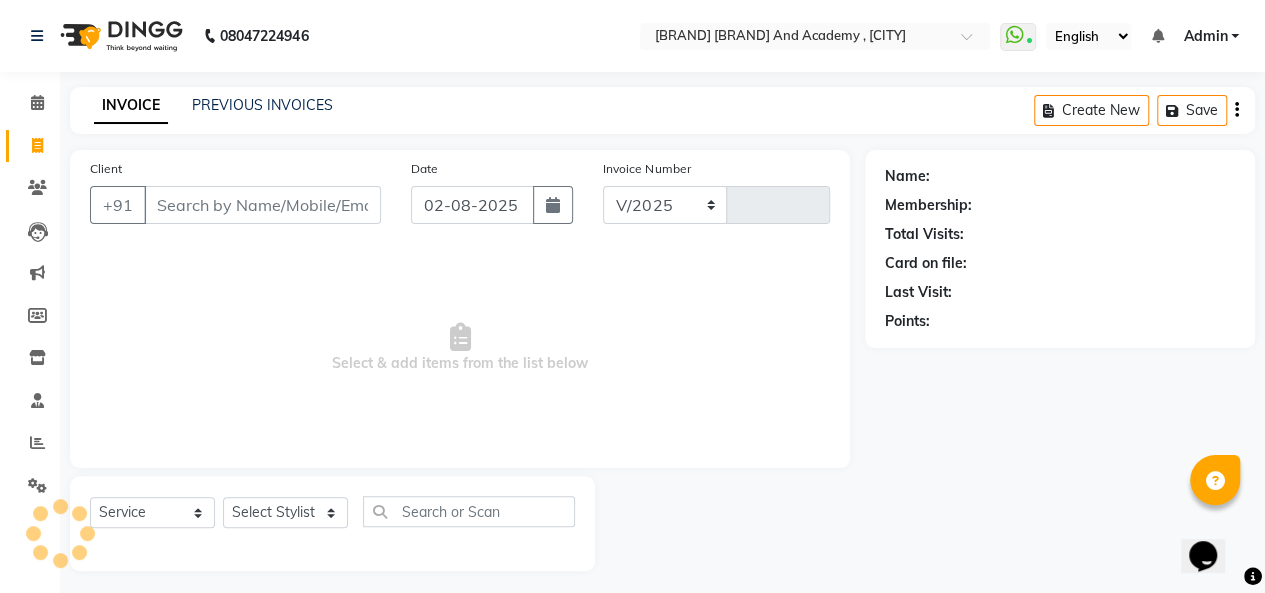 select on "665" 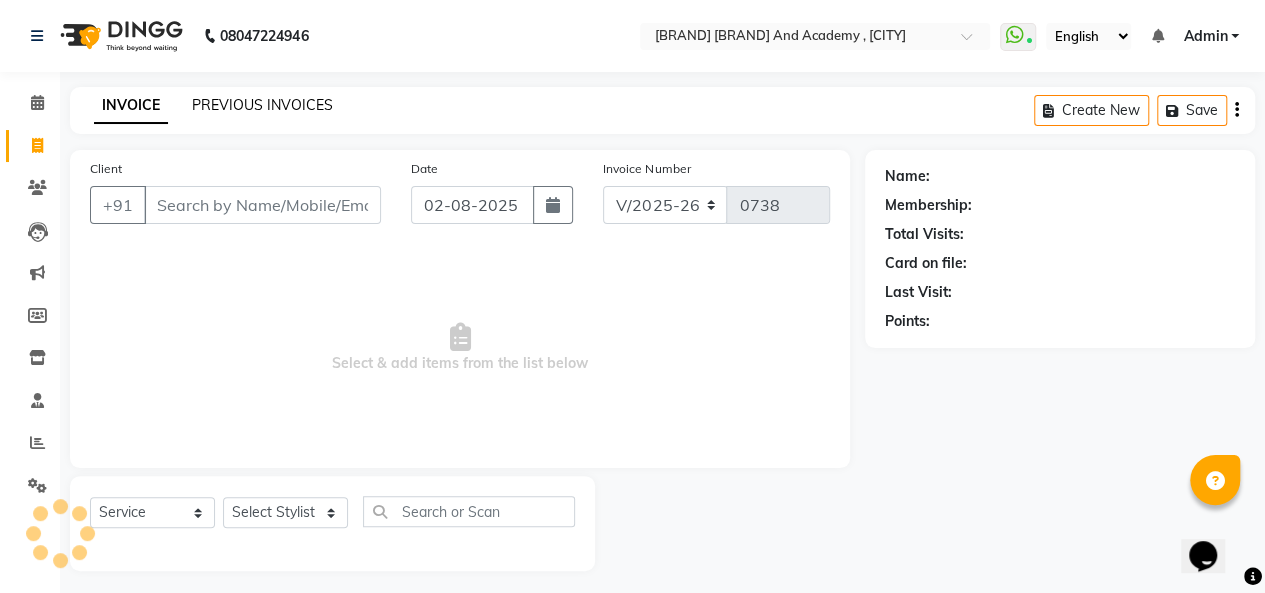 click on "PREVIOUS INVOICES" 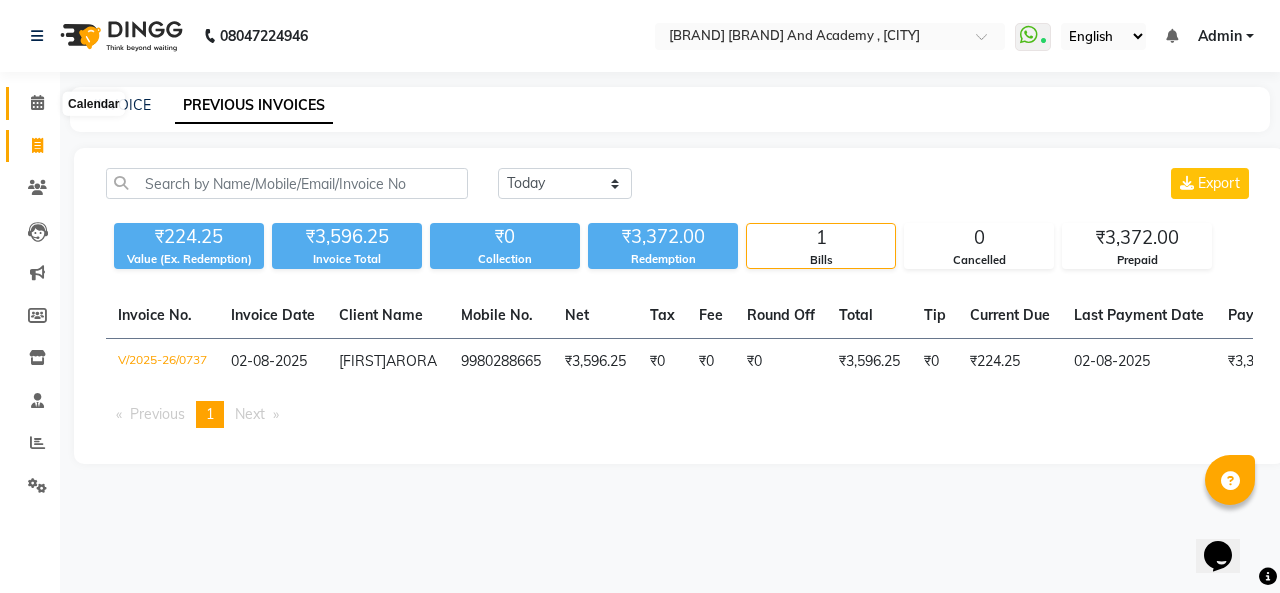 click 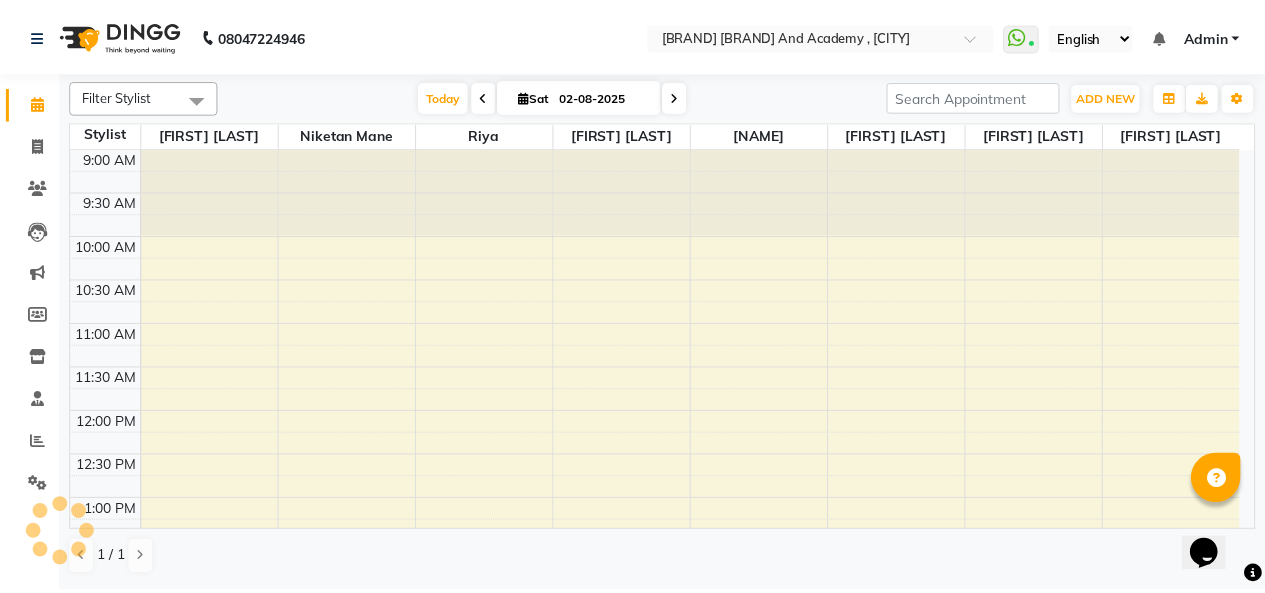 scroll, scrollTop: 0, scrollLeft: 0, axis: both 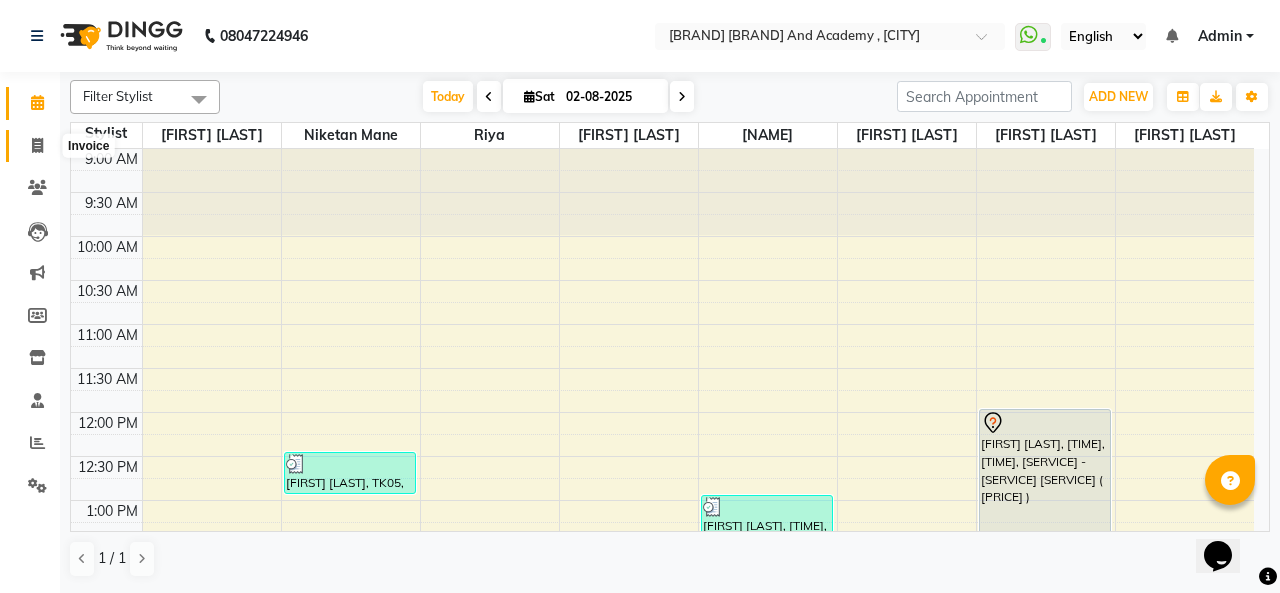 click 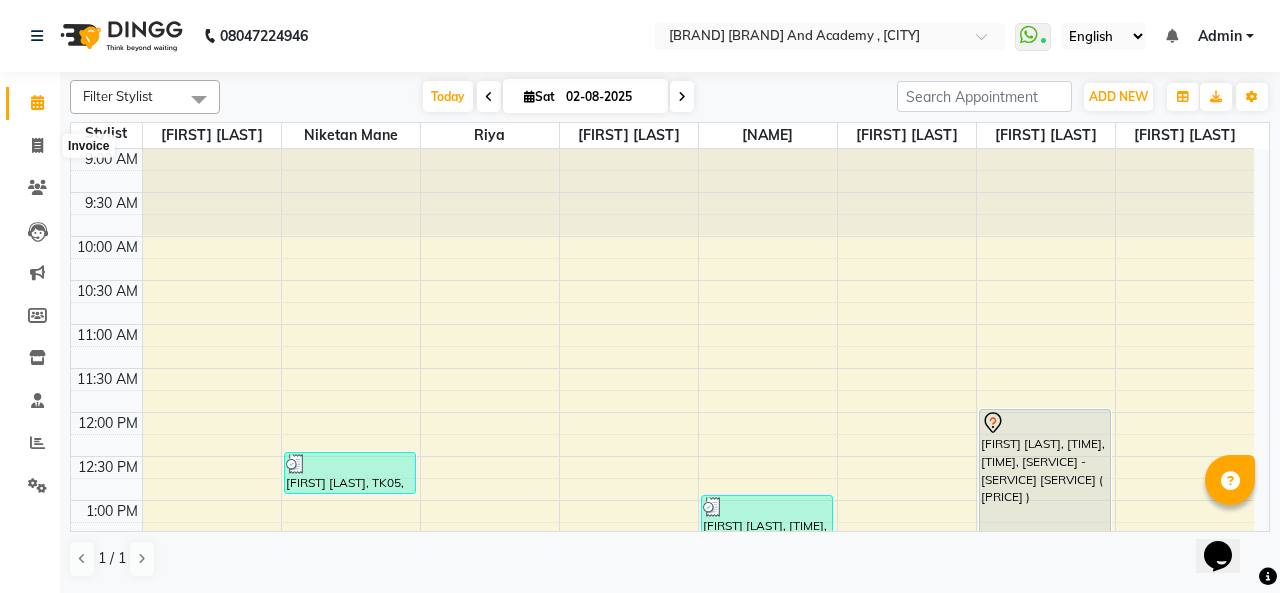select on "service" 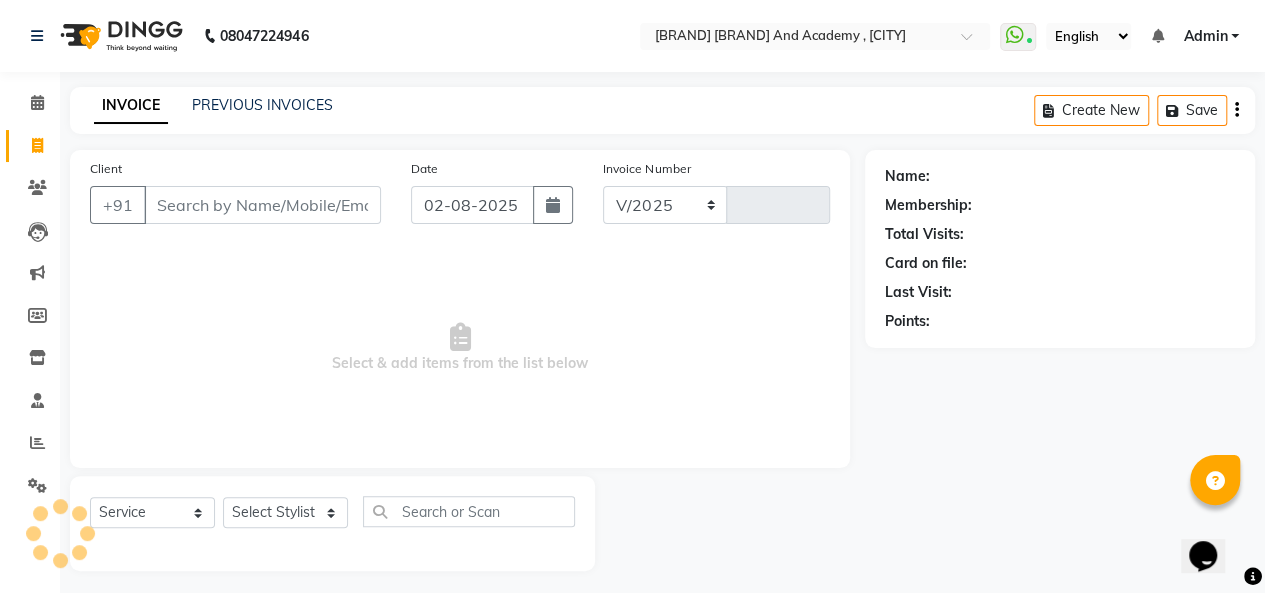 select on "665" 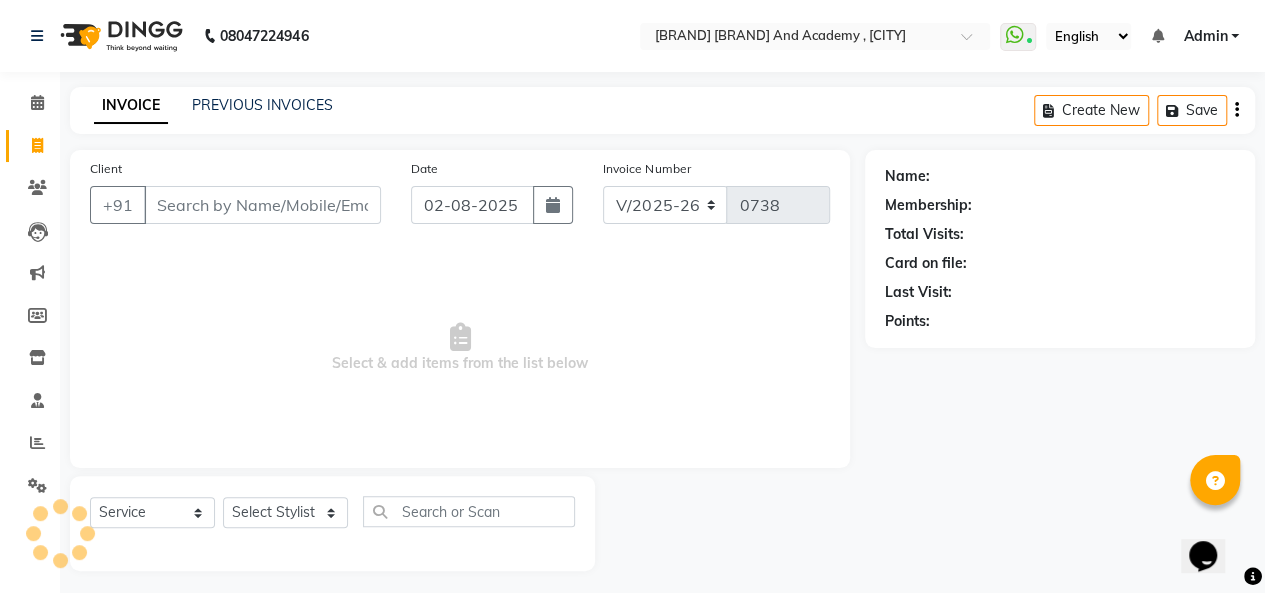 click on "Client" at bounding box center (262, 205) 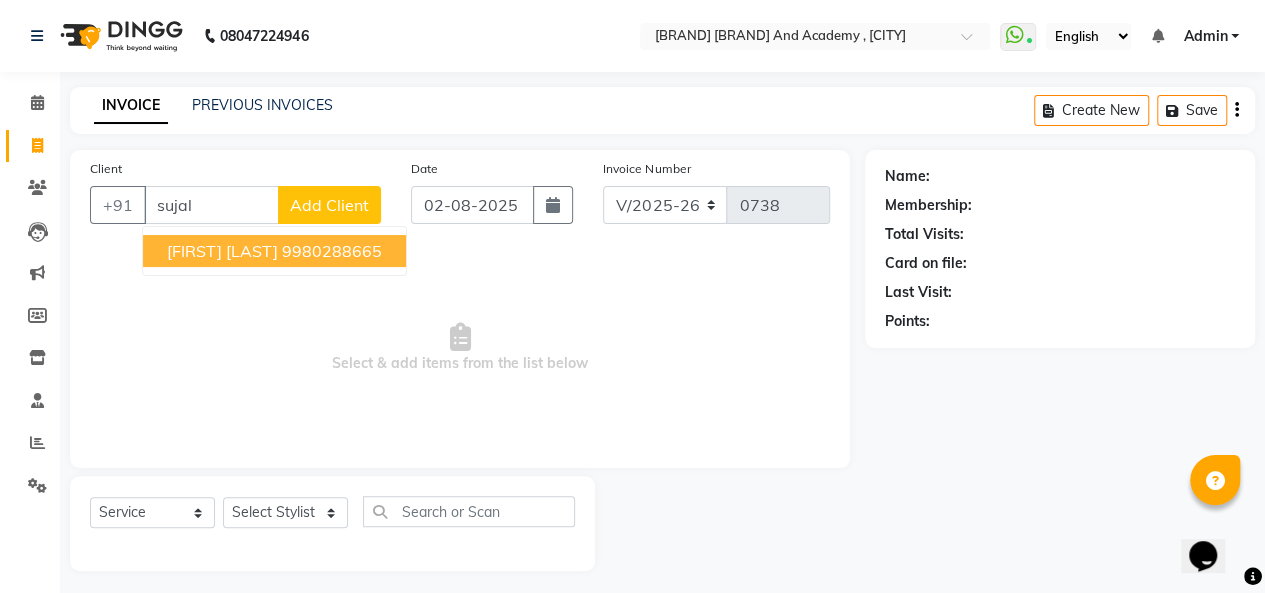 click on "[FIRST] [LAST]" at bounding box center (222, 251) 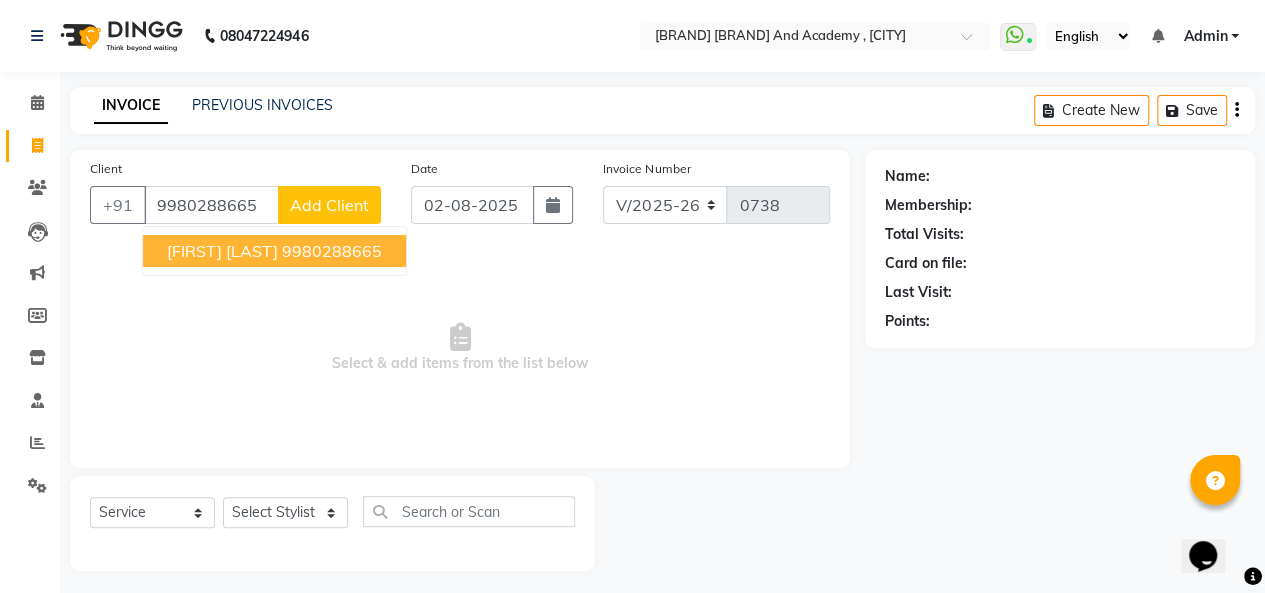 type on "9980288665" 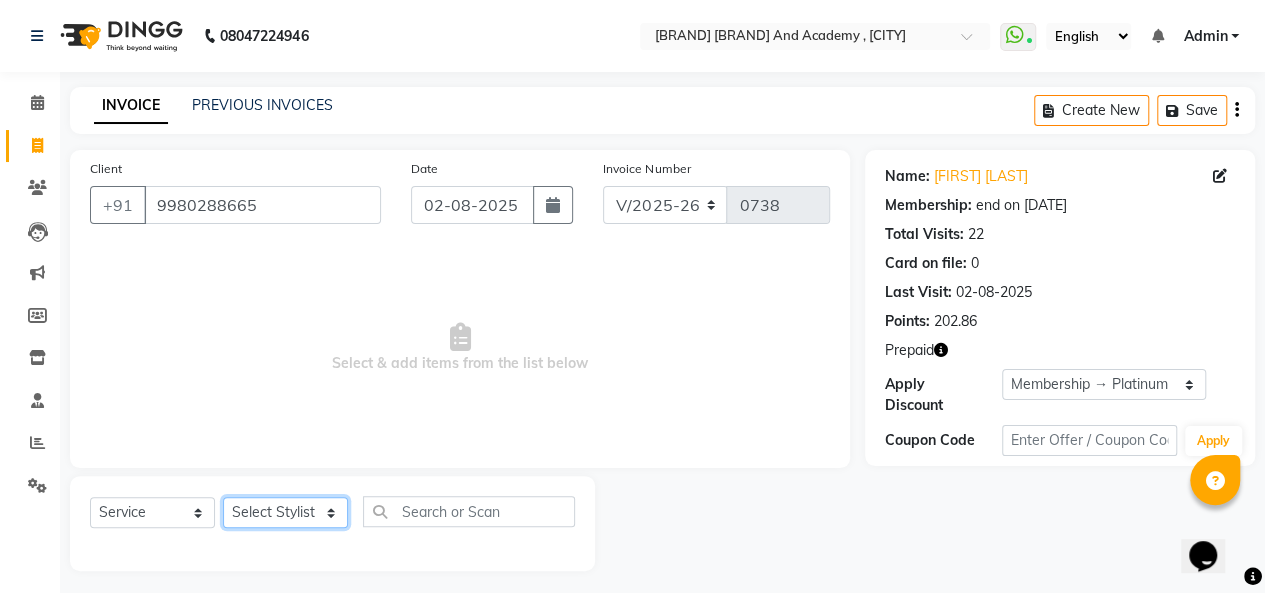 click on "Select Stylist [FIRST] [LAST] [FIRST] [LAST] [FIRST] [LAST] [FIRST] [LAST] [FIRST] [LAST] [FIRST] [LAST] [FIRST] [LAST]" 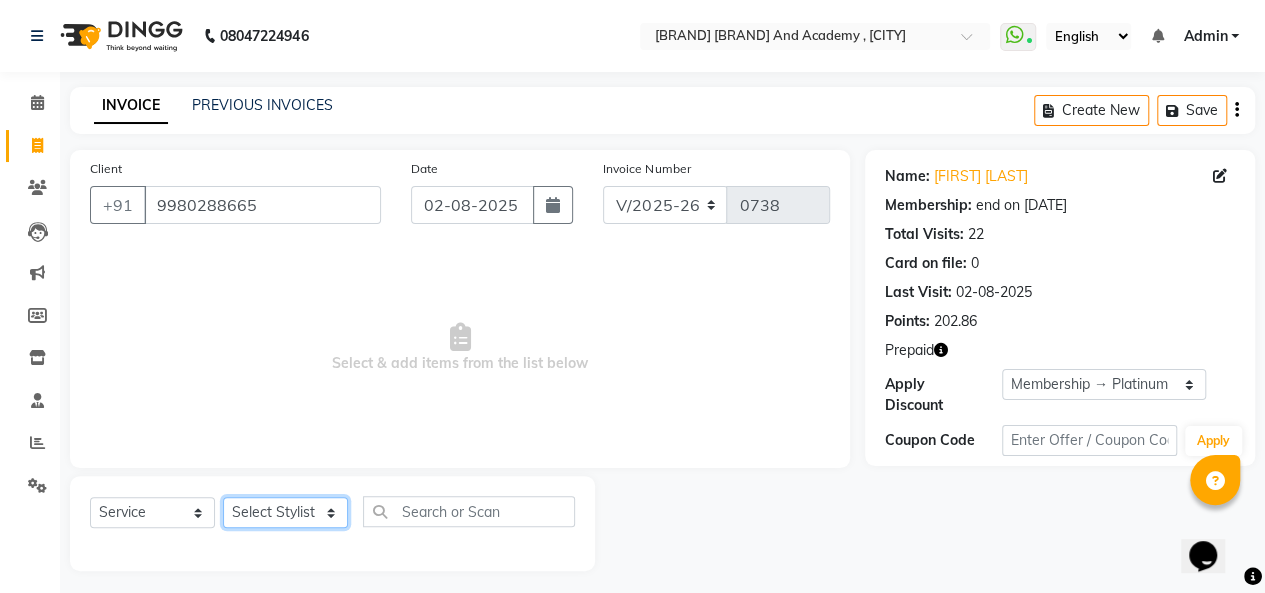 select on "43907" 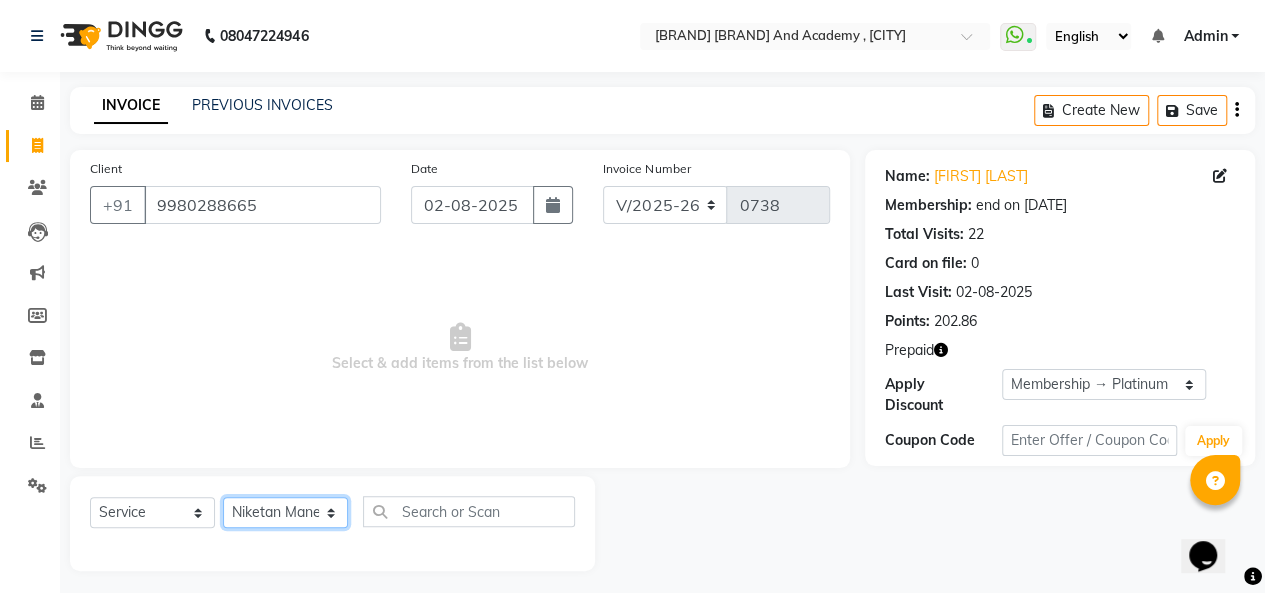 click on "Select Stylist [FIRST] [LAST] [FIRST] [LAST] [FIRST] [LAST] [FIRST] [LAST] [FIRST] [LAST] [FIRST] [LAST] [FIRST] [LAST]" 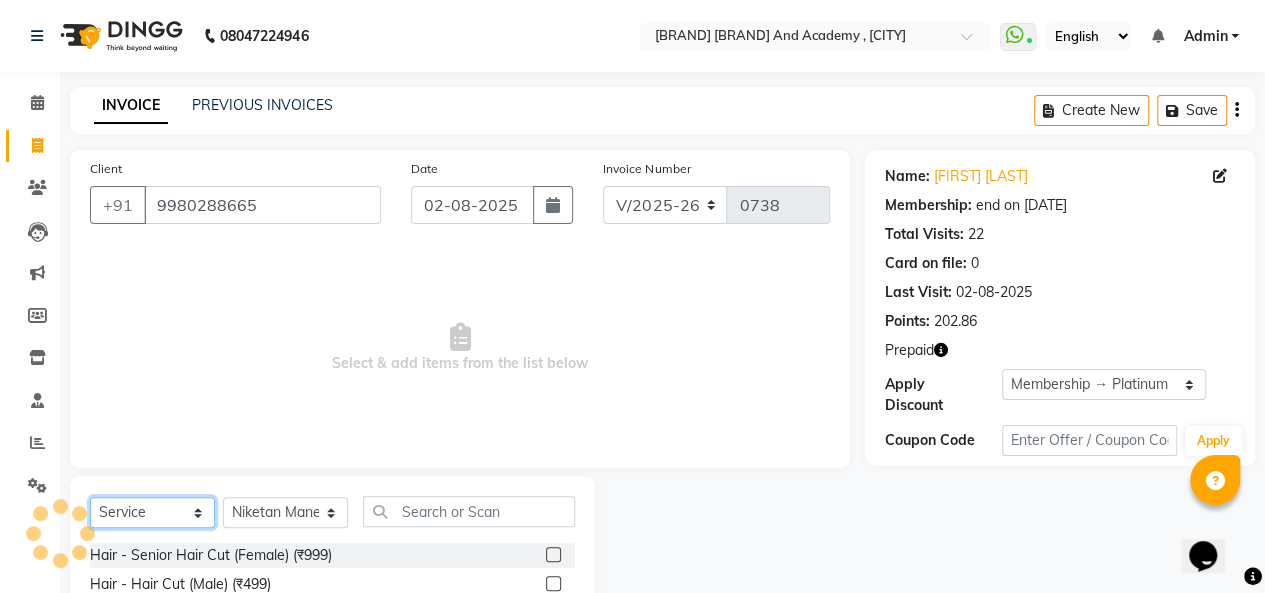 drag, startPoint x: 126, startPoint y: 511, endPoint x: 132, endPoint y: 498, distance: 14.3178215 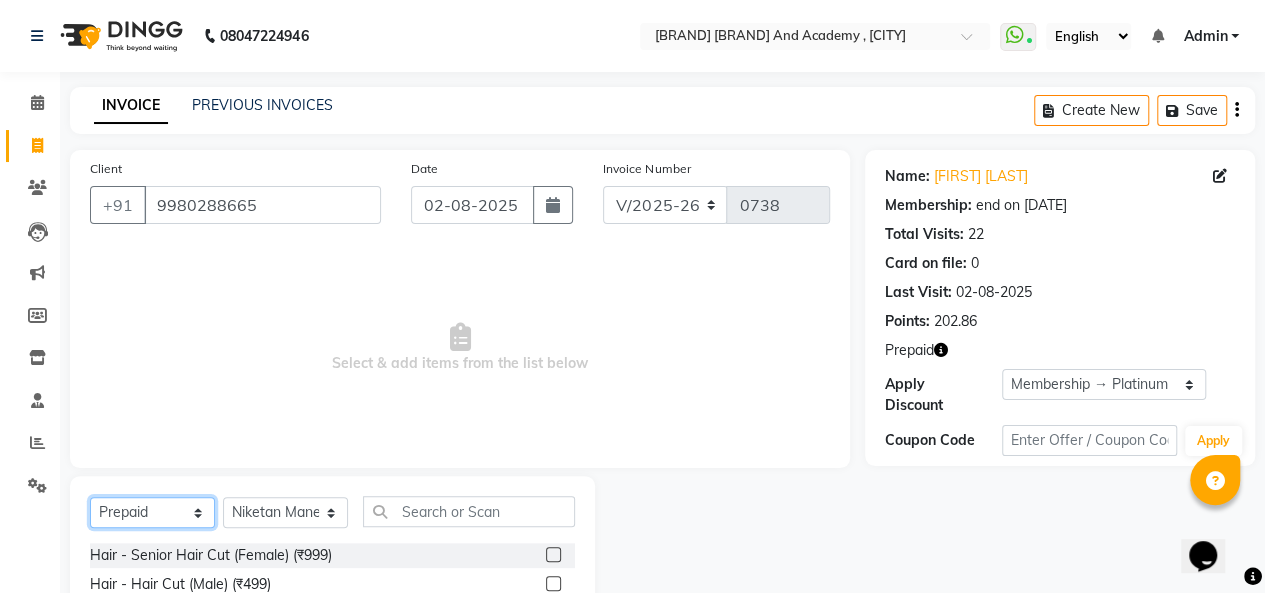 click on "Select  Service  Product  Membership  Package Voucher Prepaid Gift Card" 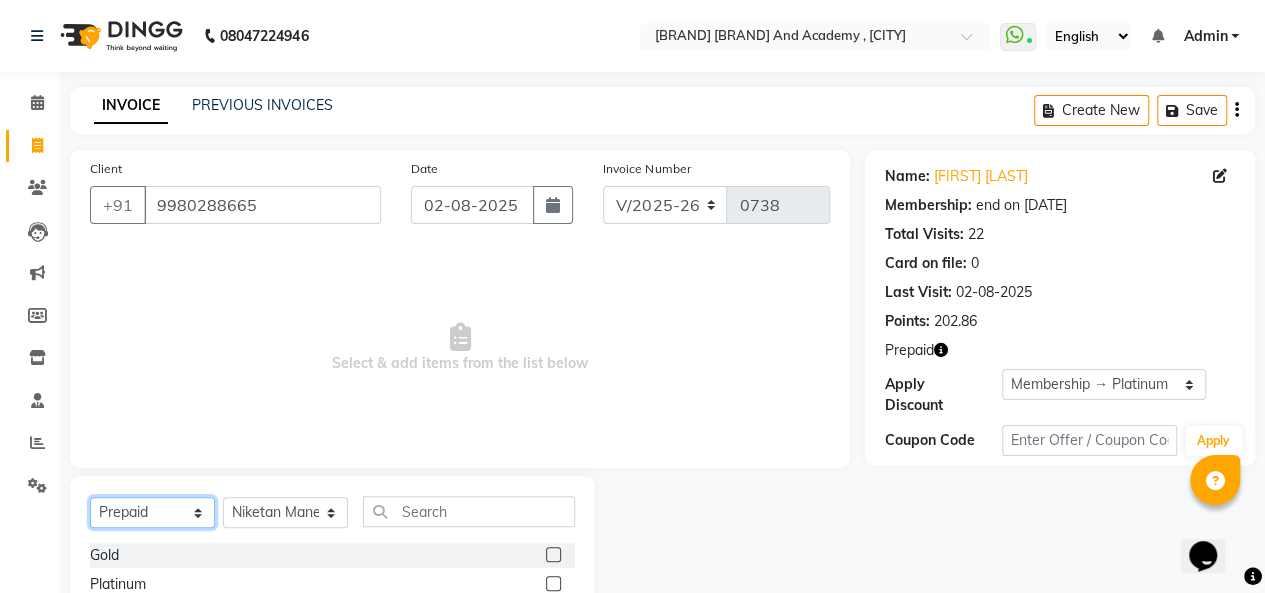 click on "Select  Service  Product  Membership  Package Voucher Prepaid Gift Card" 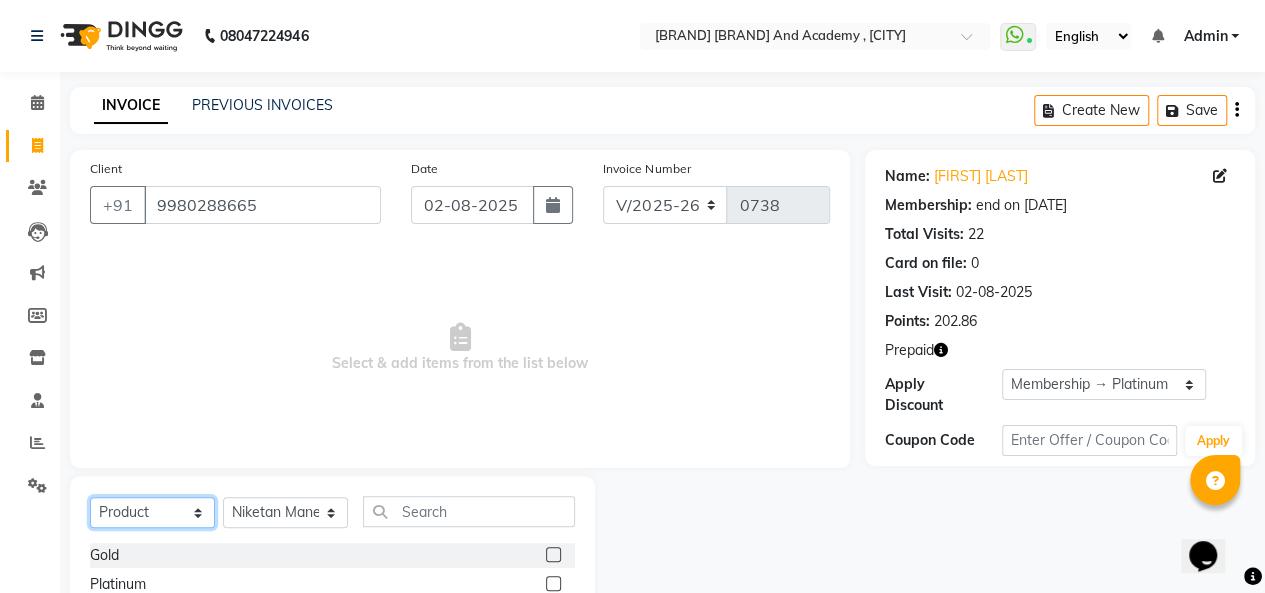 click on "Select  Service  Product  Membership  Package Voucher Prepaid Gift Card" 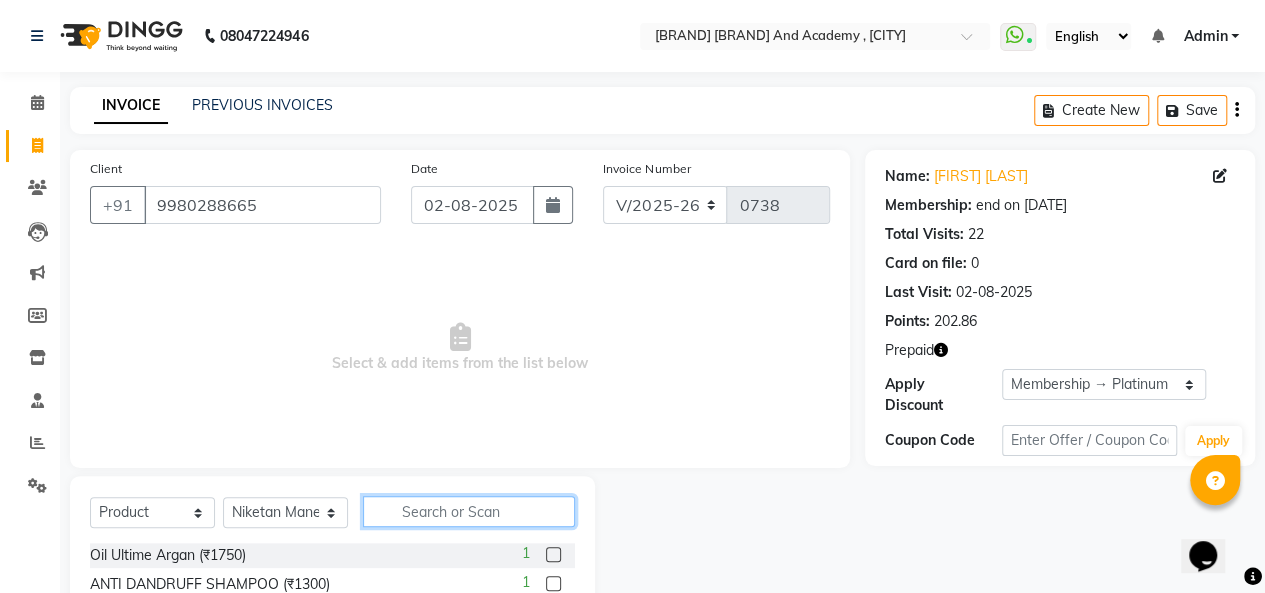 click 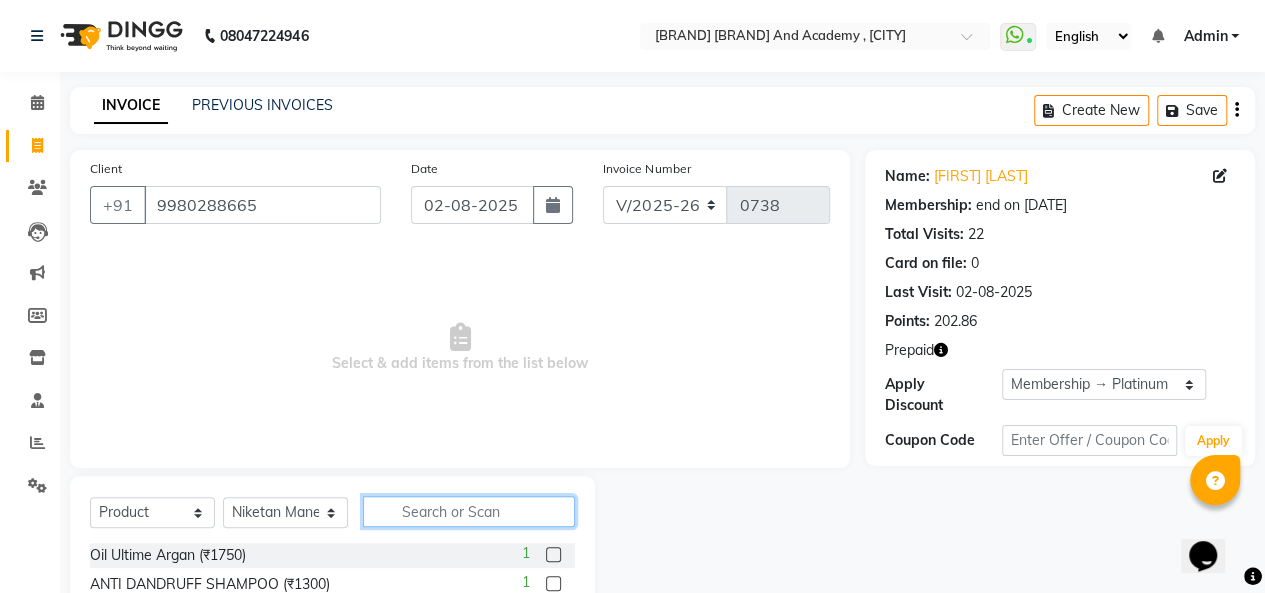 scroll, scrollTop: 200, scrollLeft: 0, axis: vertical 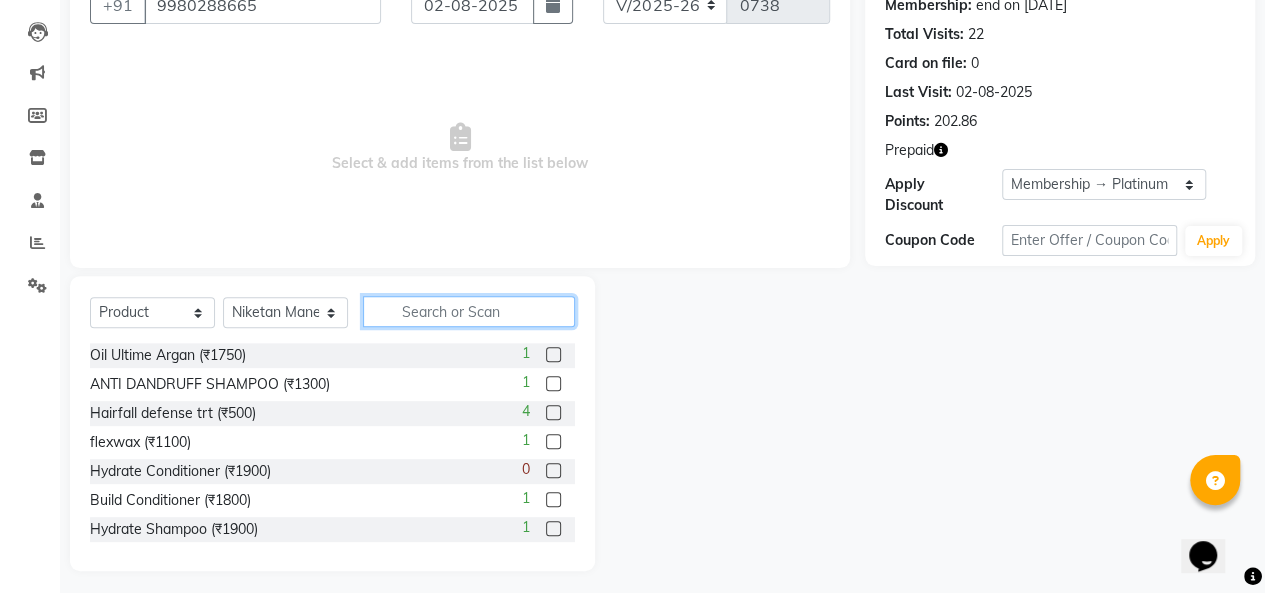 click 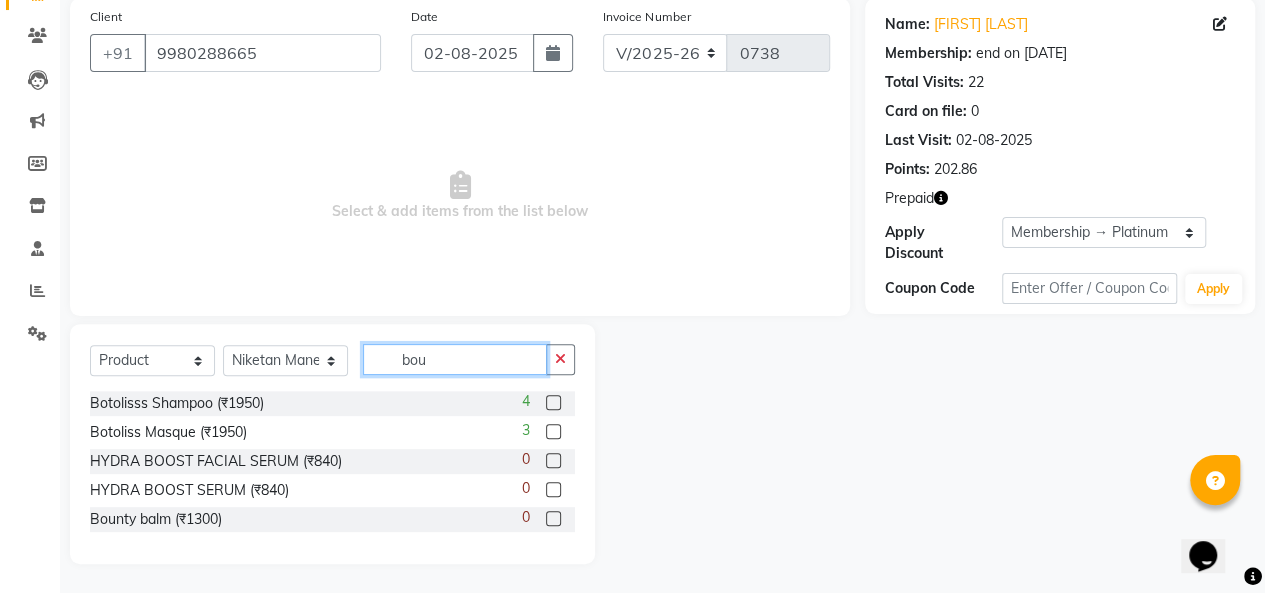scroll, scrollTop: 36, scrollLeft: 0, axis: vertical 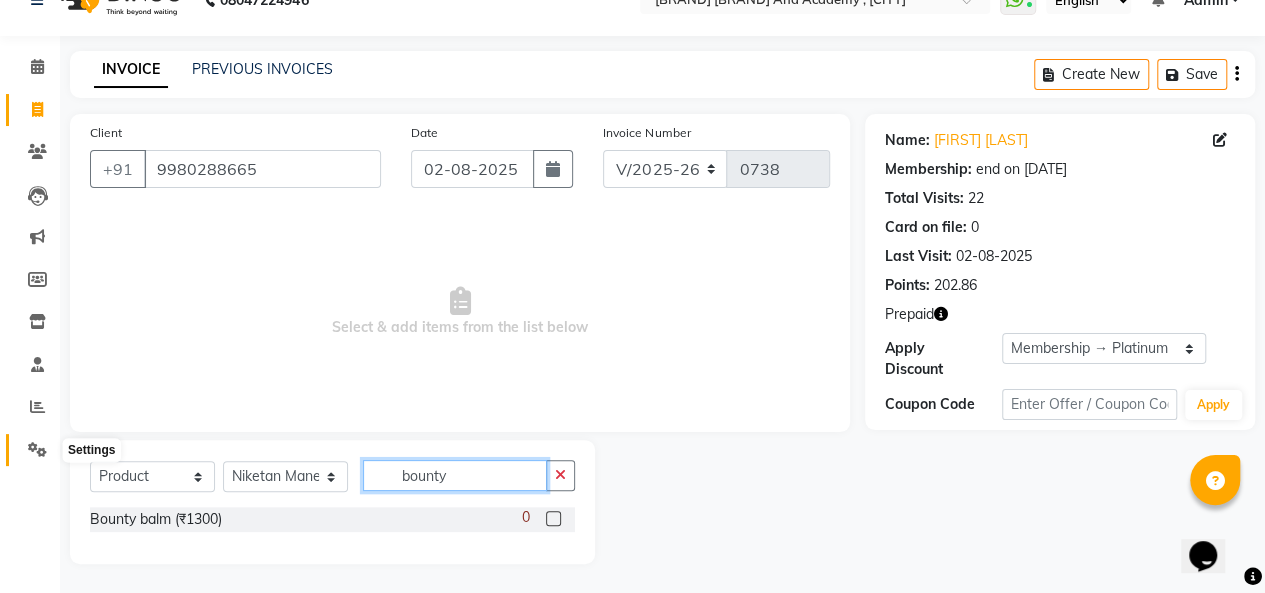 type on "bounty" 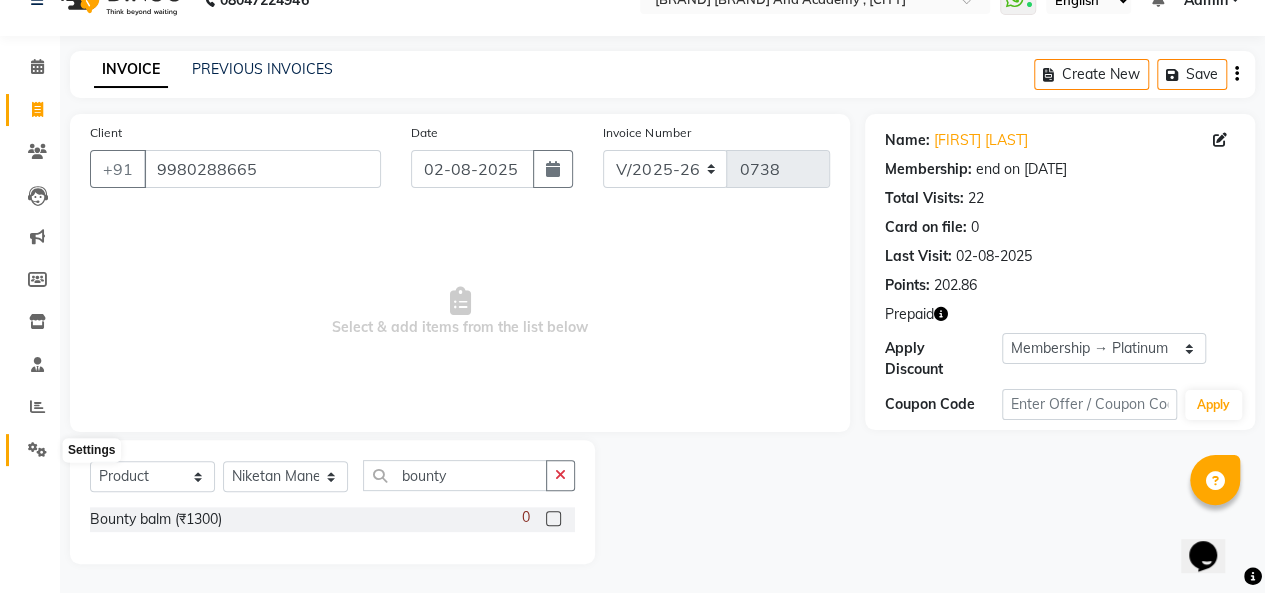 click 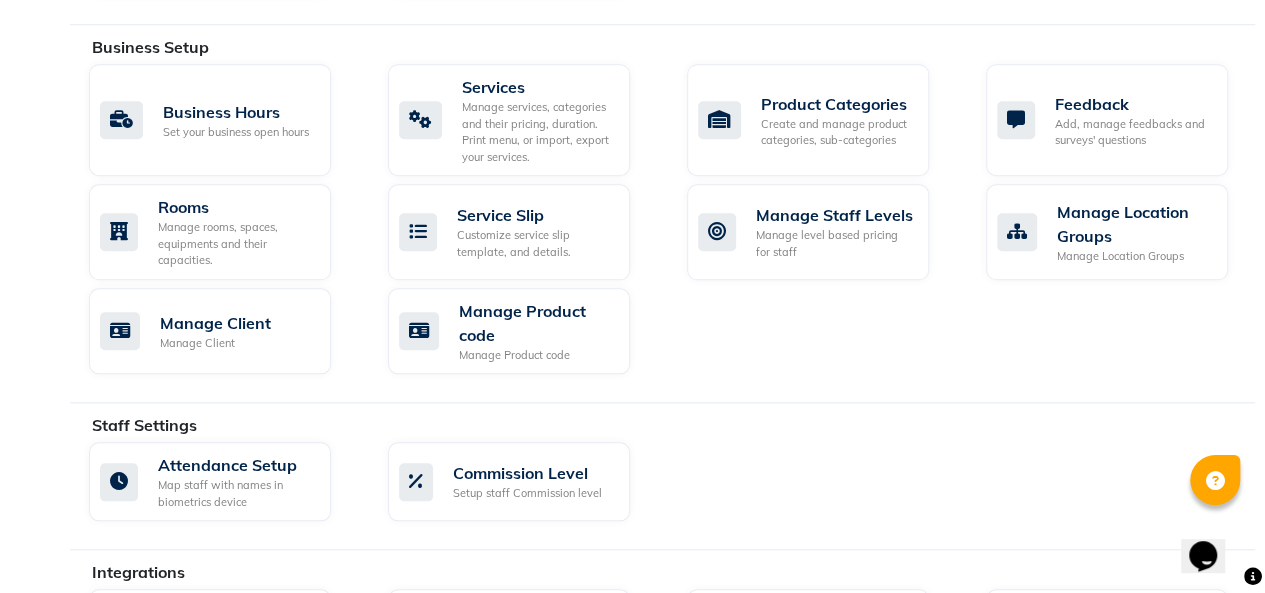 scroll, scrollTop: 295, scrollLeft: 0, axis: vertical 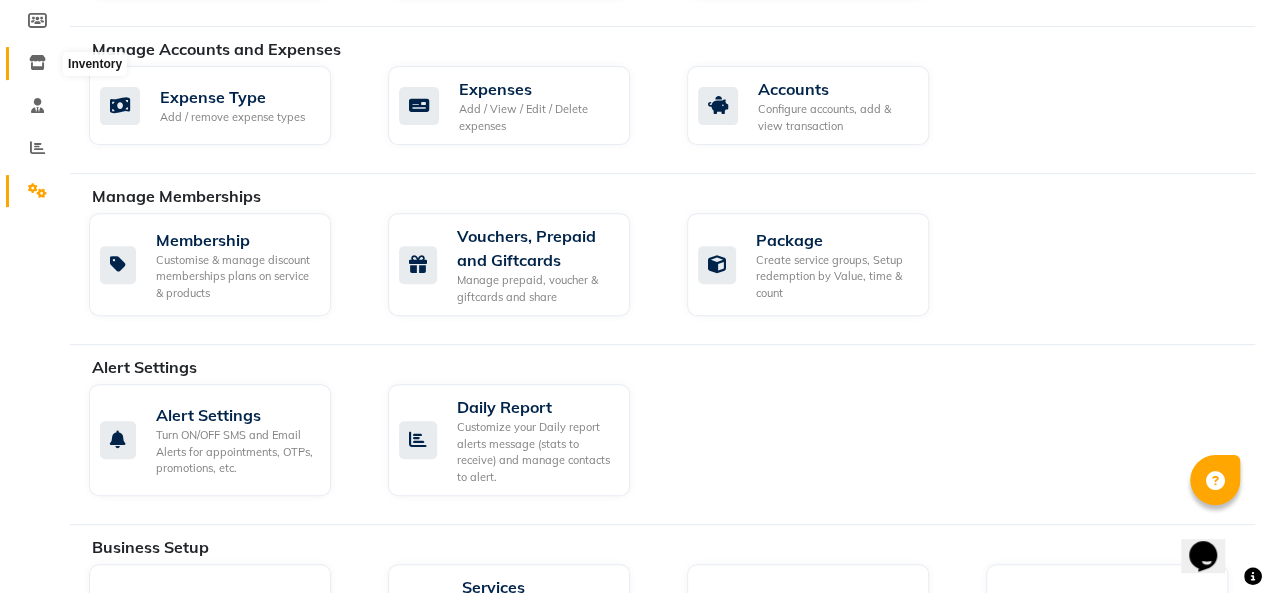 click 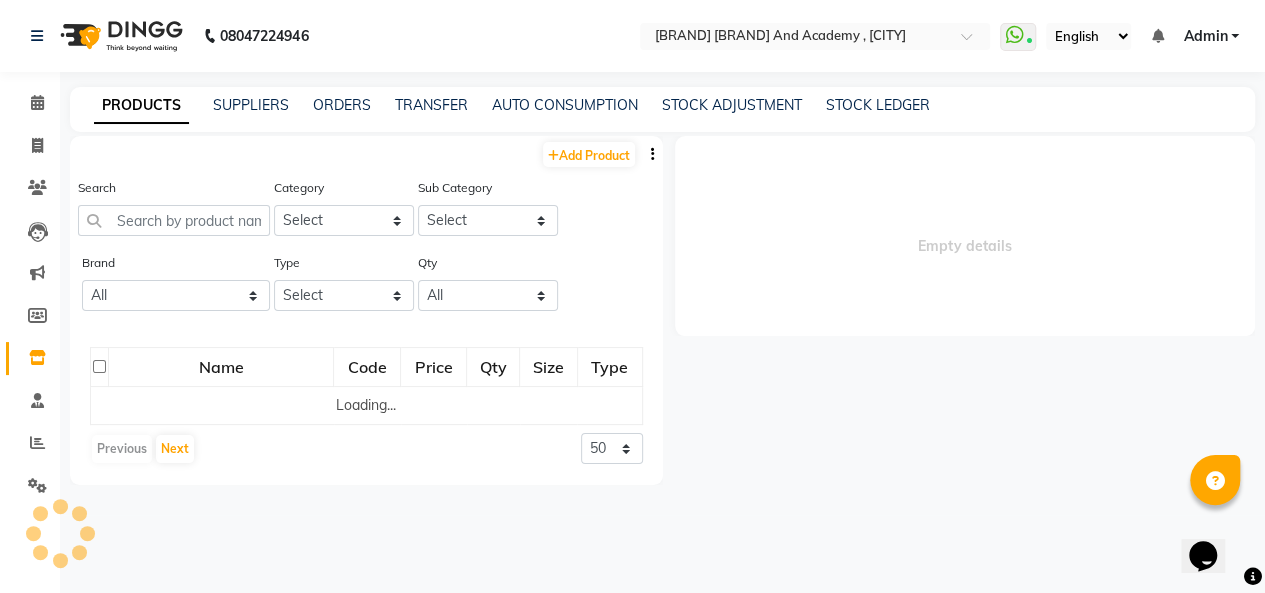 scroll, scrollTop: 0, scrollLeft: 0, axis: both 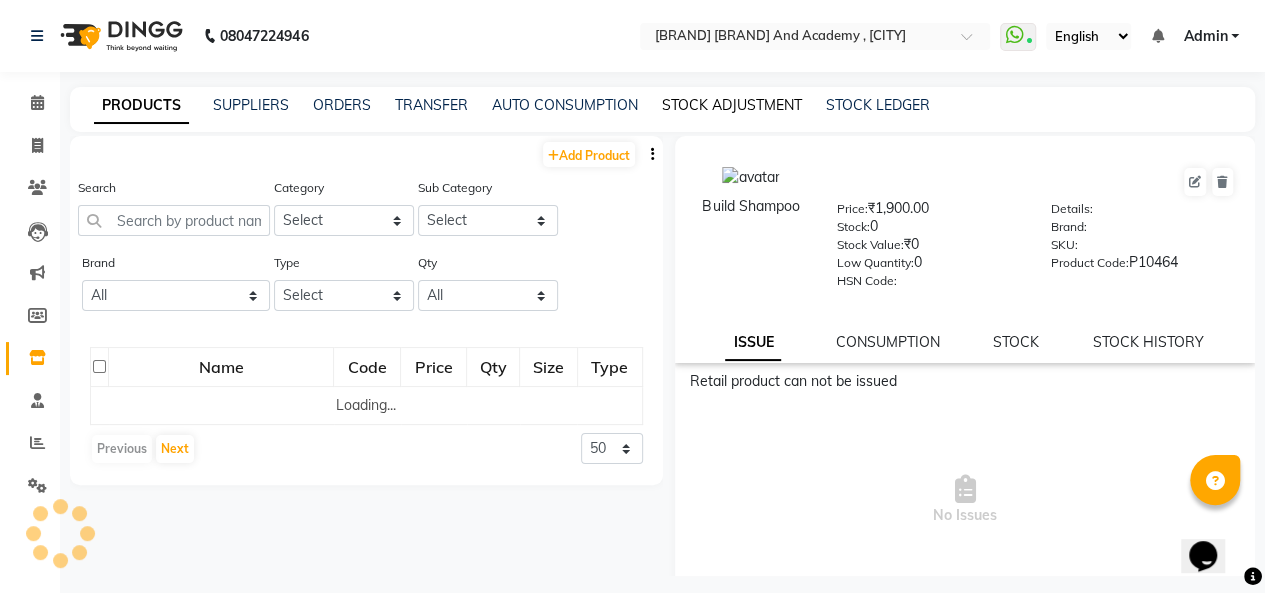 click on "STOCK ADJUSTMENT" 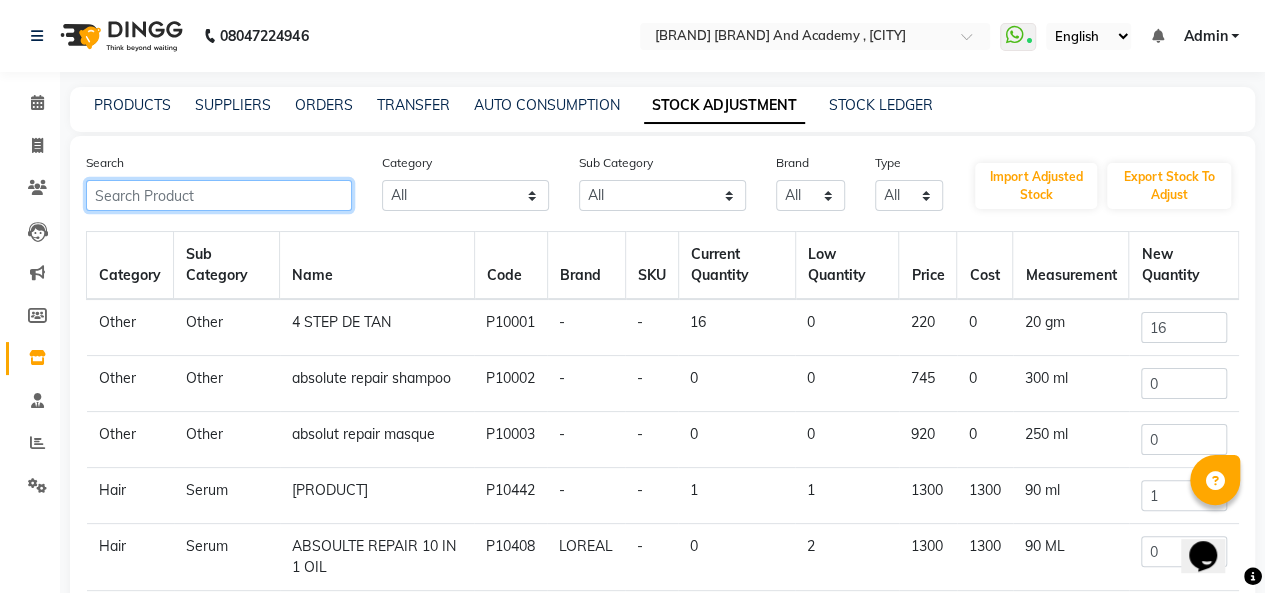 click 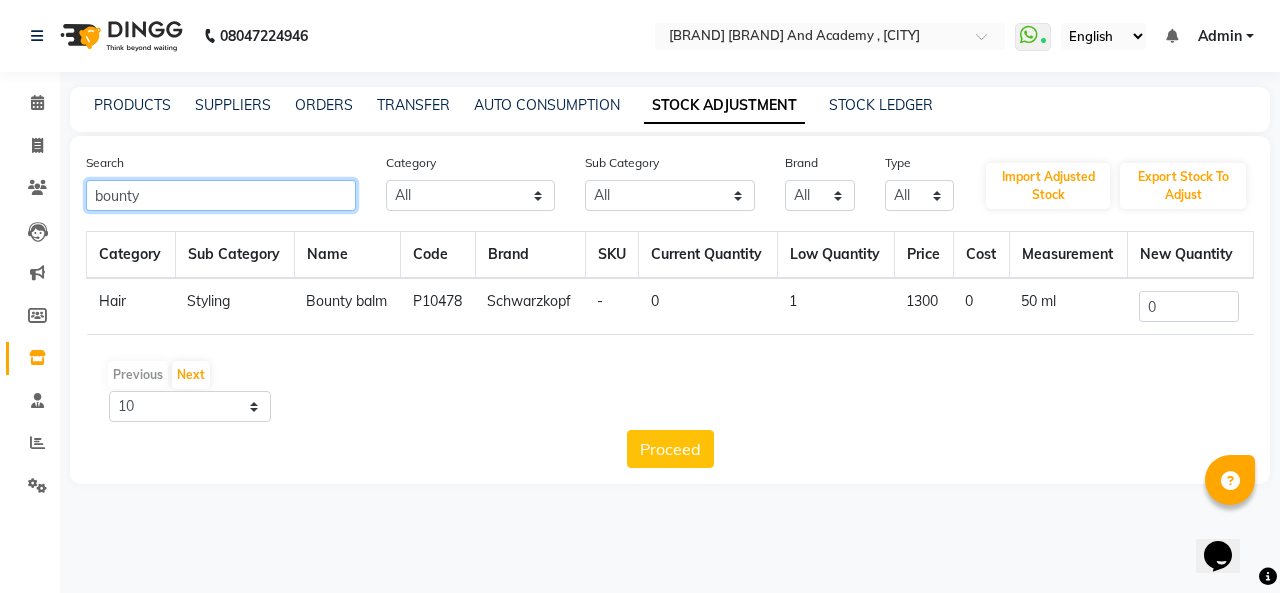 type on "bounty" 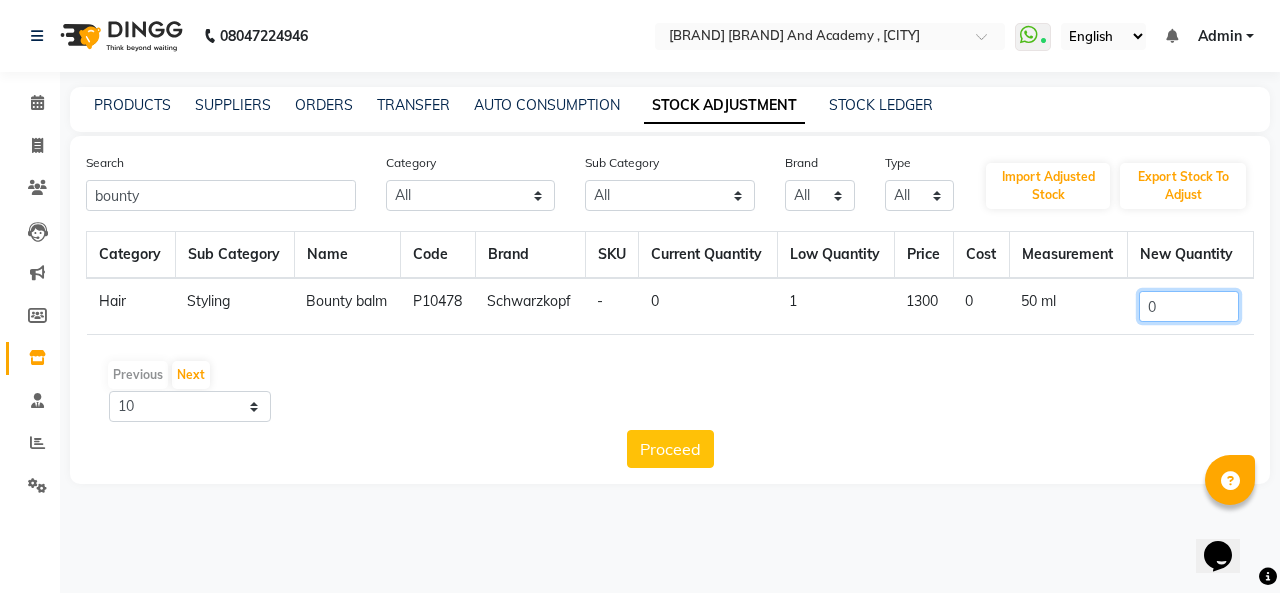 click on "0" 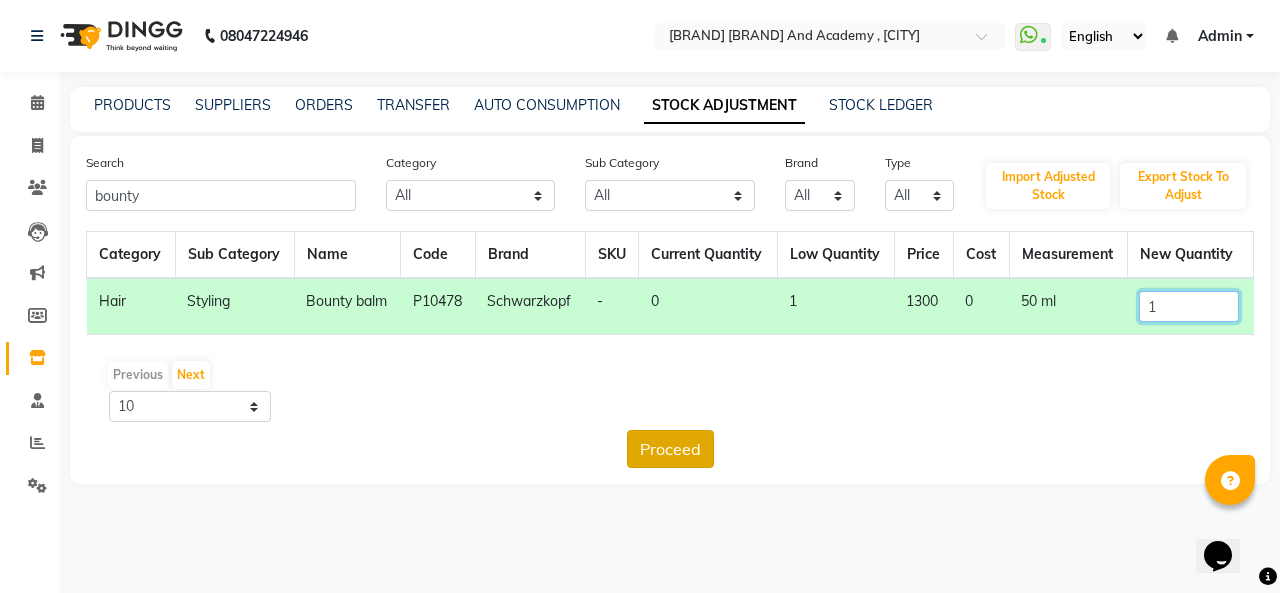 type on "1" 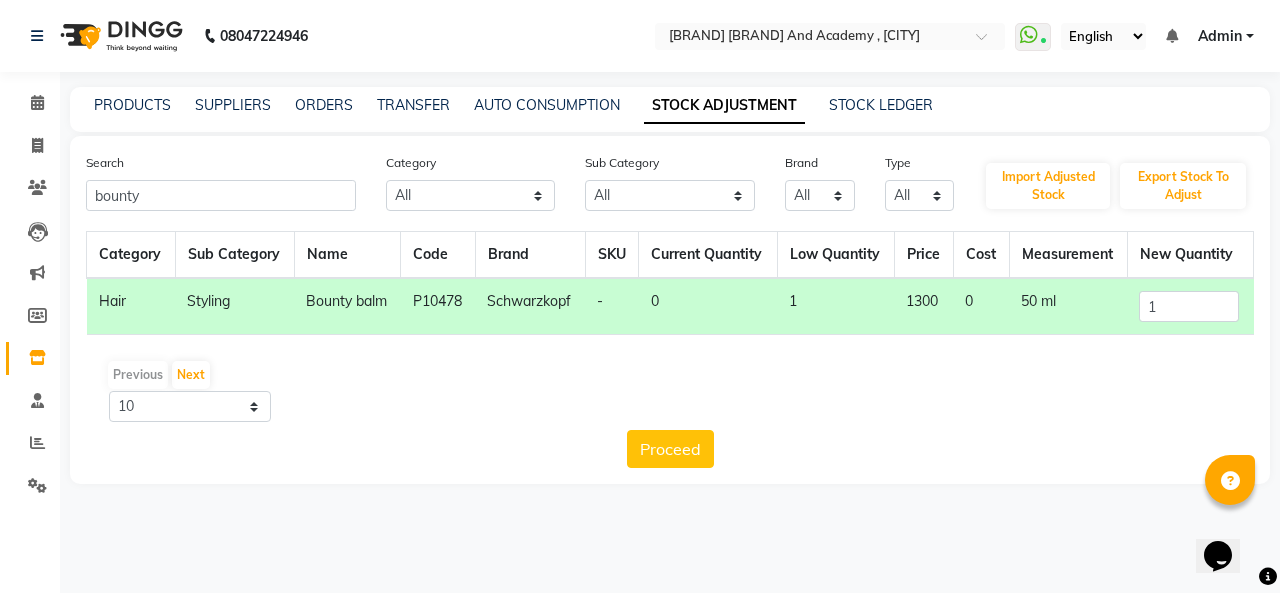 click on "Proceed" 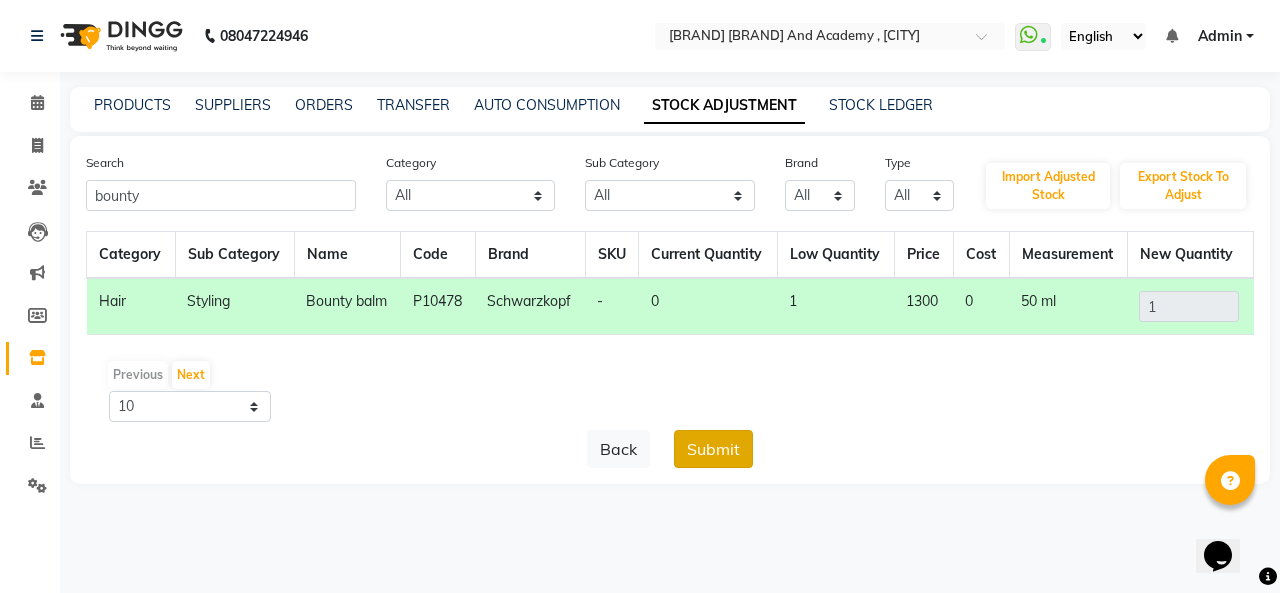 click on "Submit" 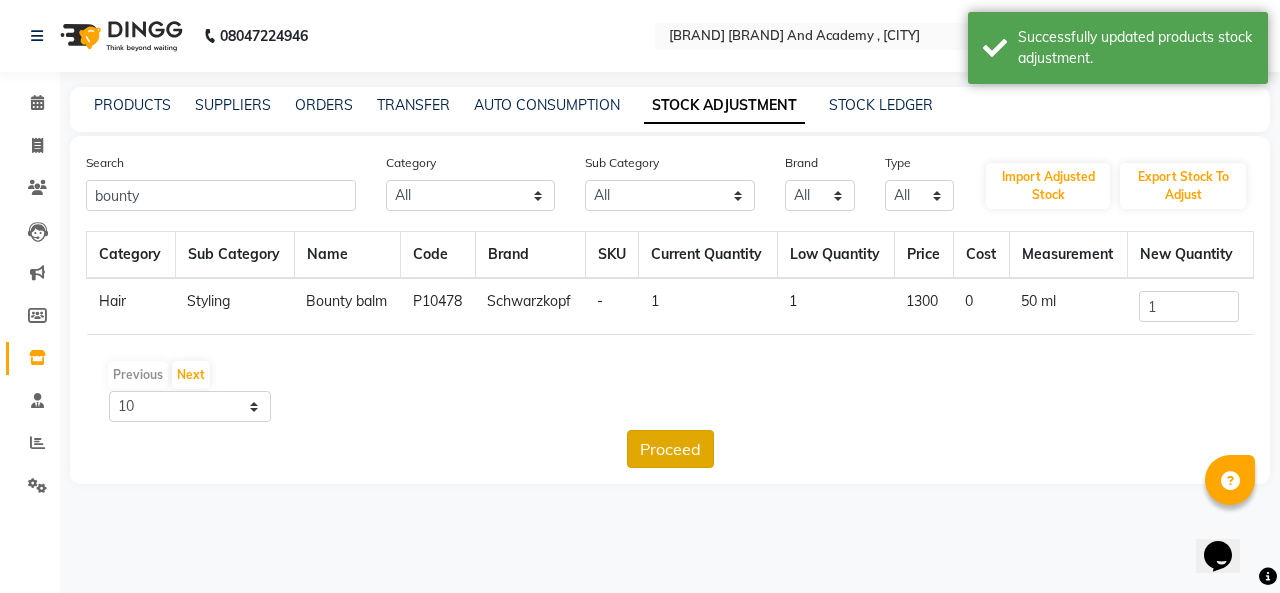 click on "Proceed" 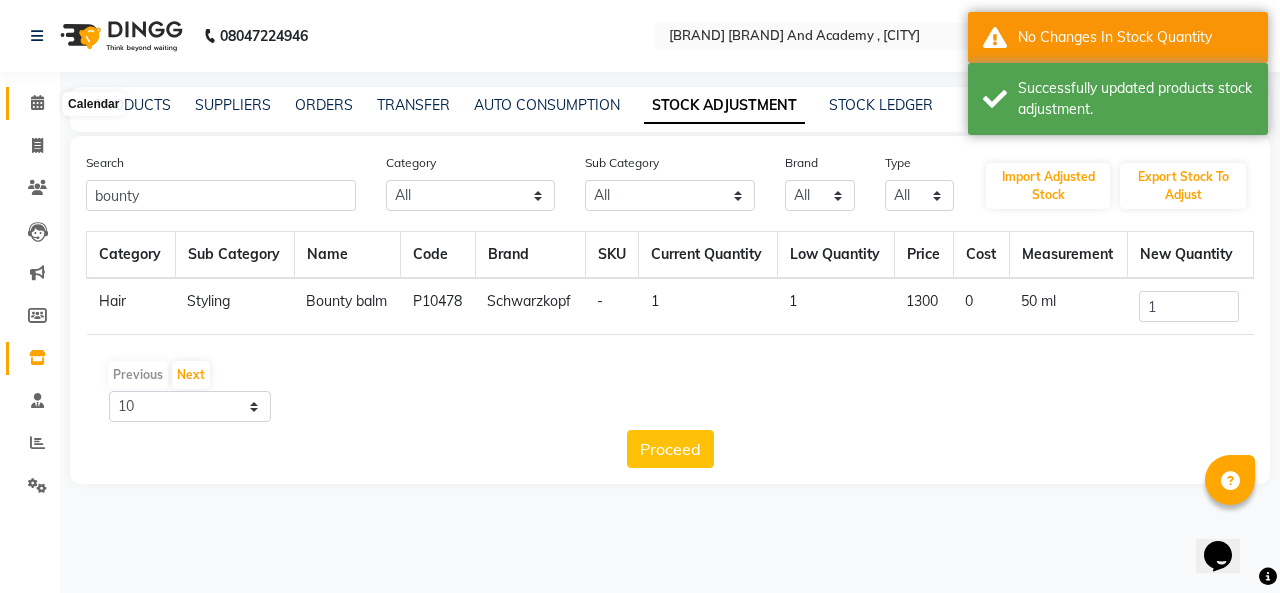 click 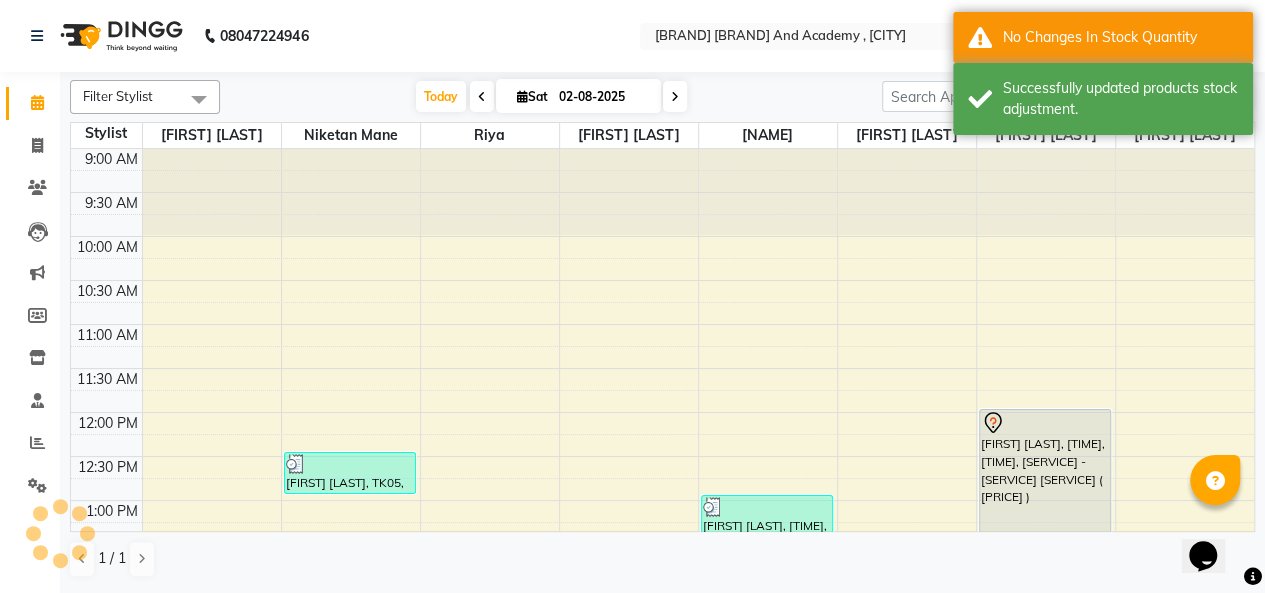 scroll, scrollTop: 0, scrollLeft: 0, axis: both 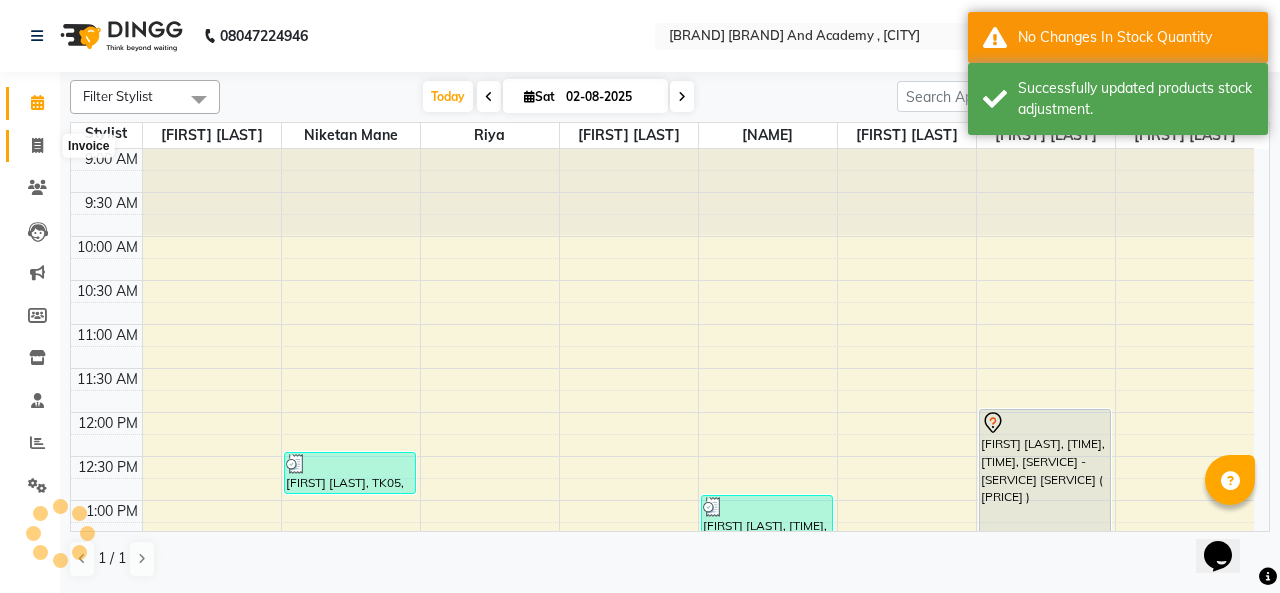 click 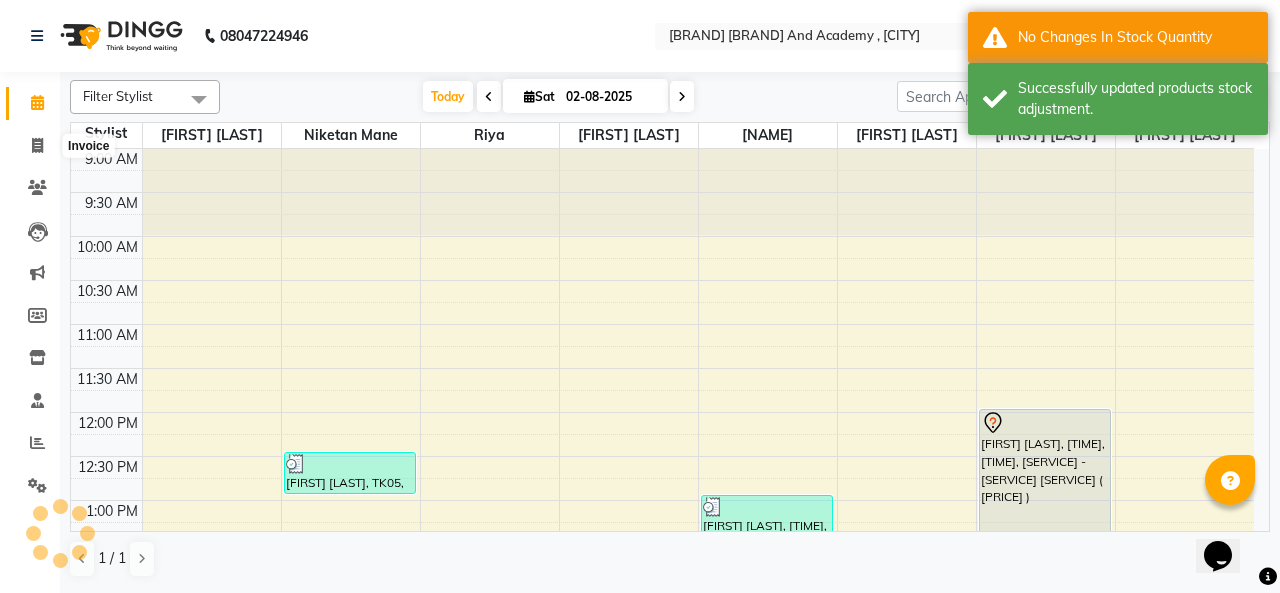 select on "service" 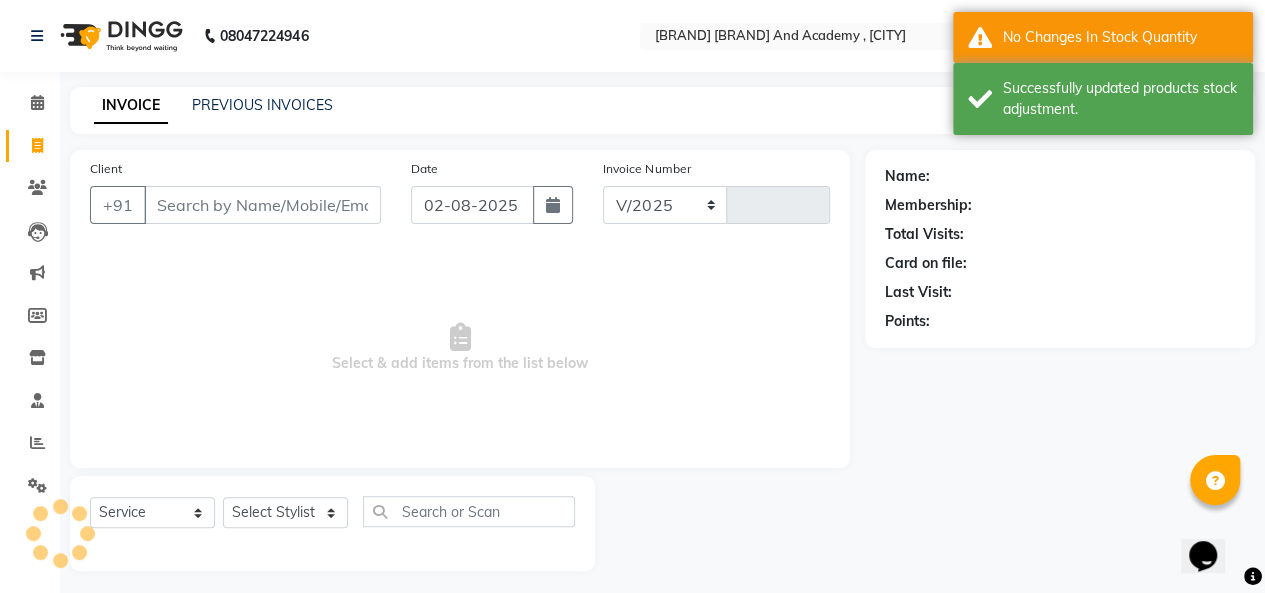 select on "665" 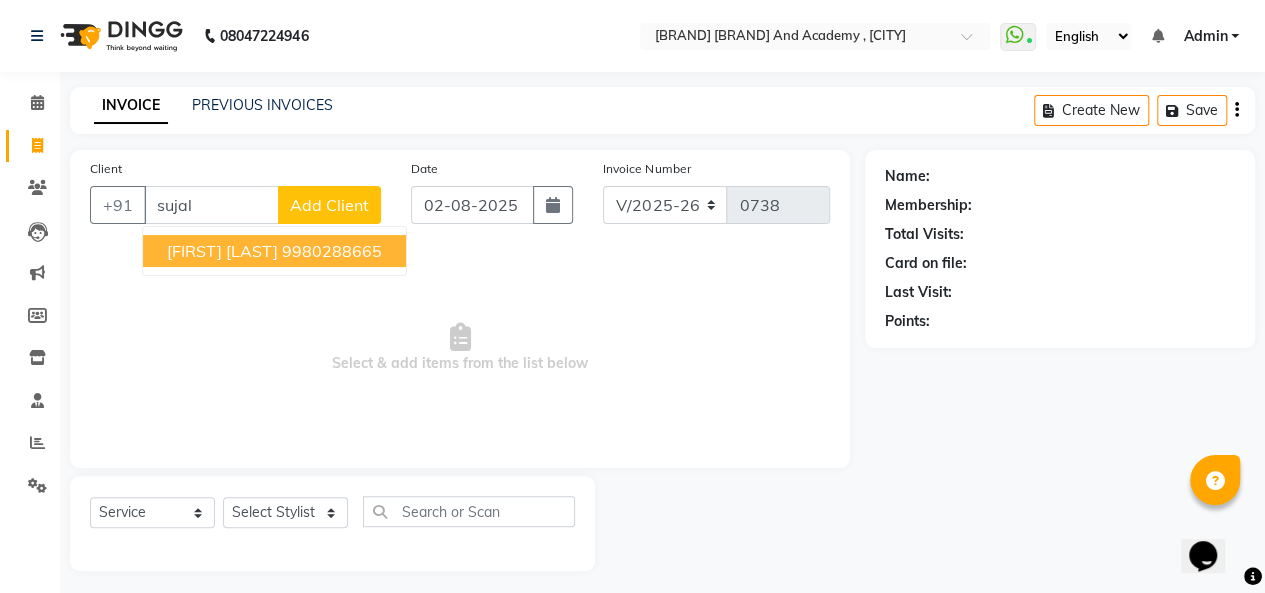 click on "[FIRST] [LAST]" at bounding box center (222, 251) 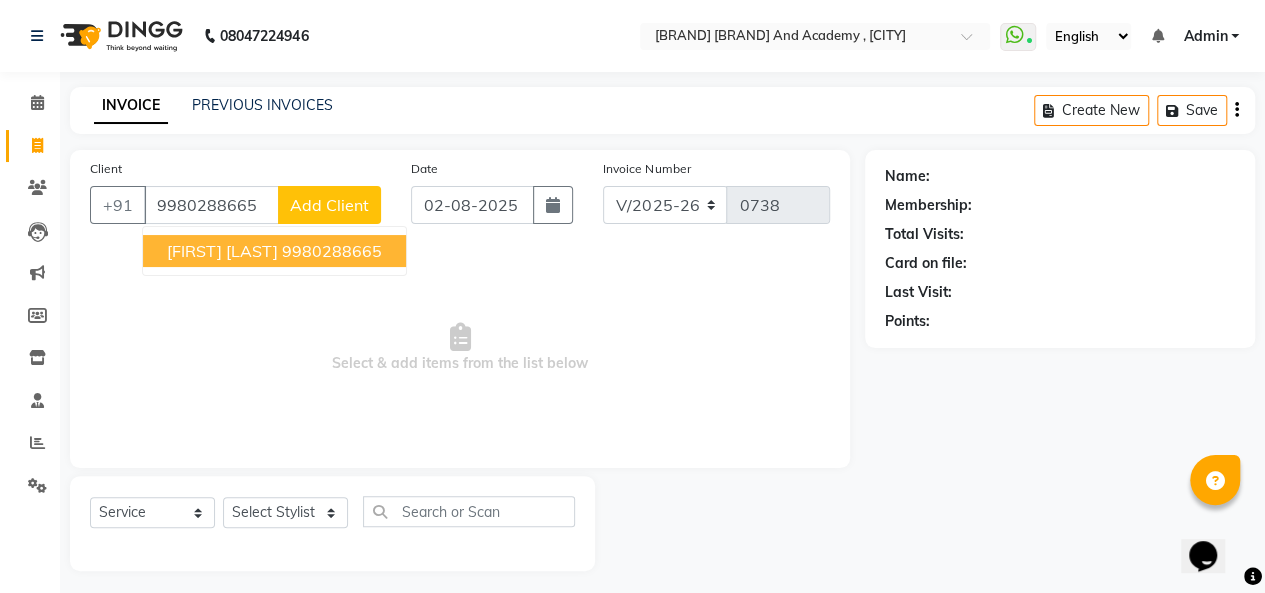 type on "9980288665" 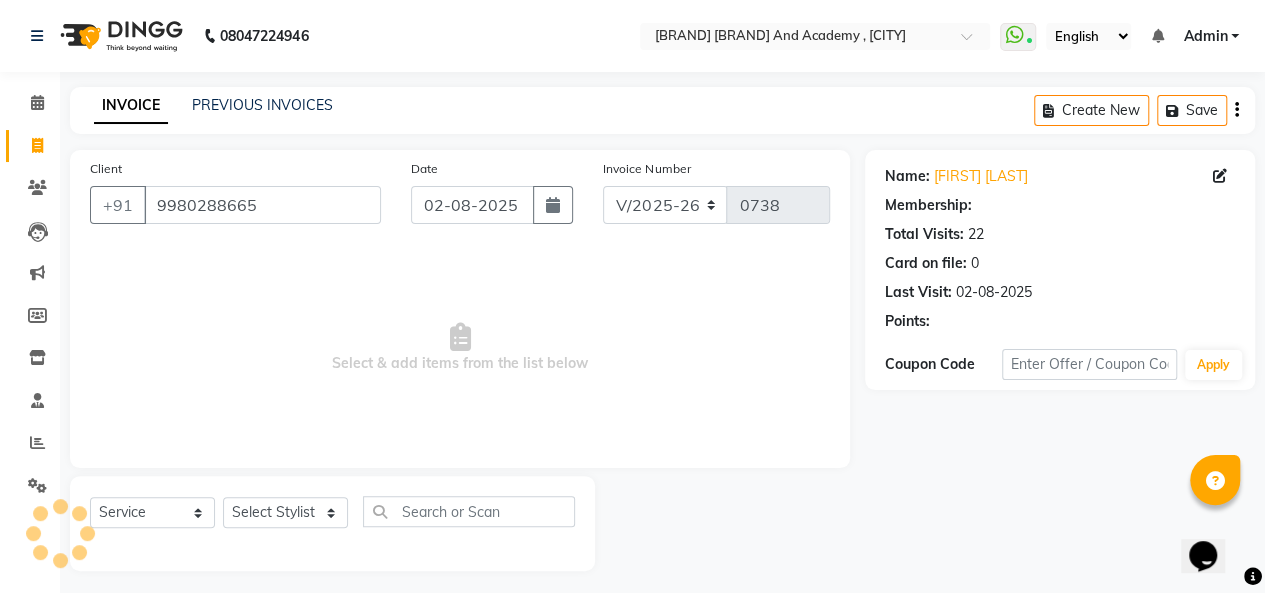 select on "2: Object" 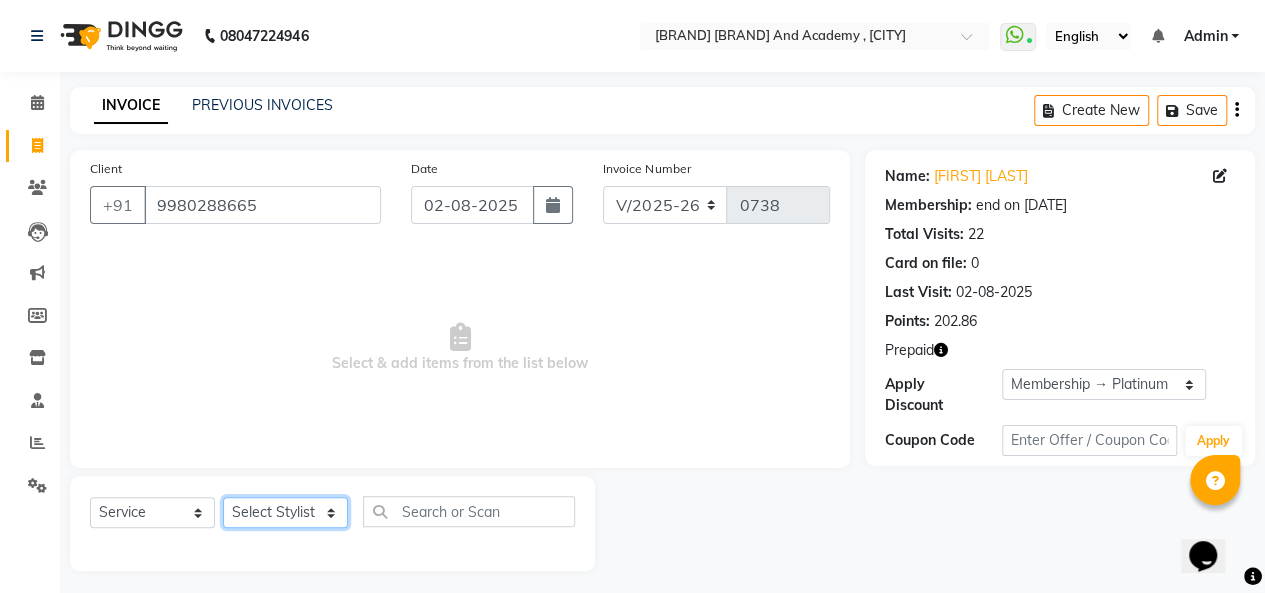 click on "Select Stylist [FIRST] [LAST] [FIRST] [LAST] [FIRST] [LAST] [FIRST] [LAST] [FIRST] [LAST] [FIRST] [LAST] [FIRST] [LAST]" 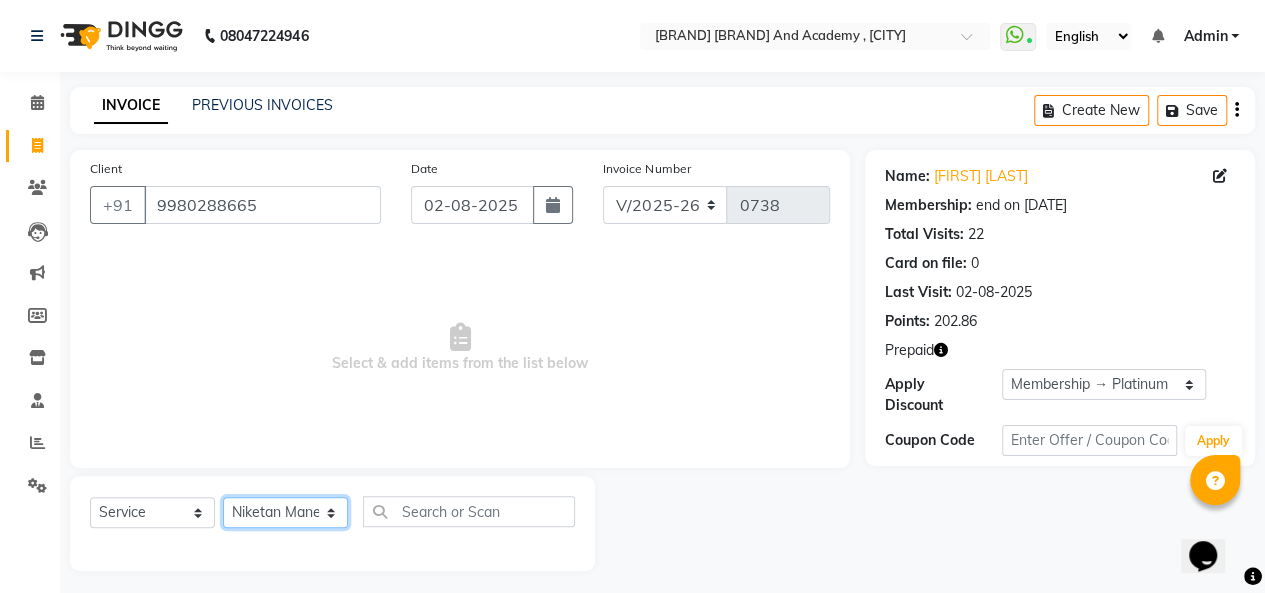 click on "Select Stylist [FIRST] [LAST] [FIRST] [LAST] [FIRST] [LAST] [FIRST] [LAST] [FIRST] [LAST] [FIRST] [LAST] [FIRST] [LAST]" 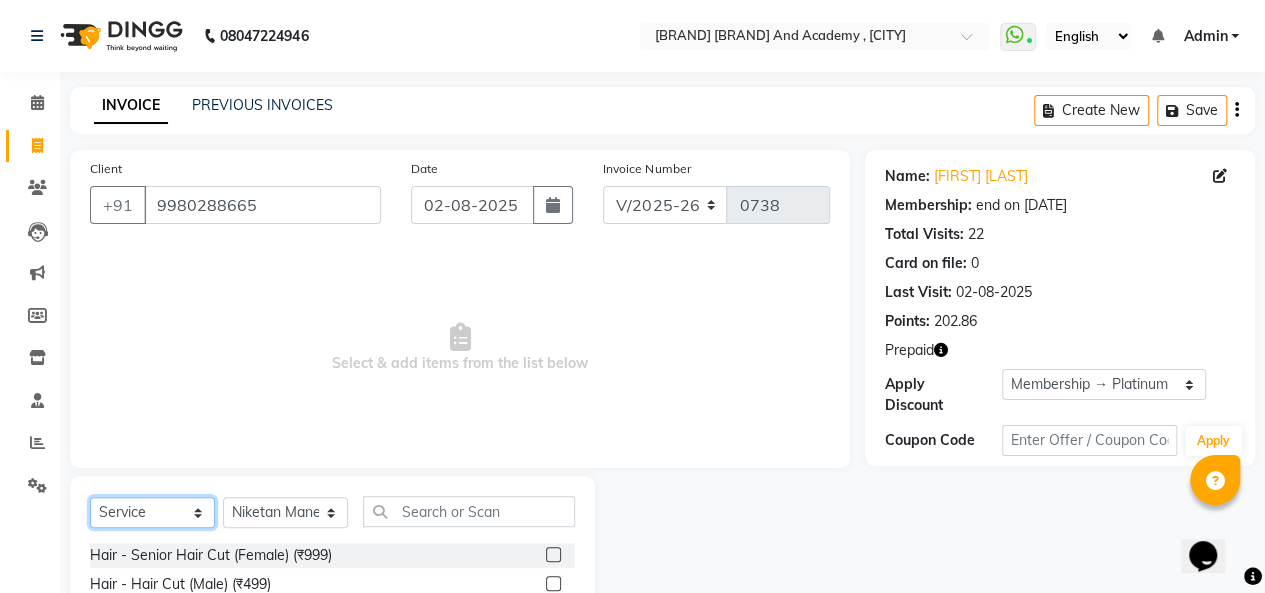 click on "Select  Service  Product  Membership  Package Voucher Prepaid Gift Card" 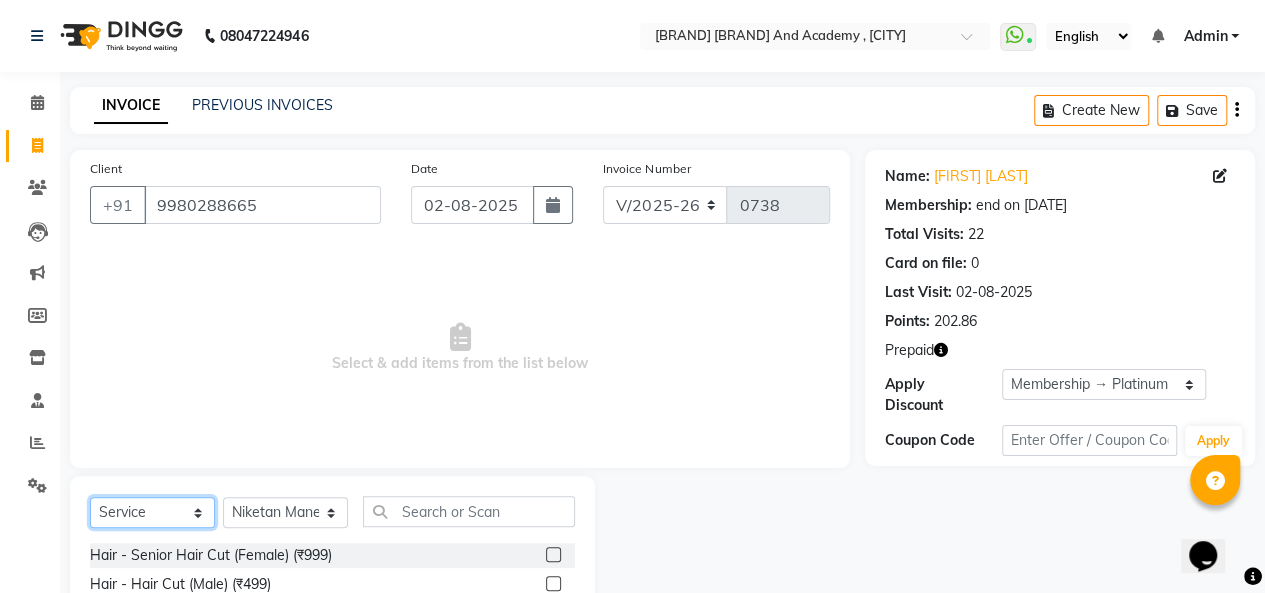 select on "product" 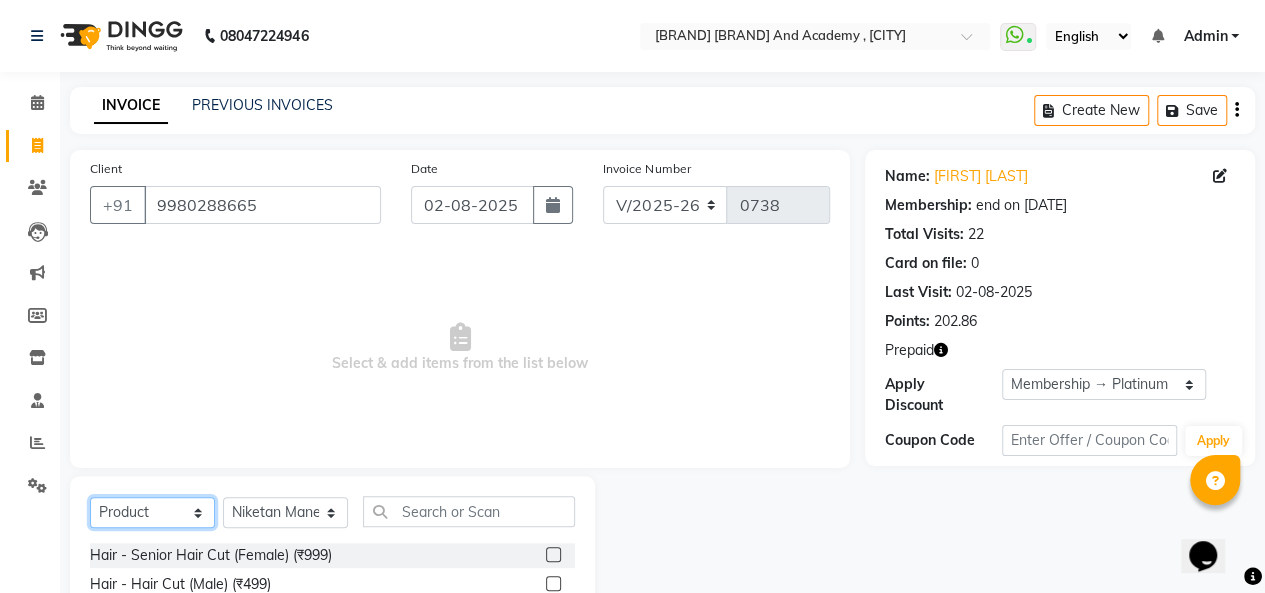 click on "Select  Service  Product  Membership  Package Voucher Prepaid Gift Card" 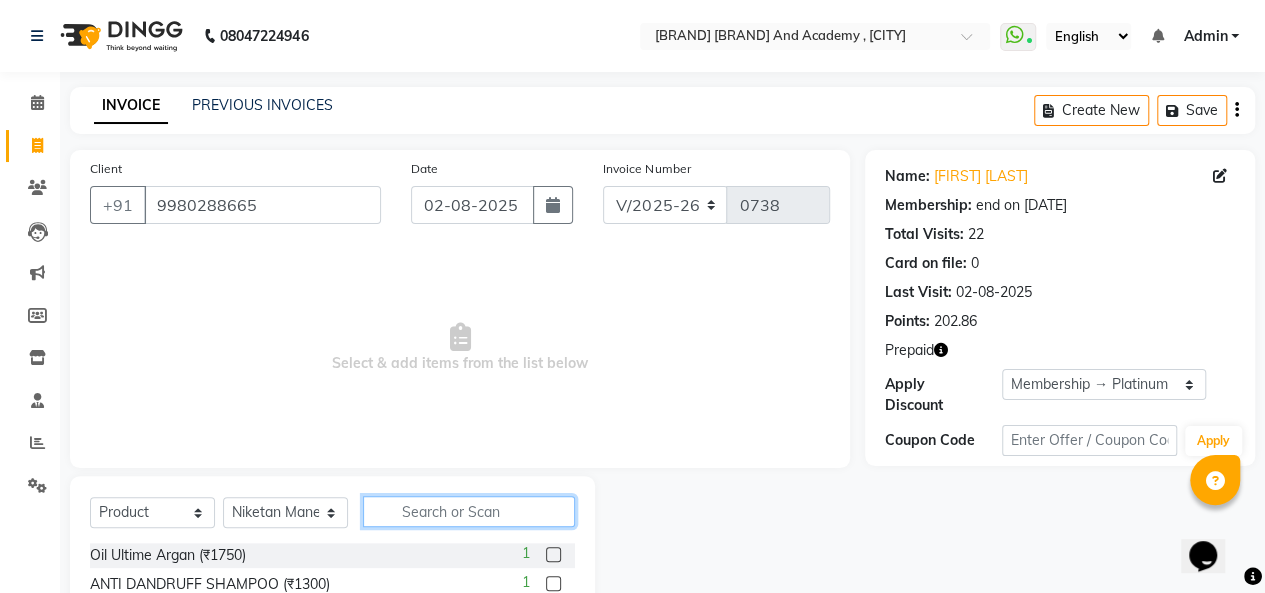 click 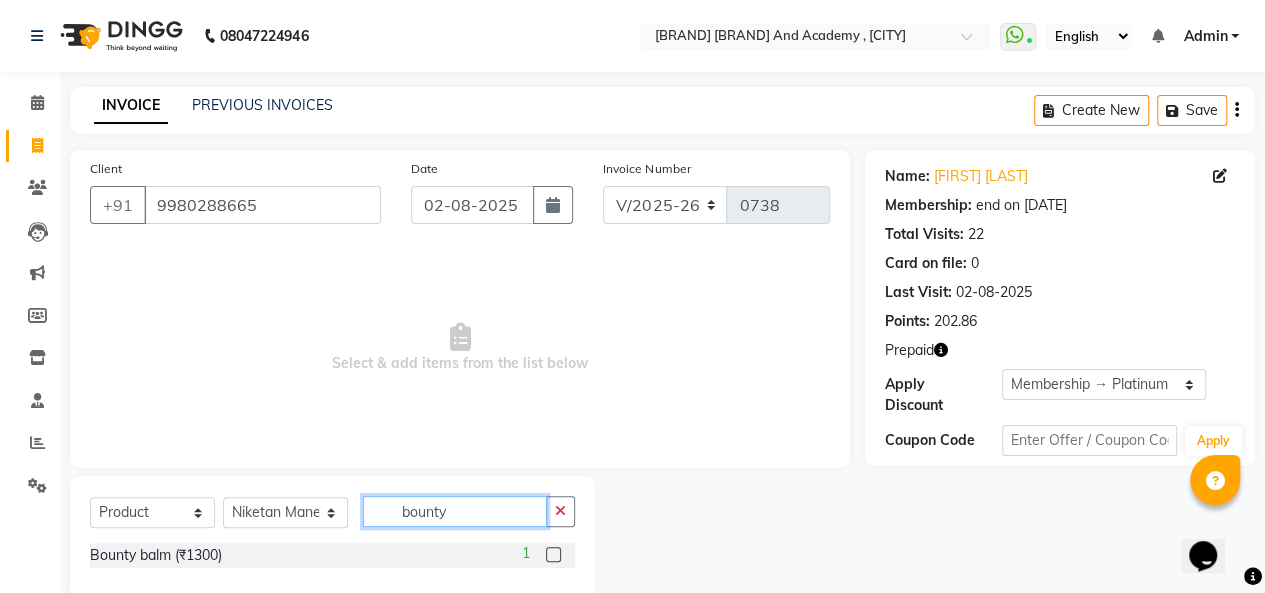 type on "bounty" 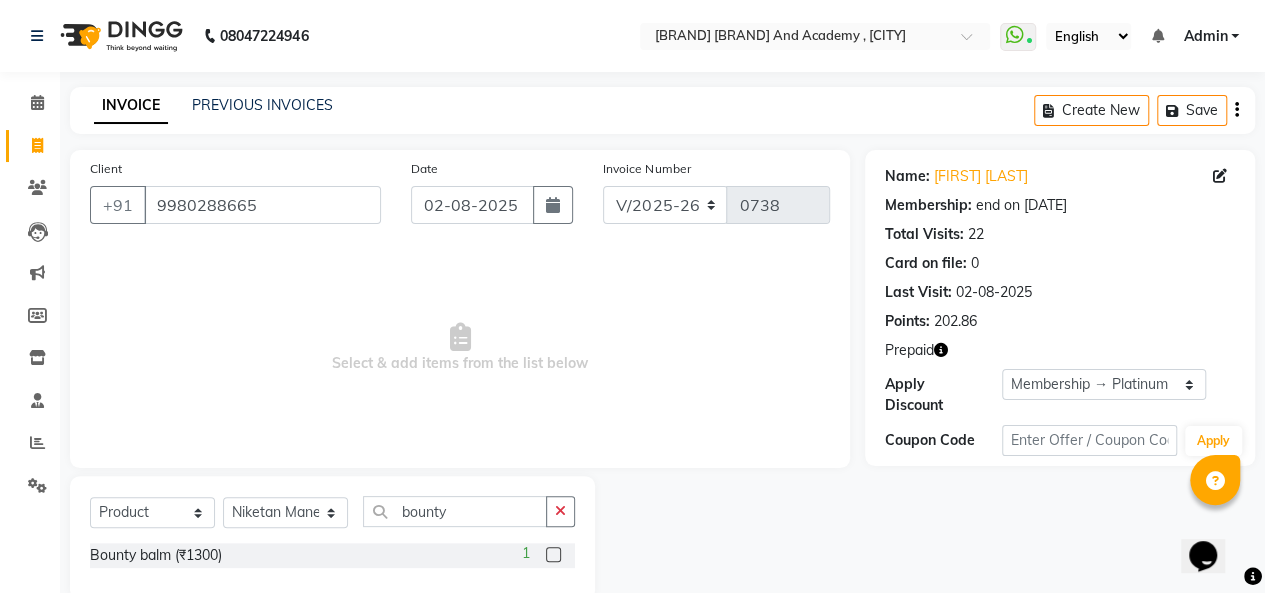 click 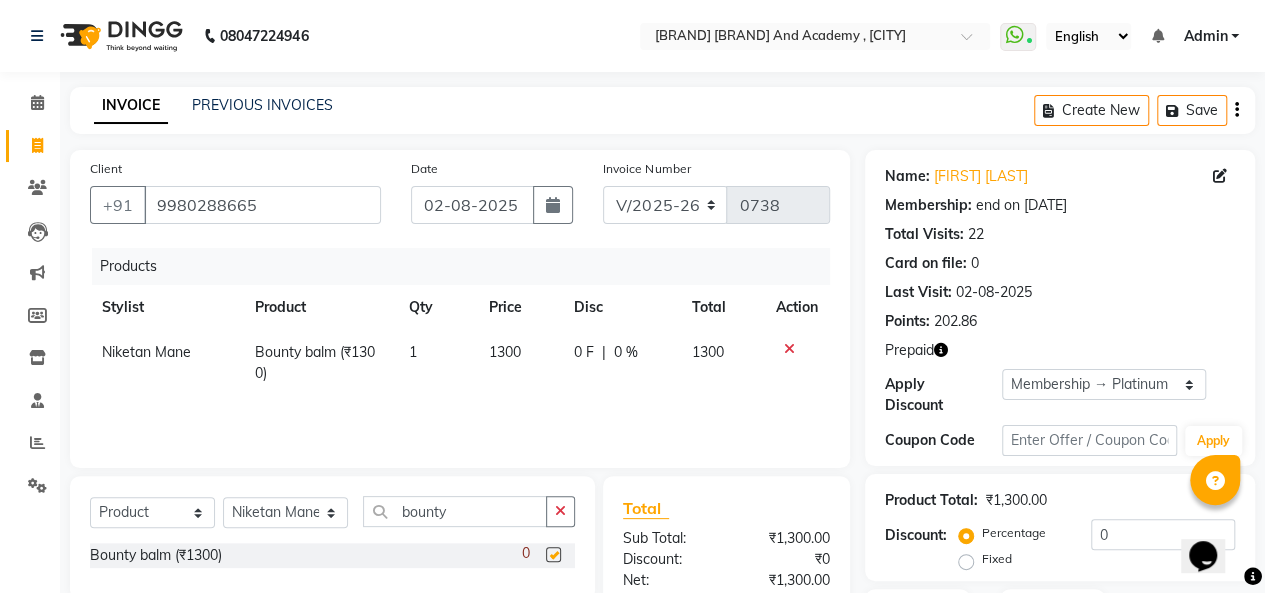checkbox on "false" 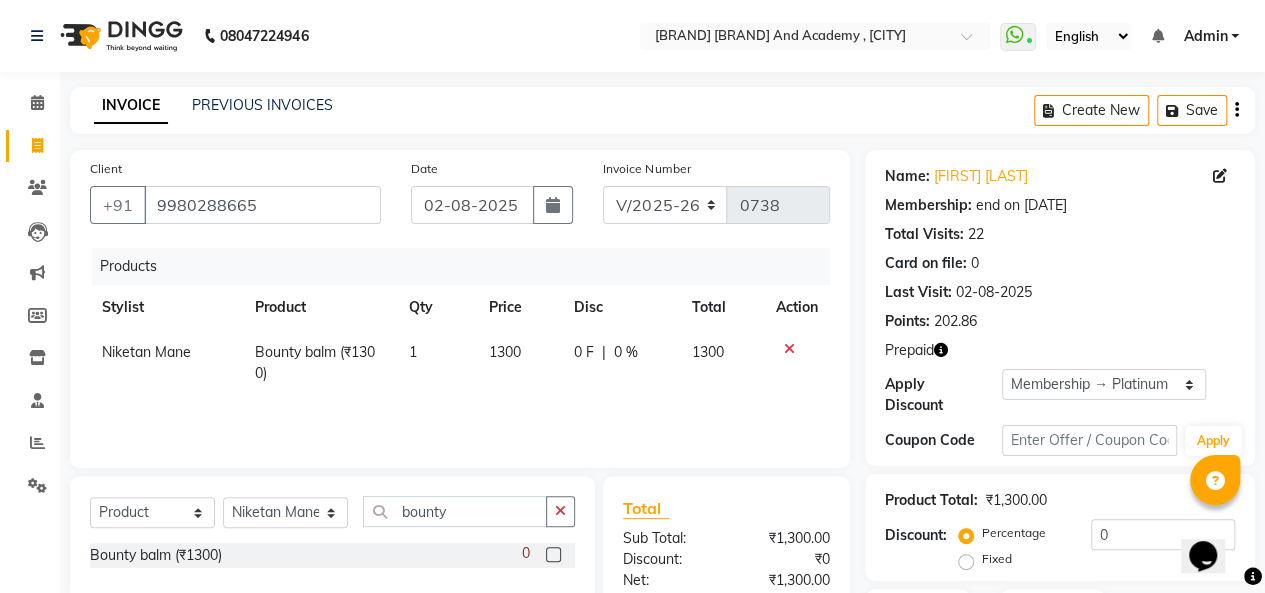 scroll, scrollTop: 153, scrollLeft: 0, axis: vertical 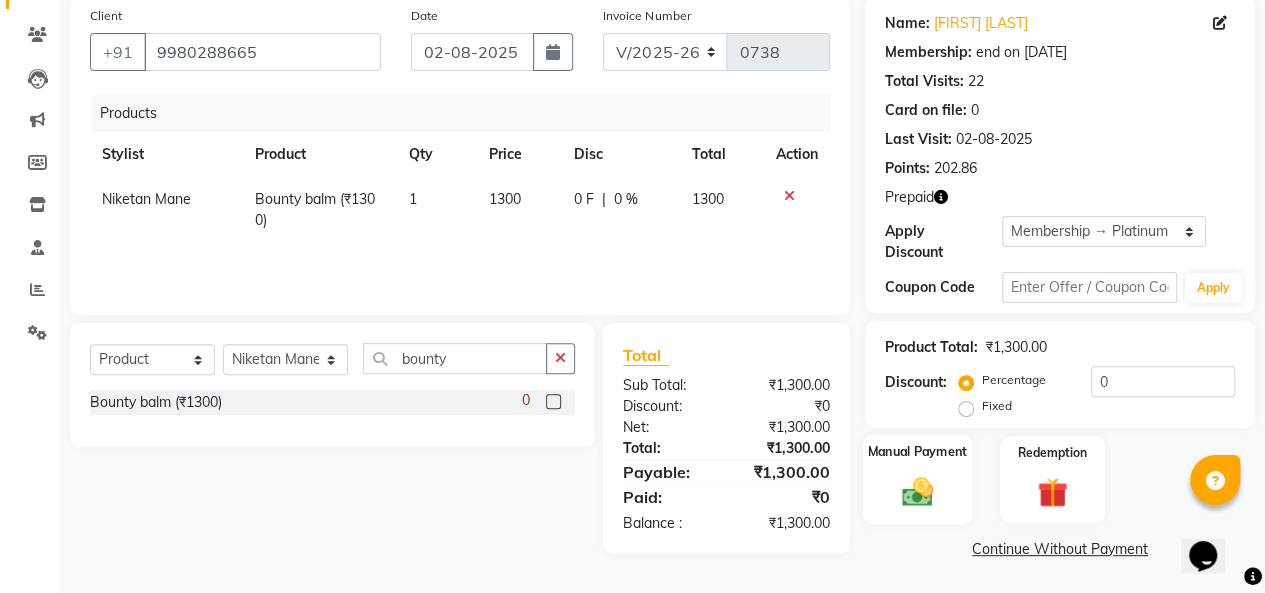 click 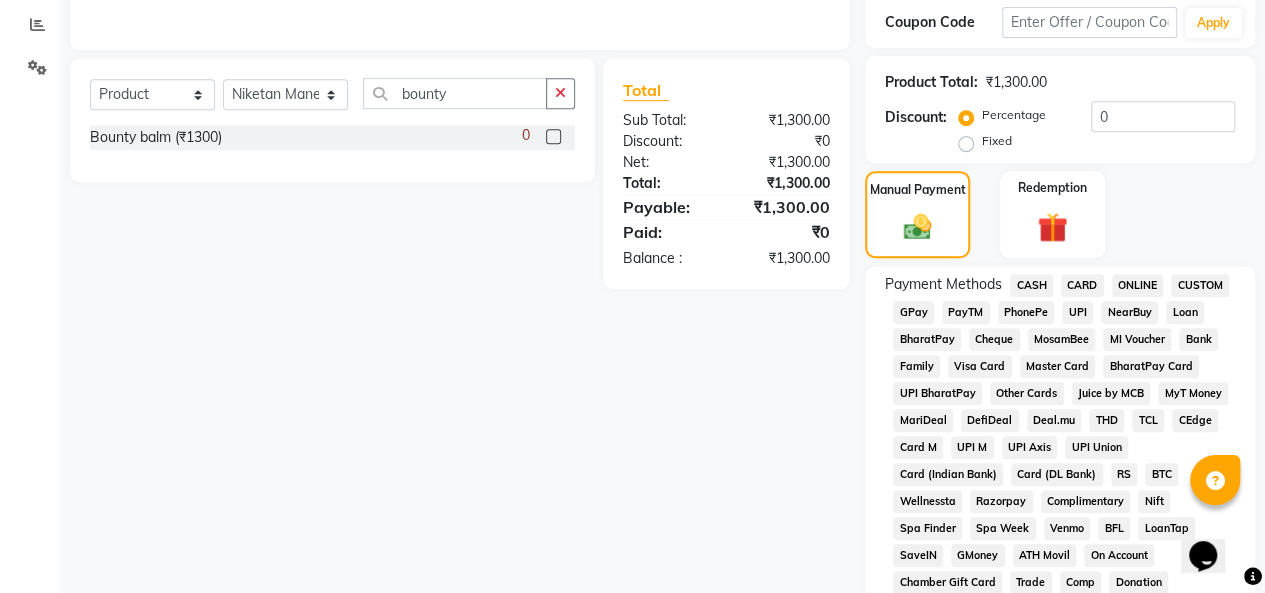scroll, scrollTop: 553, scrollLeft: 0, axis: vertical 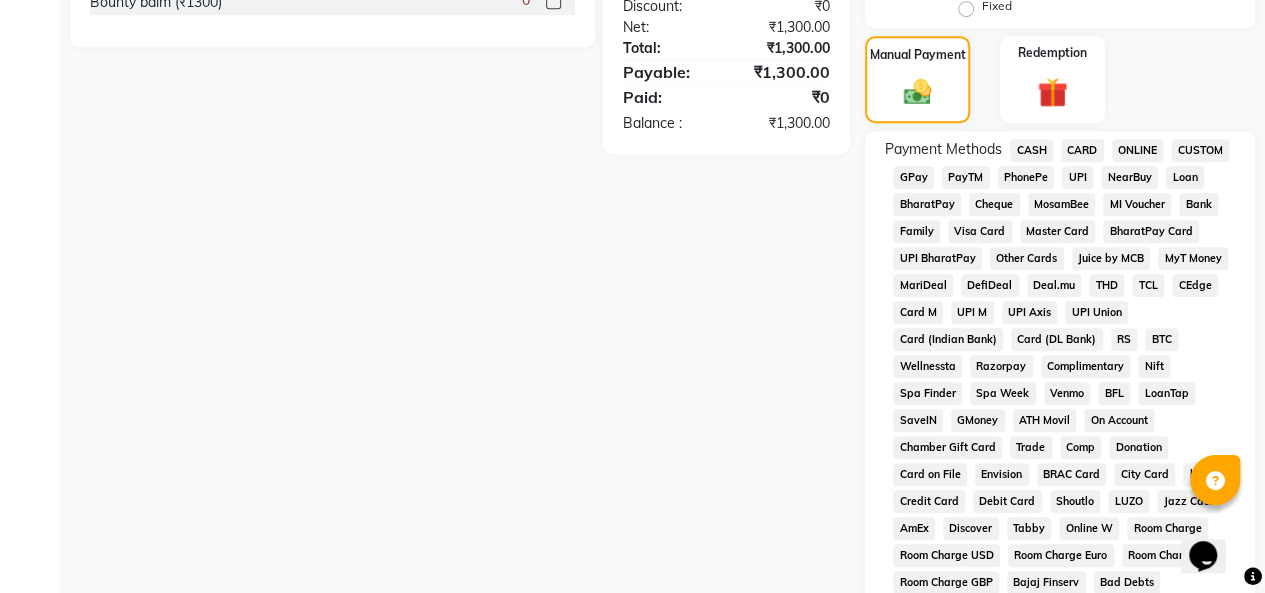click on "UPI" 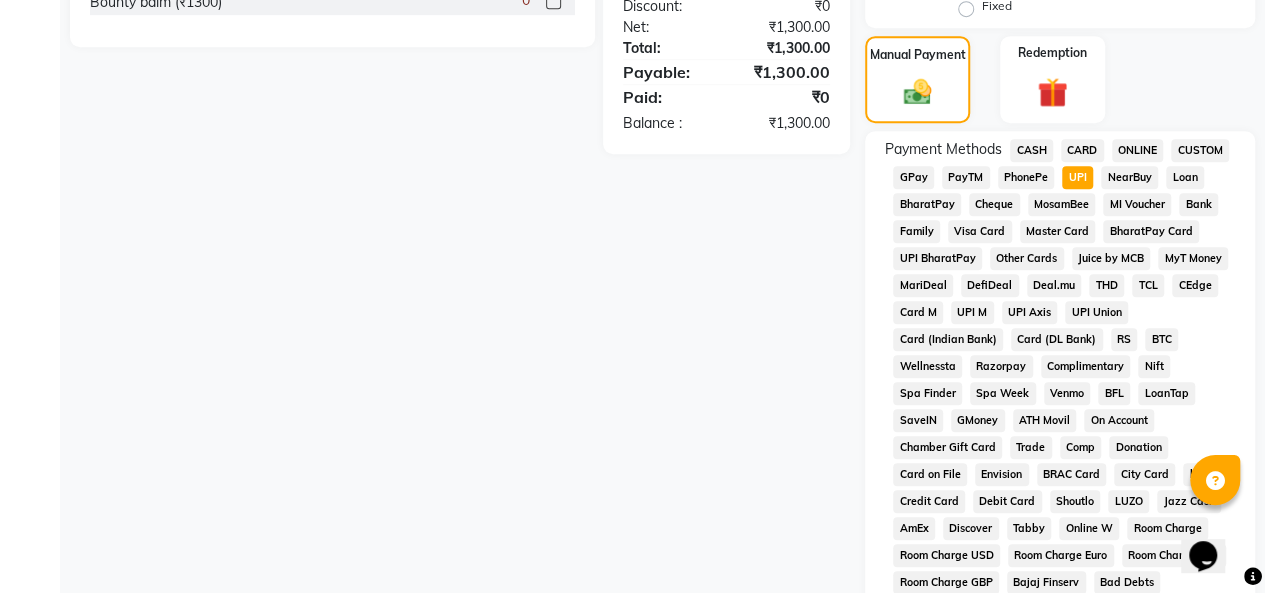 scroll, scrollTop: 953, scrollLeft: 0, axis: vertical 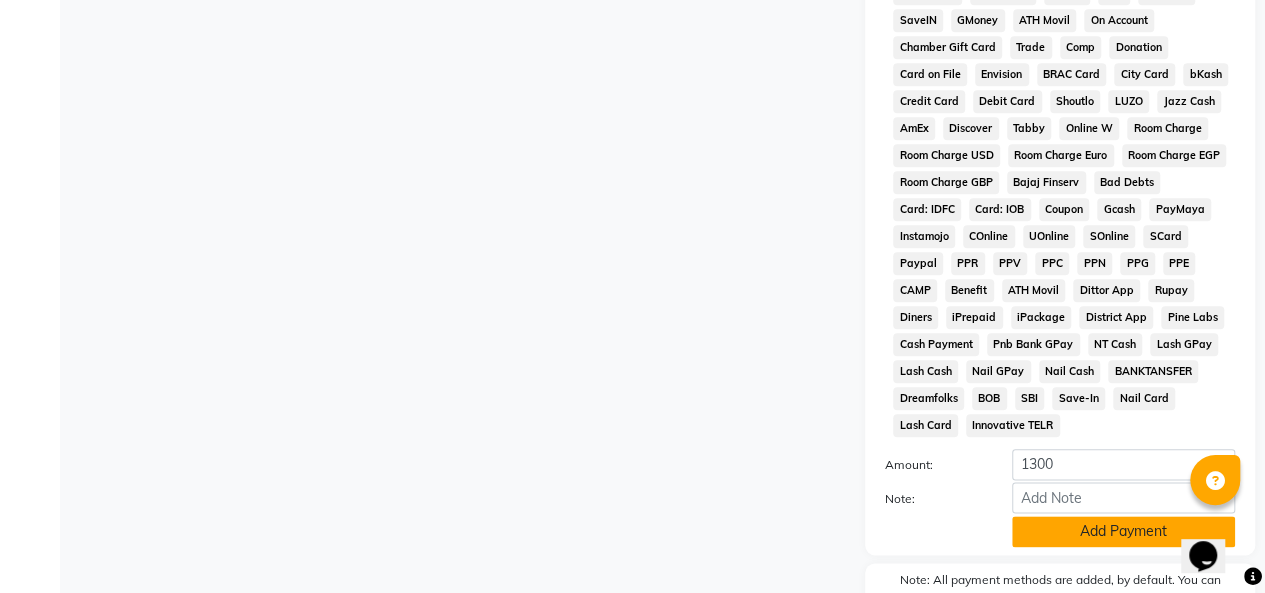 click on "Add Payment" 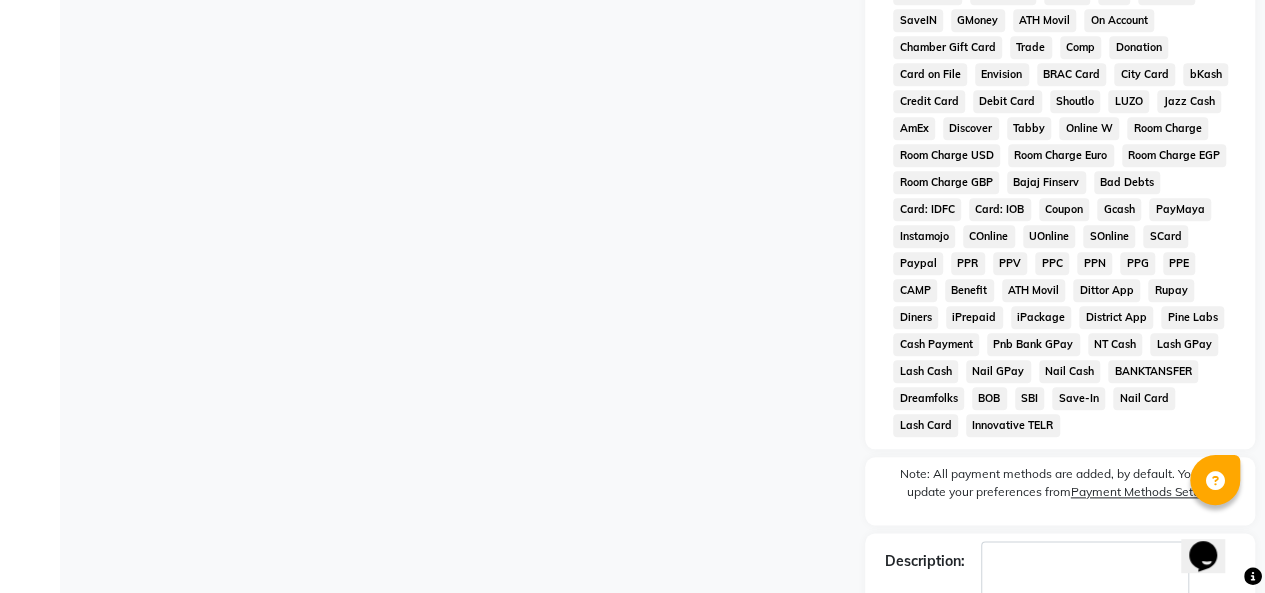 scroll, scrollTop: 1074, scrollLeft: 0, axis: vertical 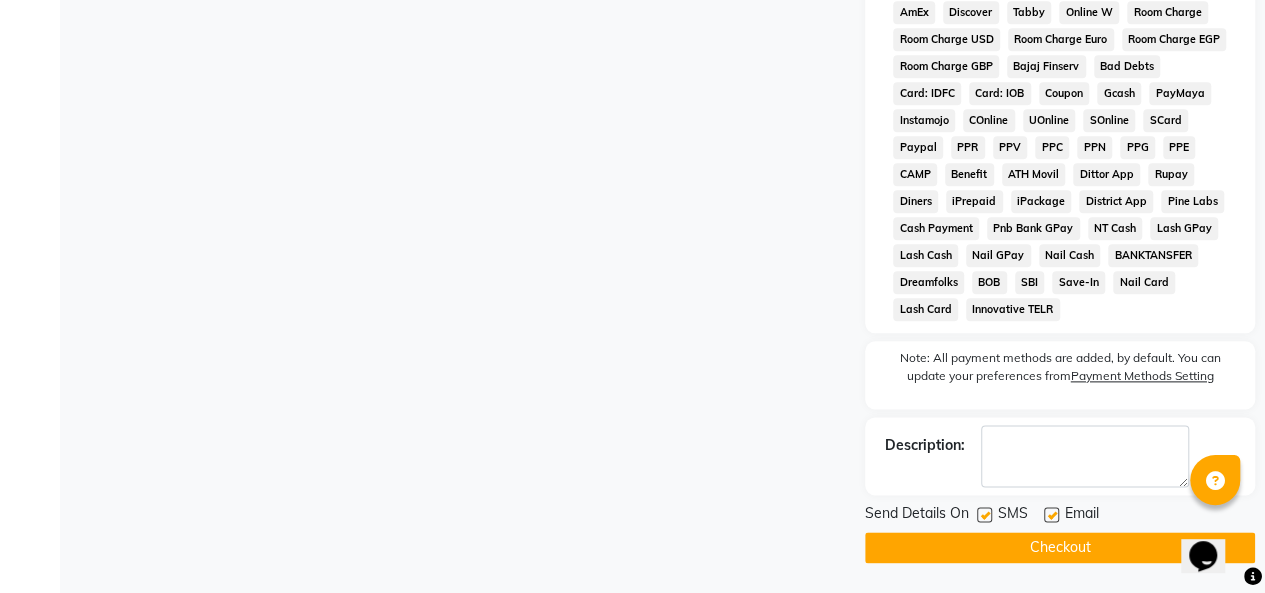 click on "Checkout" 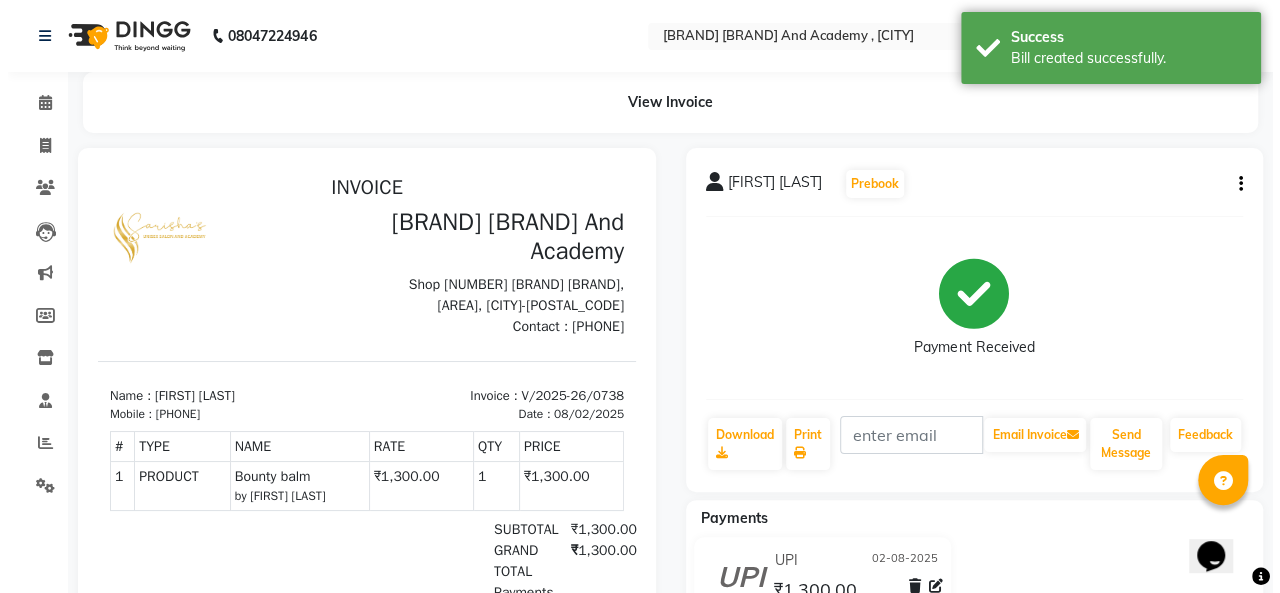 scroll, scrollTop: 0, scrollLeft: 0, axis: both 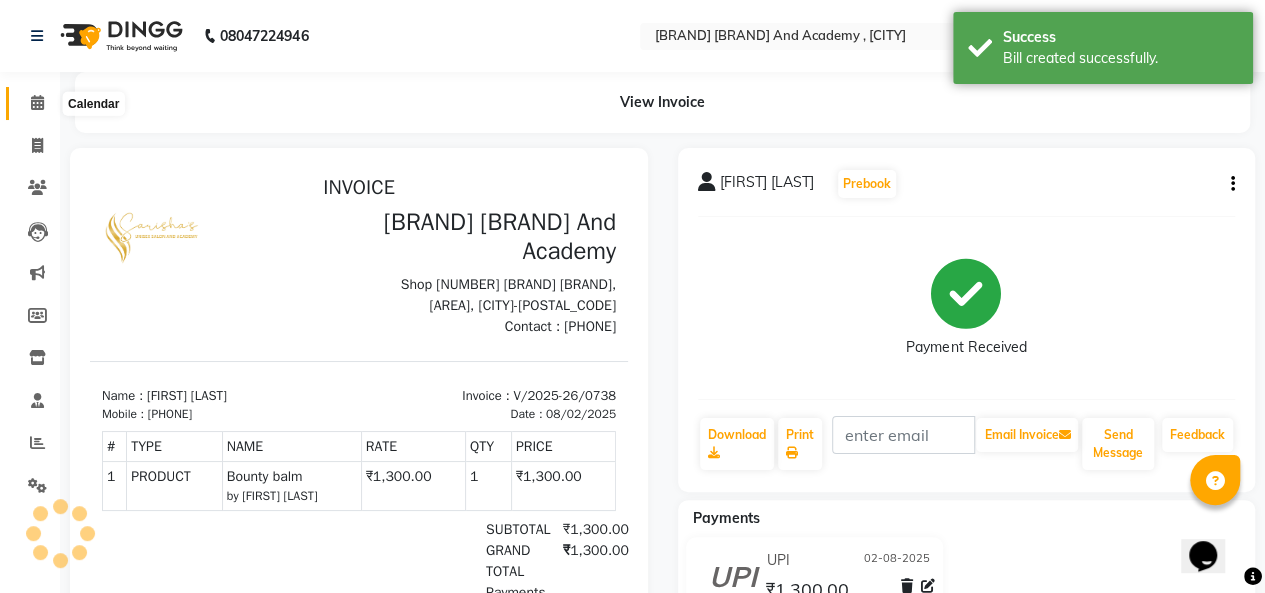 click 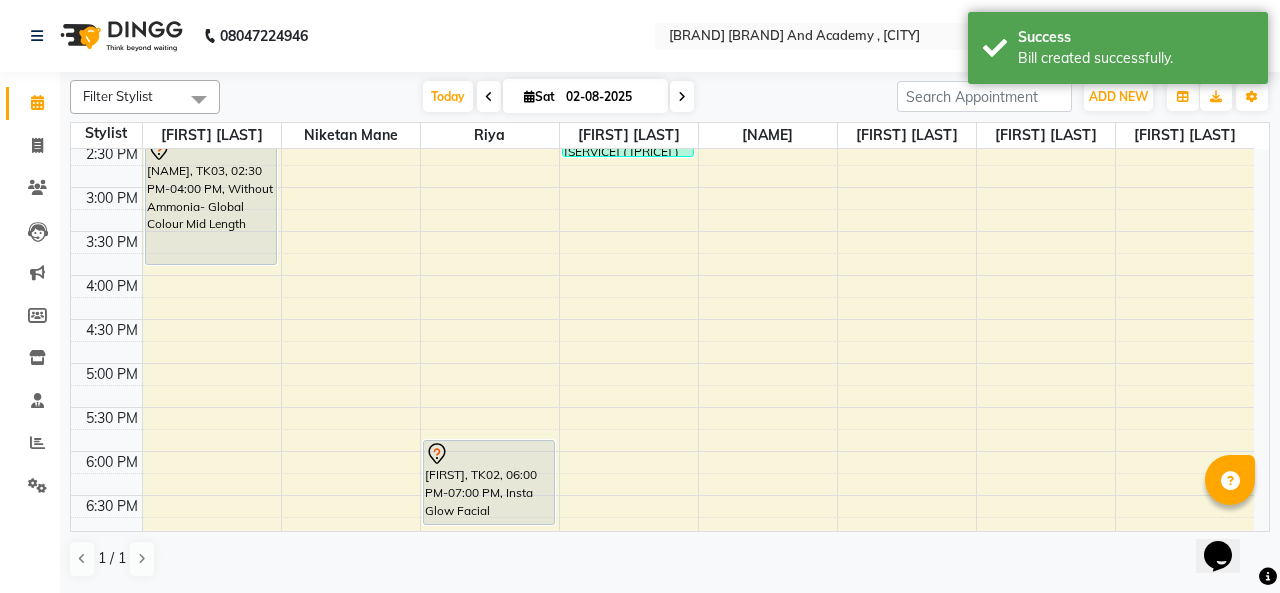 scroll, scrollTop: 500, scrollLeft: 0, axis: vertical 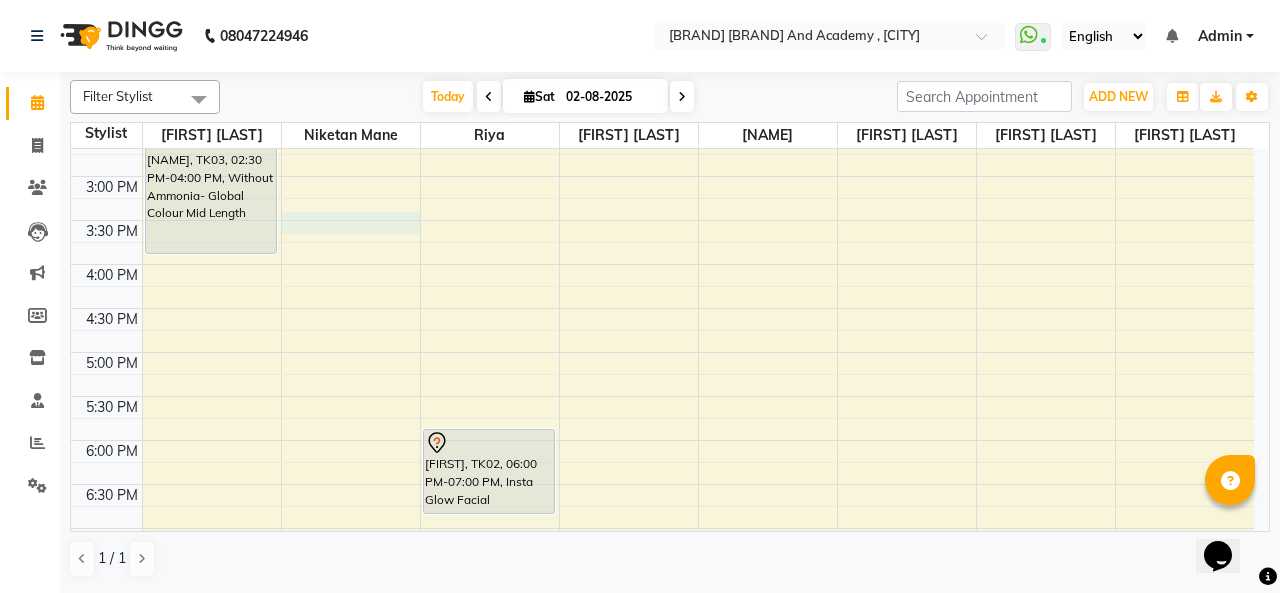 click on "[TIME] [TIME] [TIME] [TIME] [TIME] [TIME] [TIME] [TIME] [TIME] [TIME] [TIME] [TIME] [TIME] [TIME] [TIME] [TIME] [TIME] [TIME] [TIME] [TIME] [TIME] [TIME] [TIME] [TIME] [TIME] [TIME] [TIME] [TIME] [TIME] [FIRST] [LAST], [TIME], [TIME], [SERVICE] - [SERVICE] [SERVICE] ( [PRICE] ),[SERVICE] - [SERVICE] [SERVICE] ( [PRICE] ) [SERVICE] [FIRST] [LAST], [TIME], [TIME], [SERVICE] - [SERVICE] [SERVICE] ( [PRICE] ),[SERVICE] - [SERVICE] [SERVICE] ( [PRICE] ) [SERVICE] [FIRST] [LAST], [TIME], [TIME], [SERVICE] - [SERVICE] [SERVICE] ( [PRICE] ) [SERVICE] [FIRST] [LAST], [TIME], [TIME], [SERVICE] - [SERVICE] ( [PRICE] ) [SERVICE] [FIRST] [LAST], [TIME], [TIME], [SERVICE] - [SERVICE] [SERVICE] ( [PRICE] )" at bounding box center (662, 264) 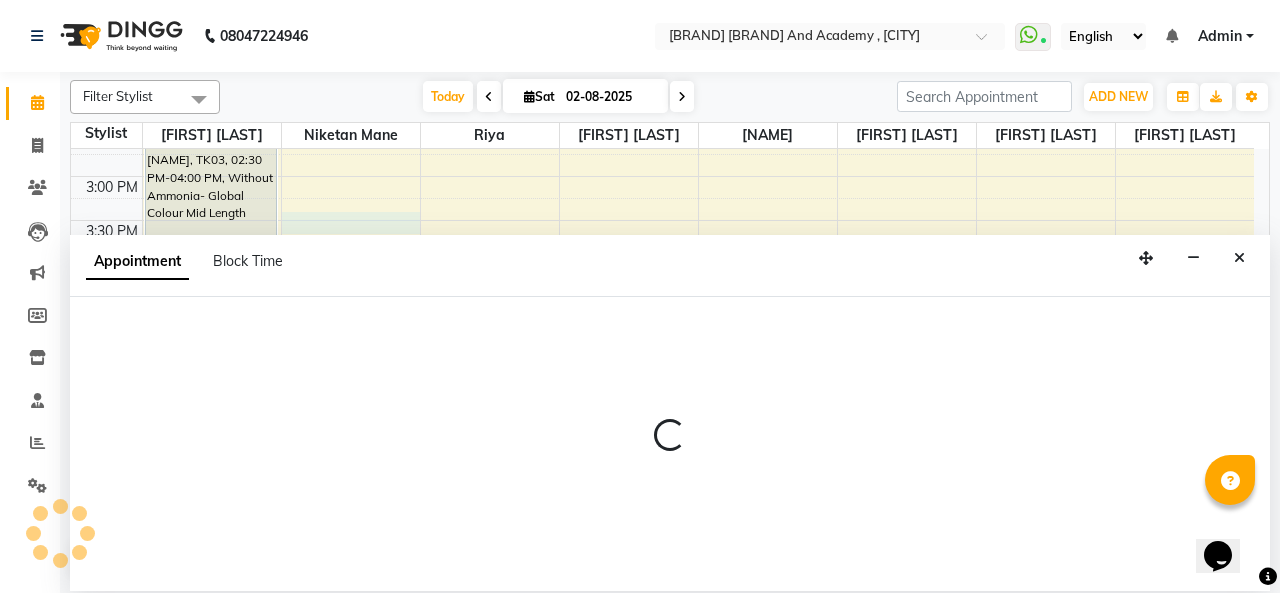 select on "43907" 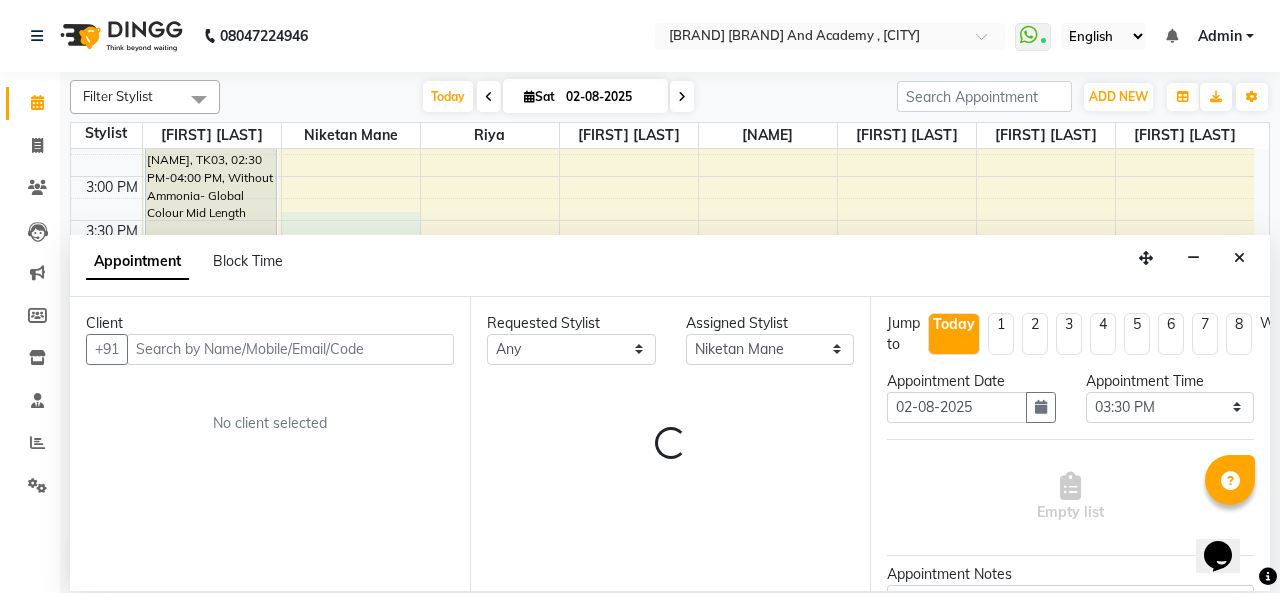 click at bounding box center [290, 349] 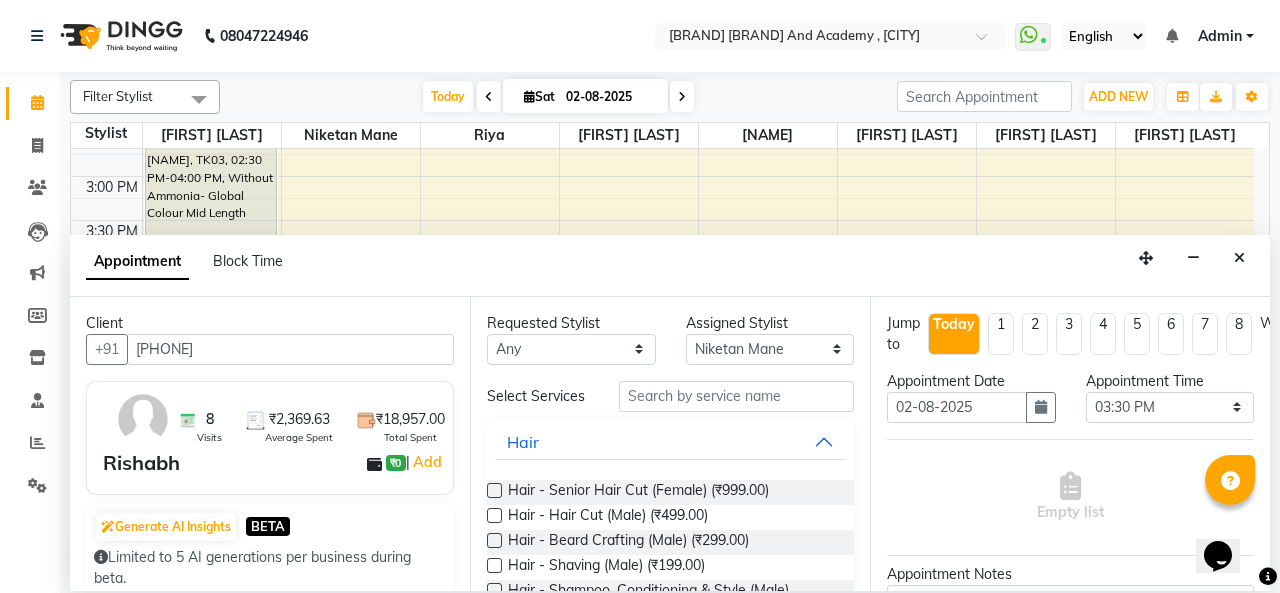 type on "[PHONE]" 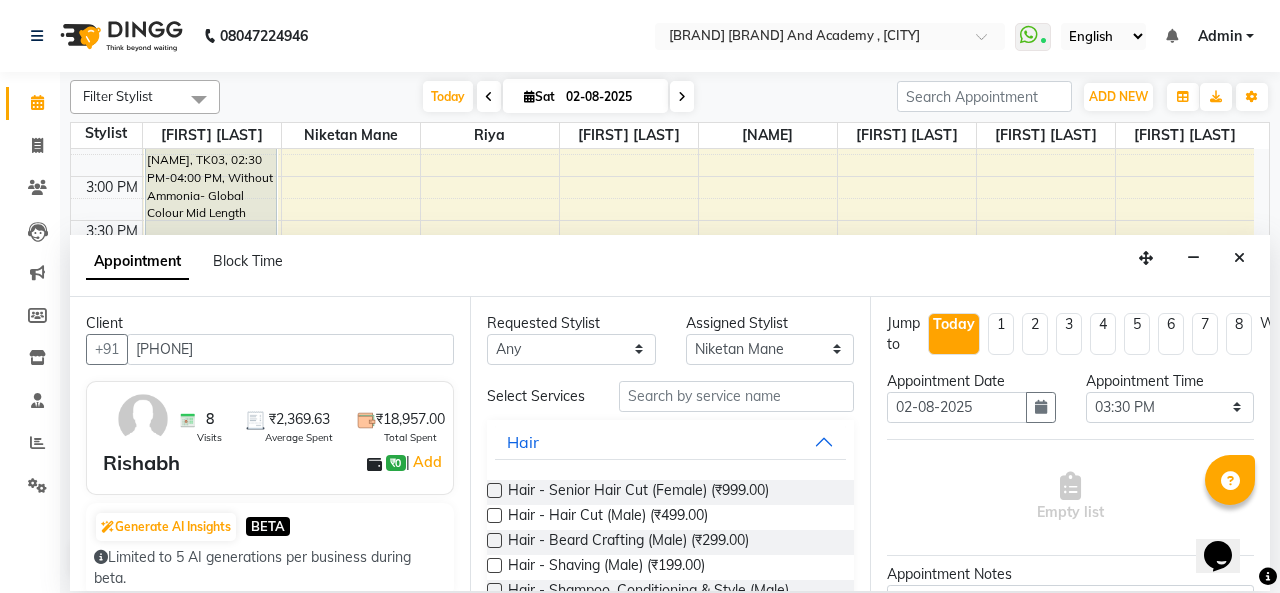 click at bounding box center [494, 515] 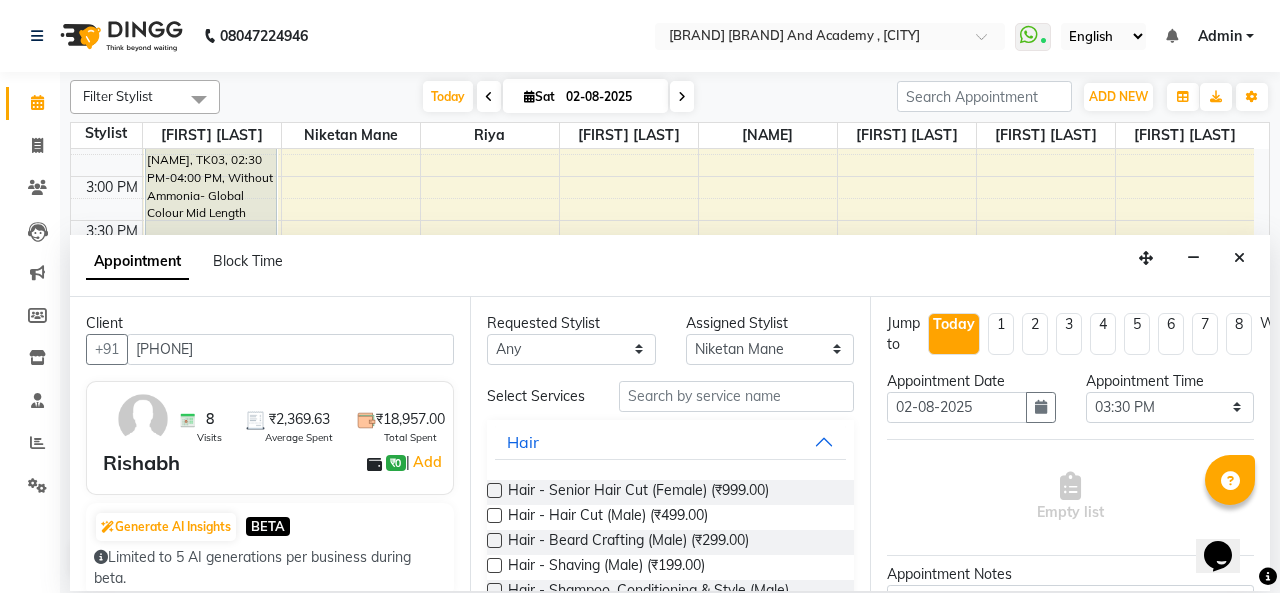 click at bounding box center (493, 517) 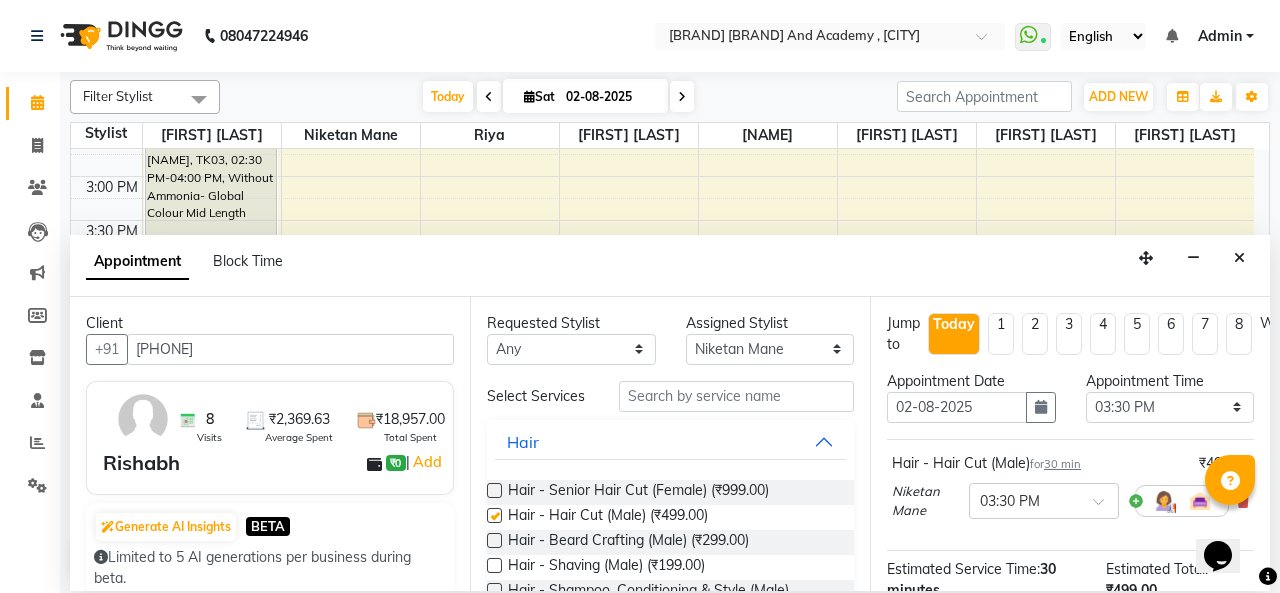 checkbox on "false" 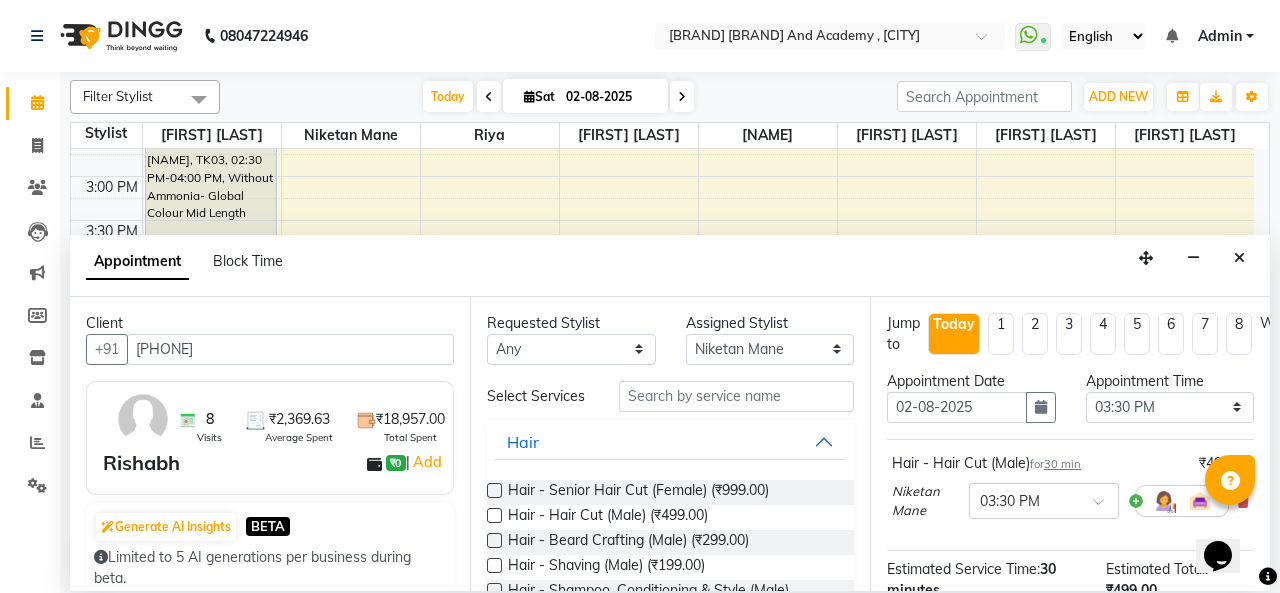 scroll, scrollTop: 270, scrollLeft: 0, axis: vertical 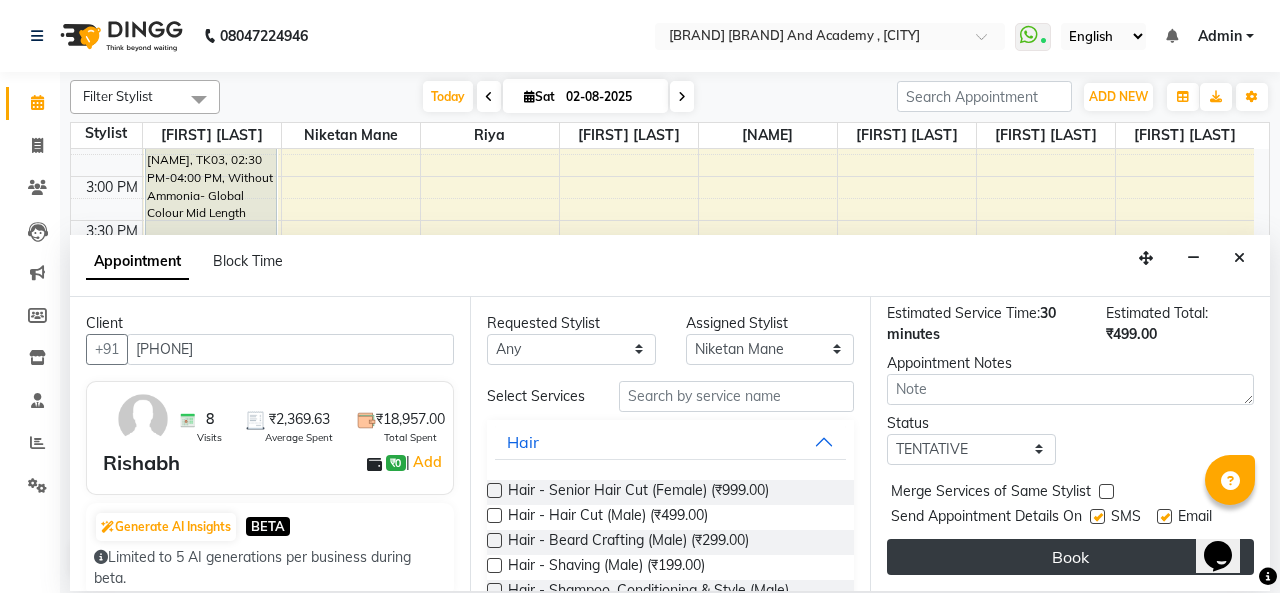 click on "Book" at bounding box center [1070, 557] 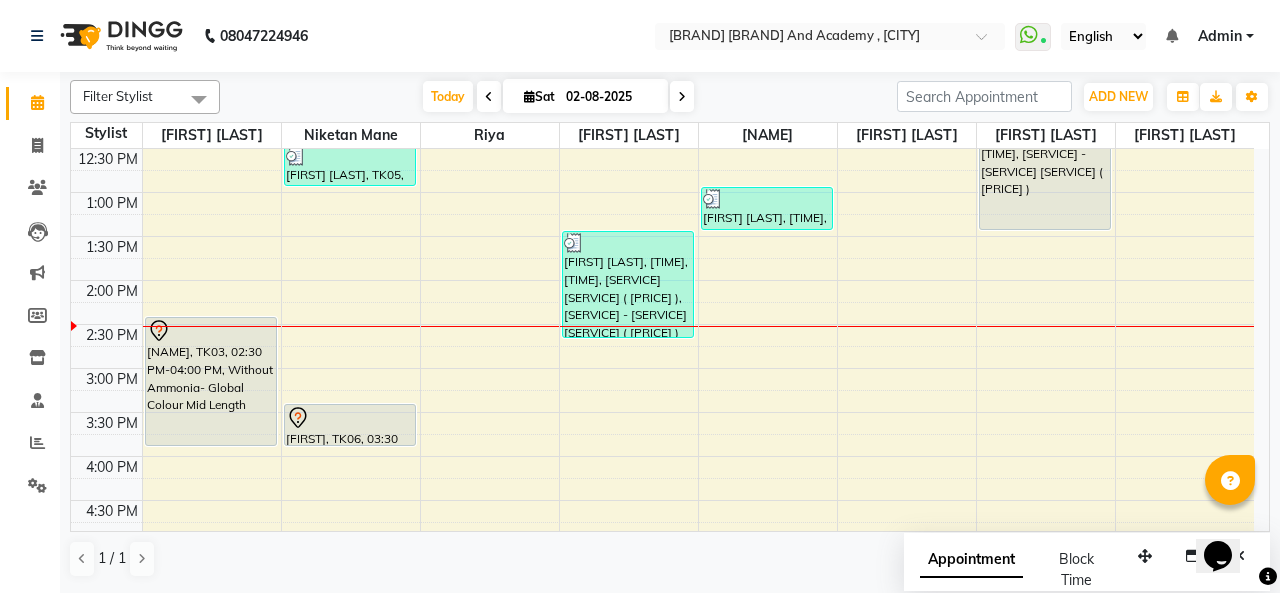 scroll, scrollTop: 400, scrollLeft: 0, axis: vertical 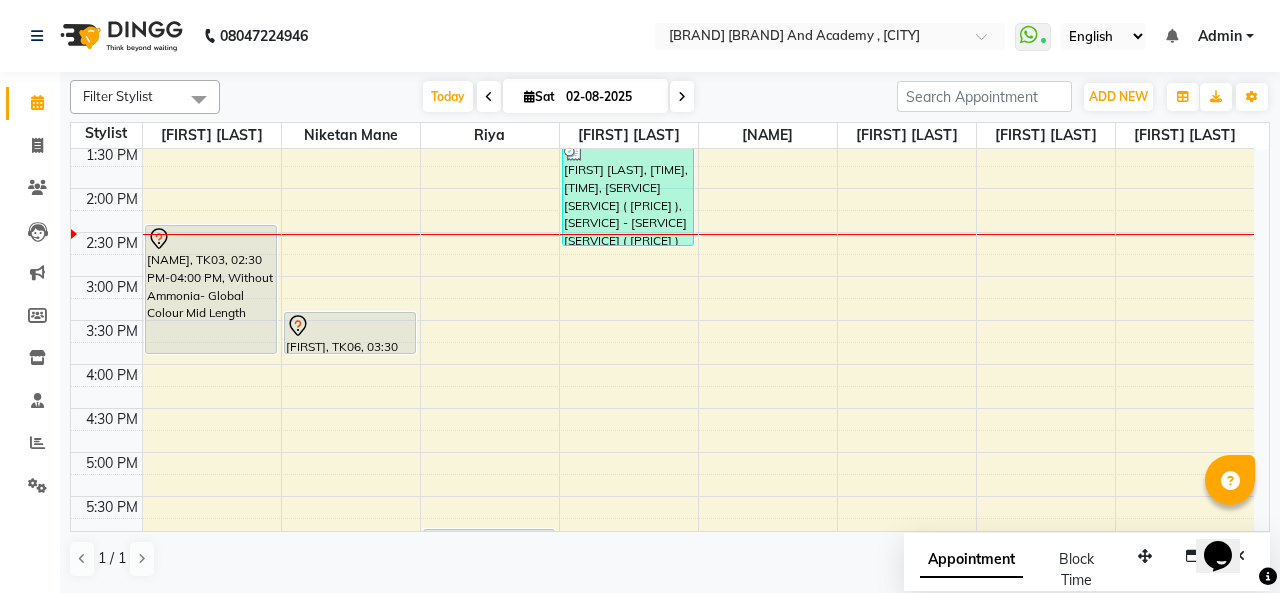 click at bounding box center (211, 239) 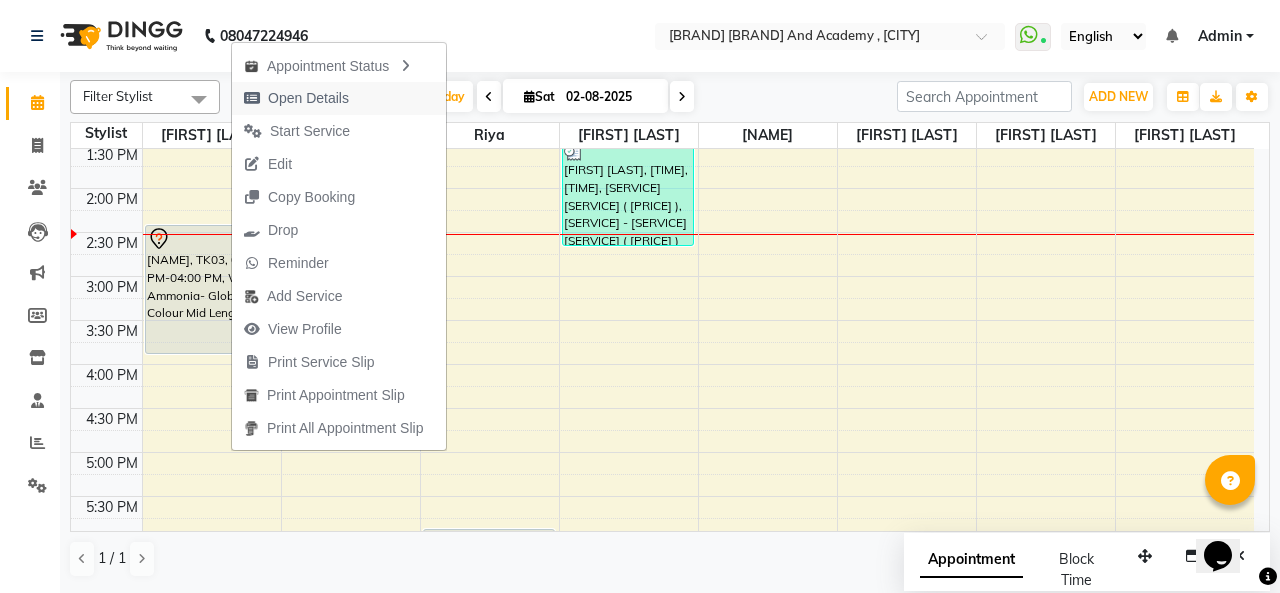 click on "Open Details" at bounding box center (308, 98) 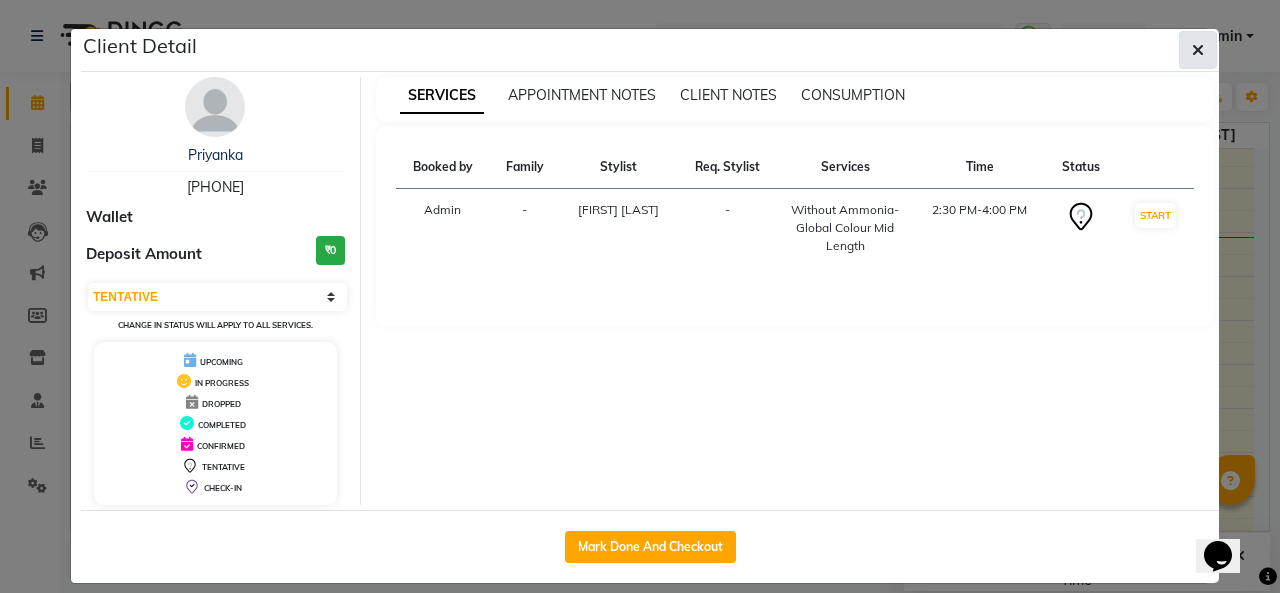 click 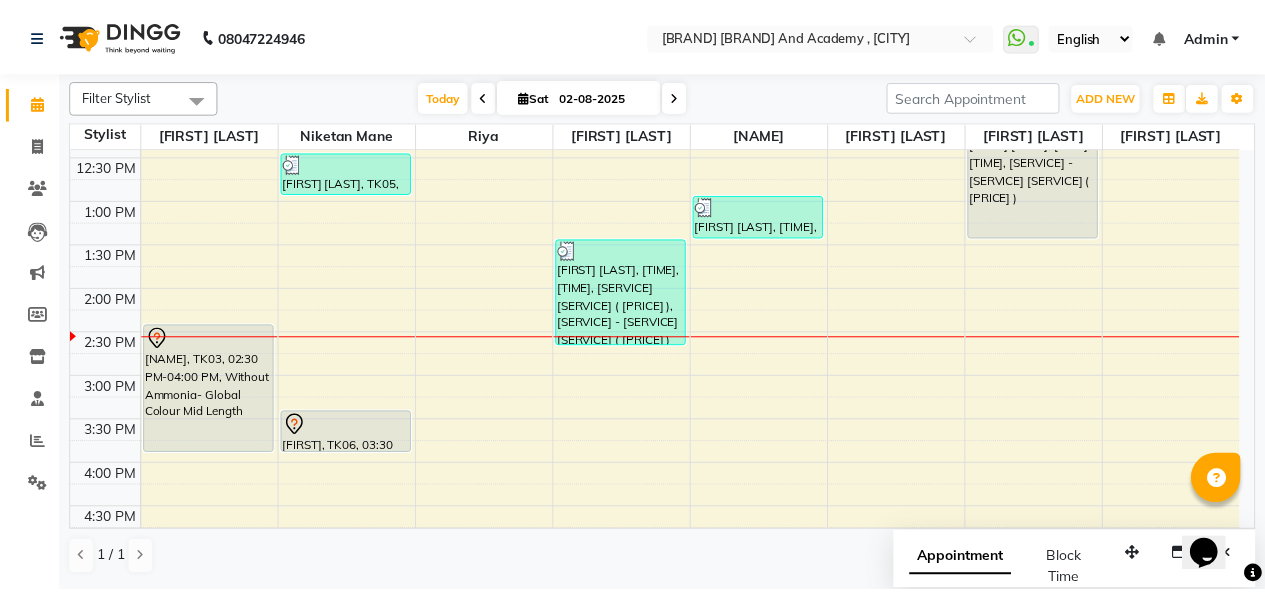 scroll, scrollTop: 100, scrollLeft: 0, axis: vertical 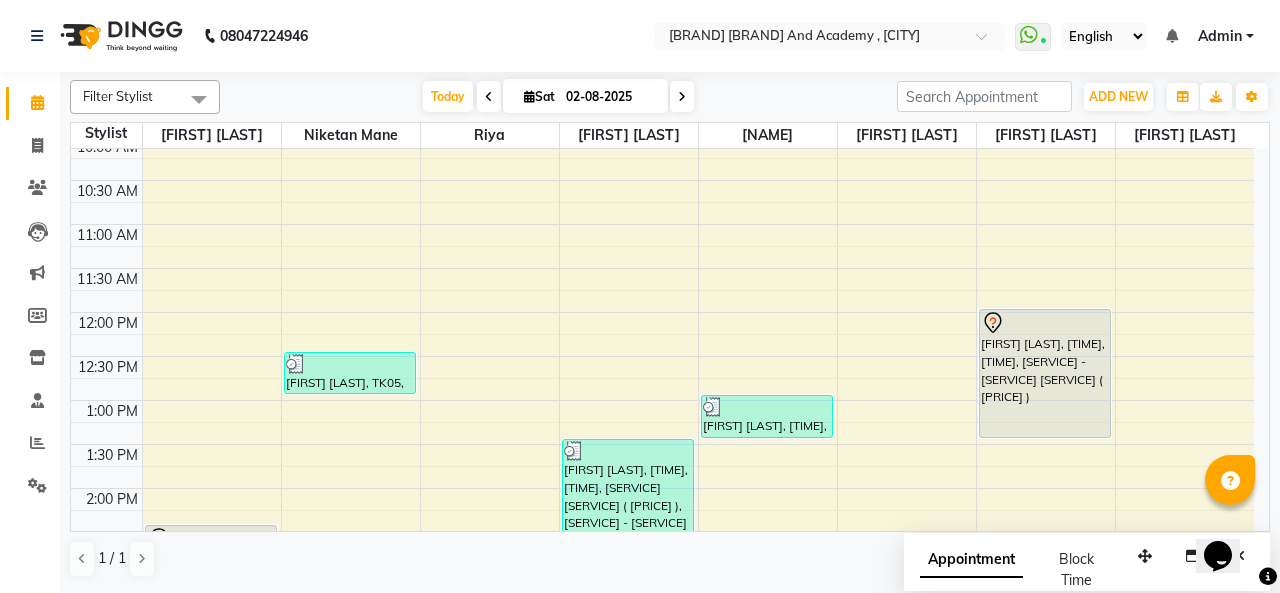 click at bounding box center (1045, 323) 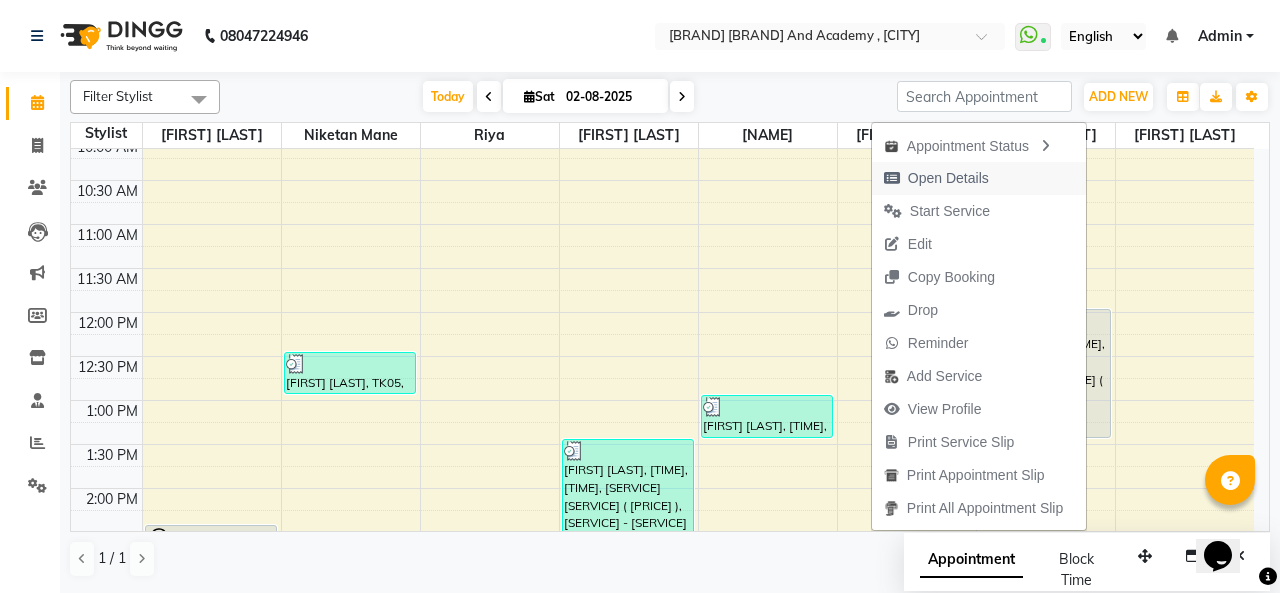 click on "Open Details" at bounding box center [948, 178] 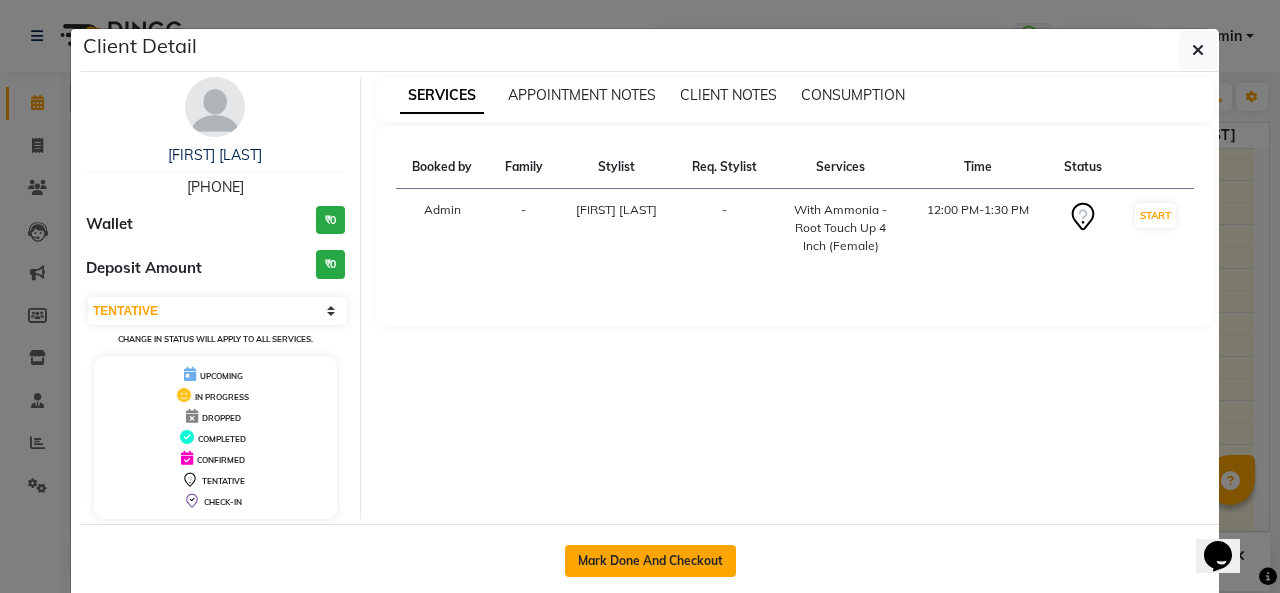click on "Mark Done And Checkout" 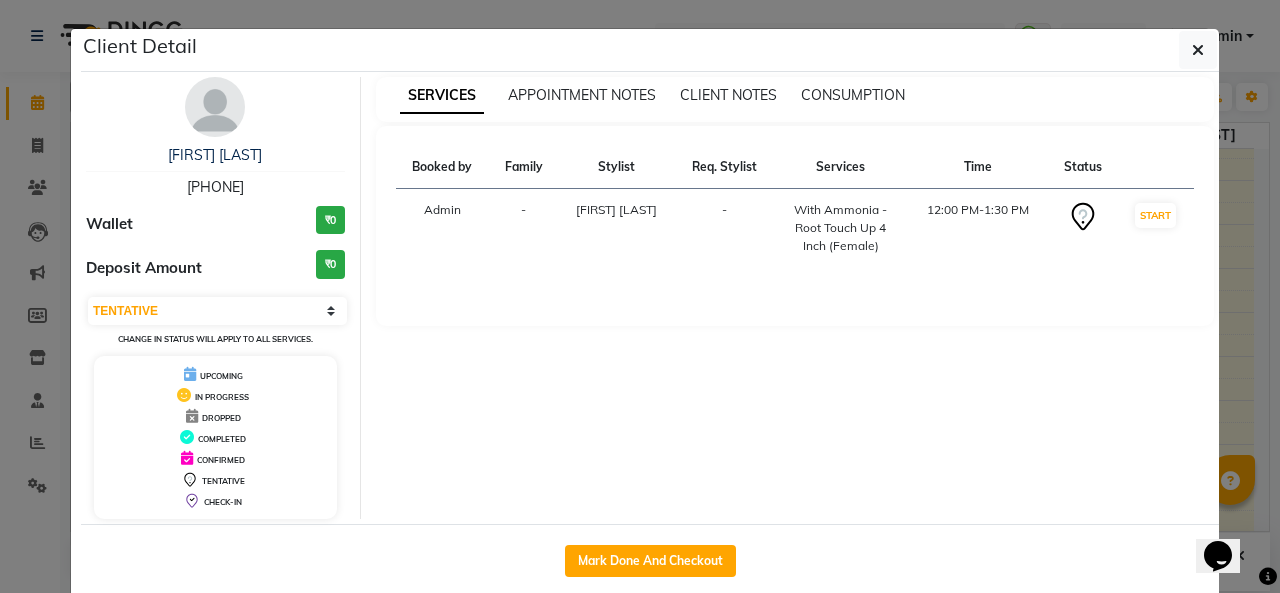 select on "service" 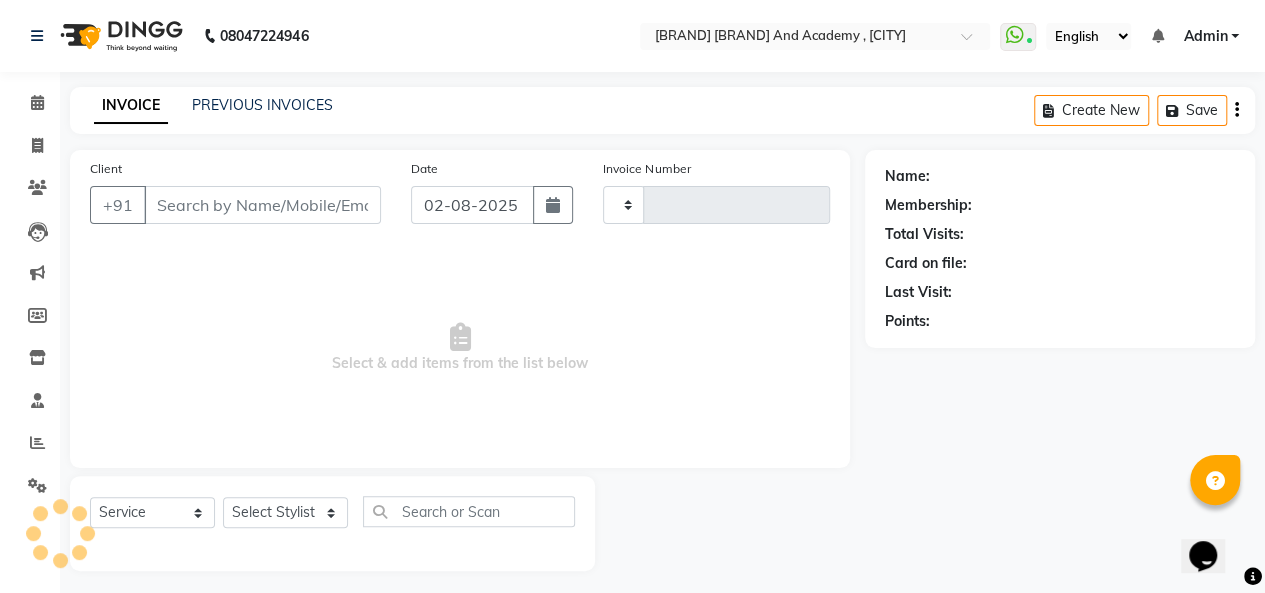 type on "0739" 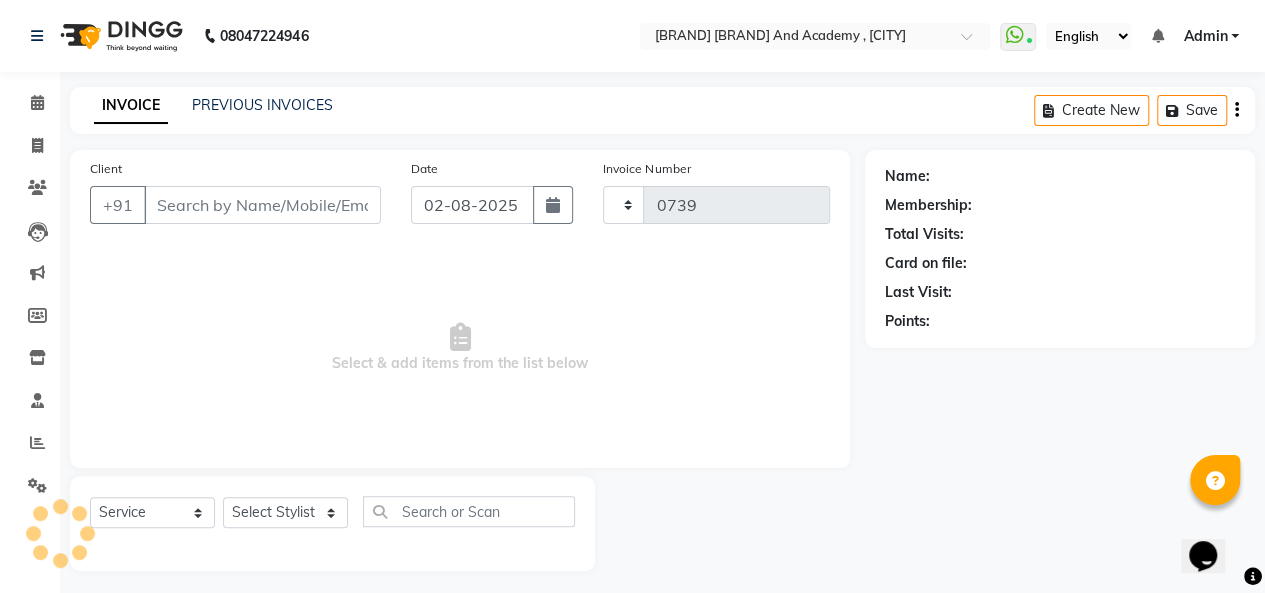 select on "665" 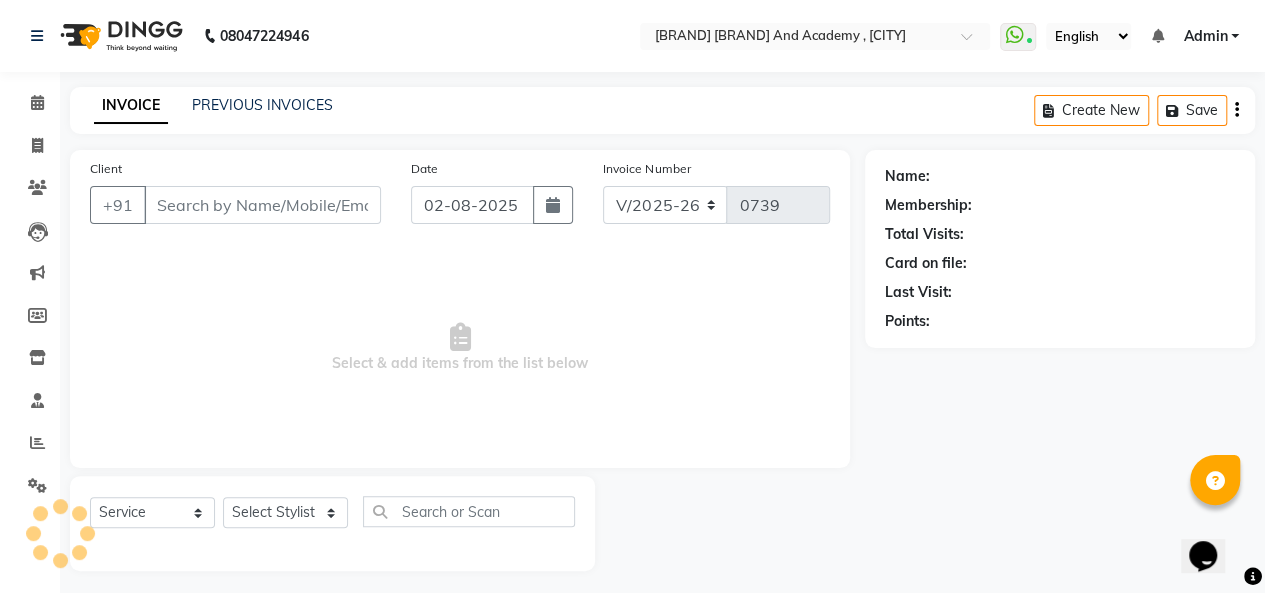 type on "[PHONE]" 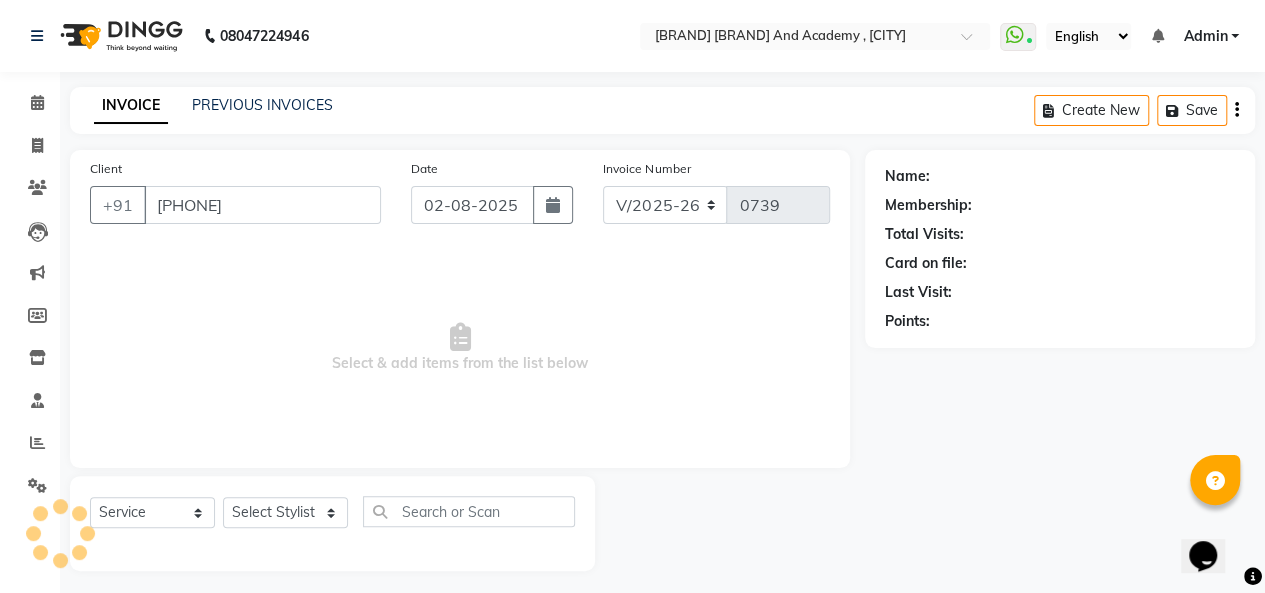 select on "85254" 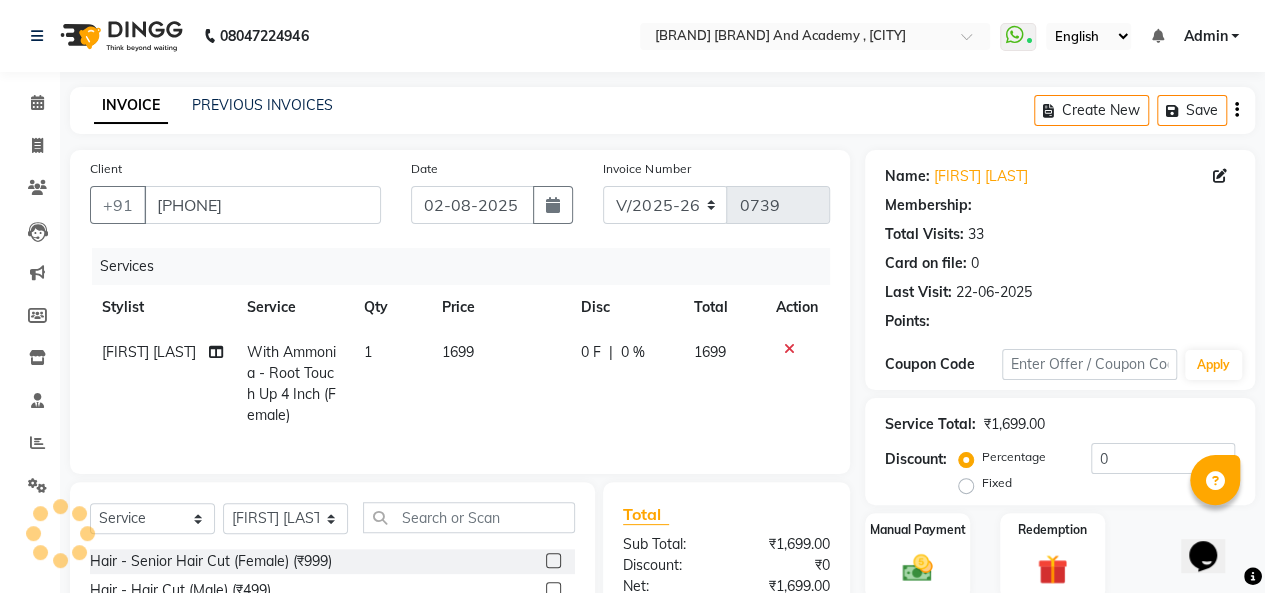 select on "1: Object" 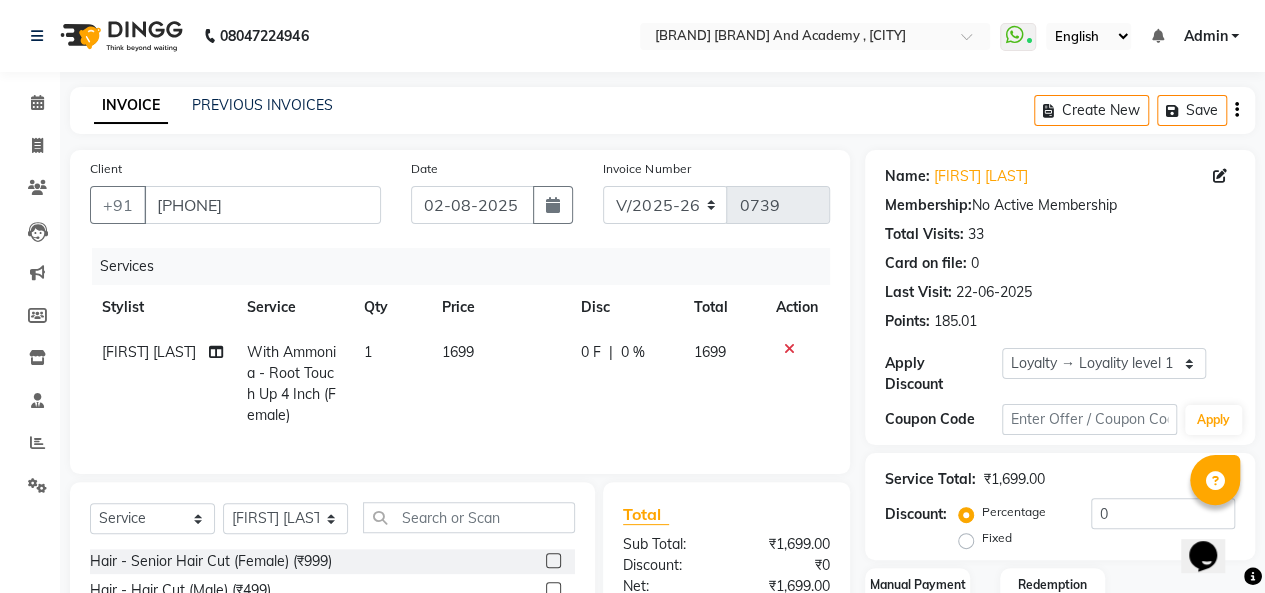 click on "With Ammonia  - Root Touch Up 4 Inch (Female)" 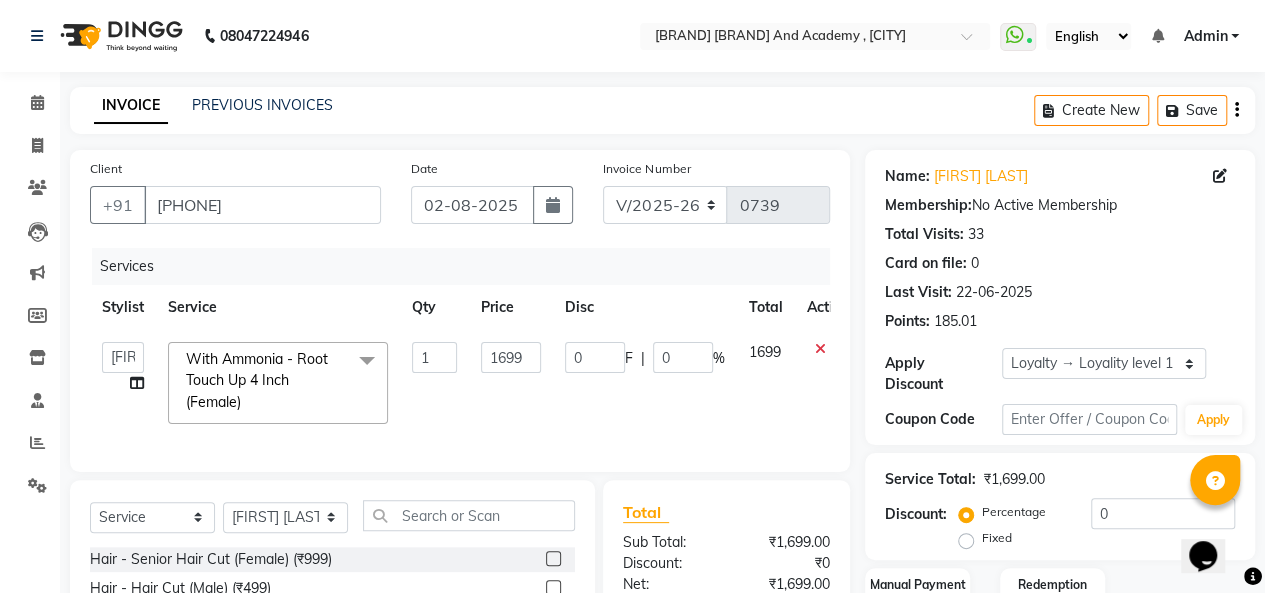 click on "With Ammonia  - Root Touch Up 4 Inch (Female)  x" 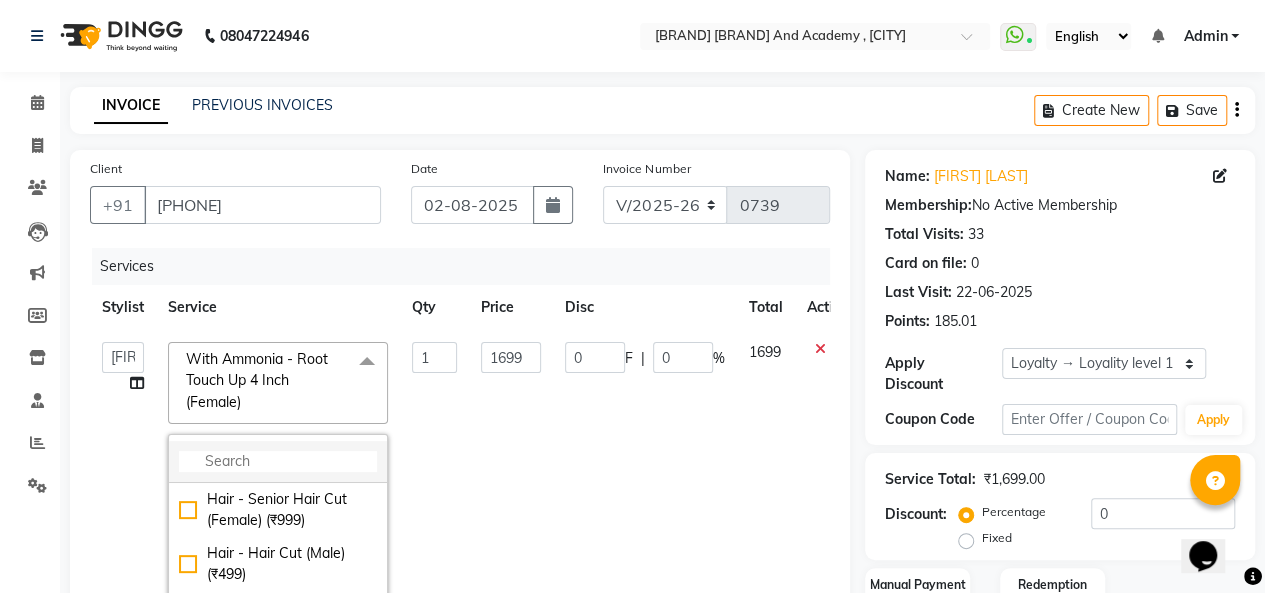 click 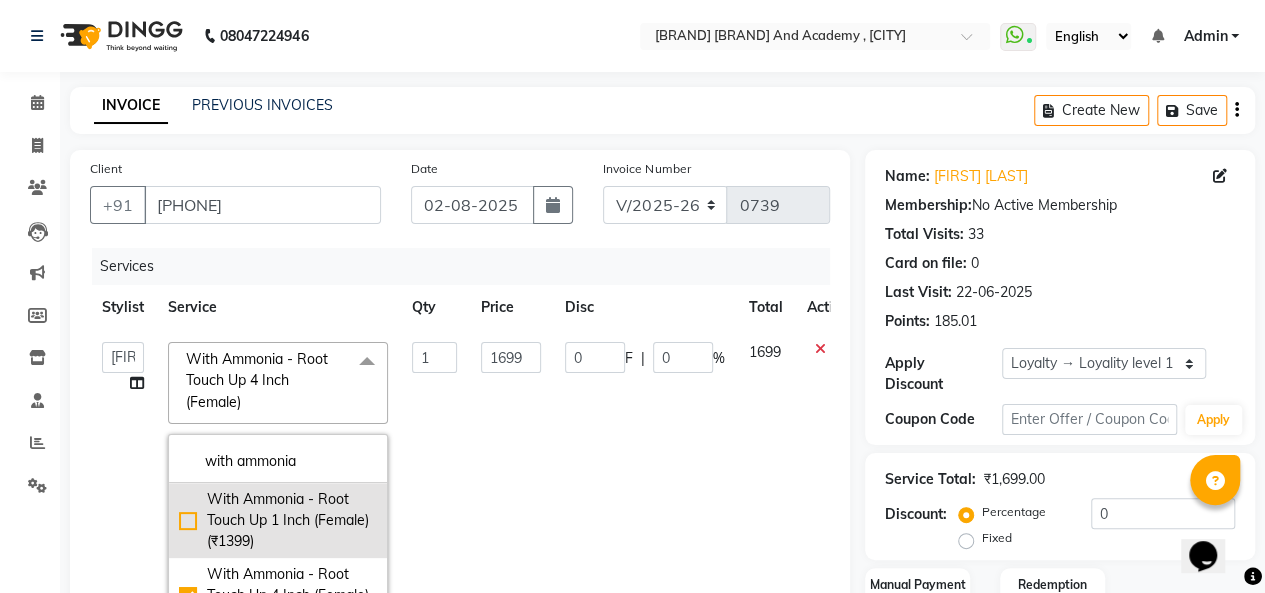 type on "with ammonia" 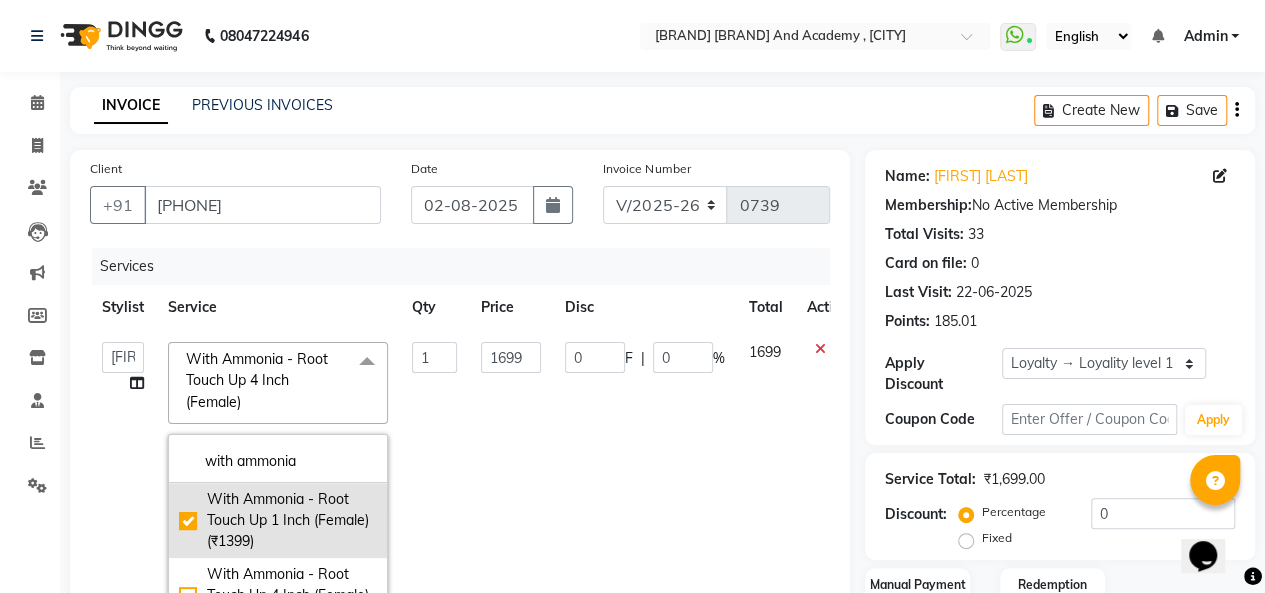 type on "1399" 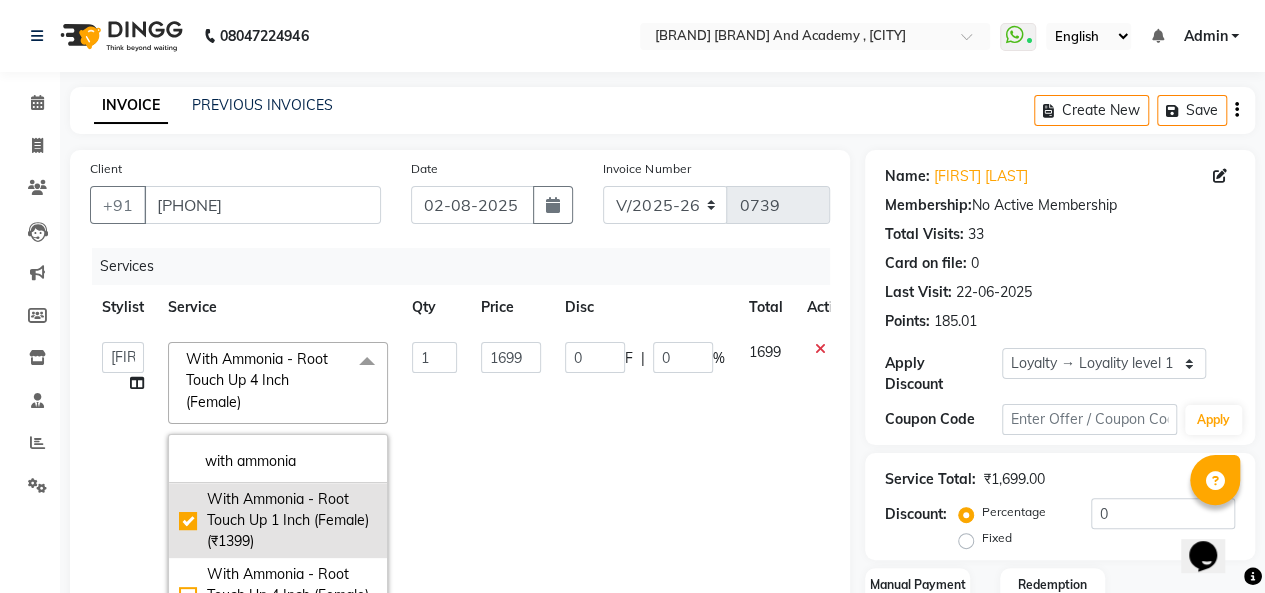 checkbox on "true" 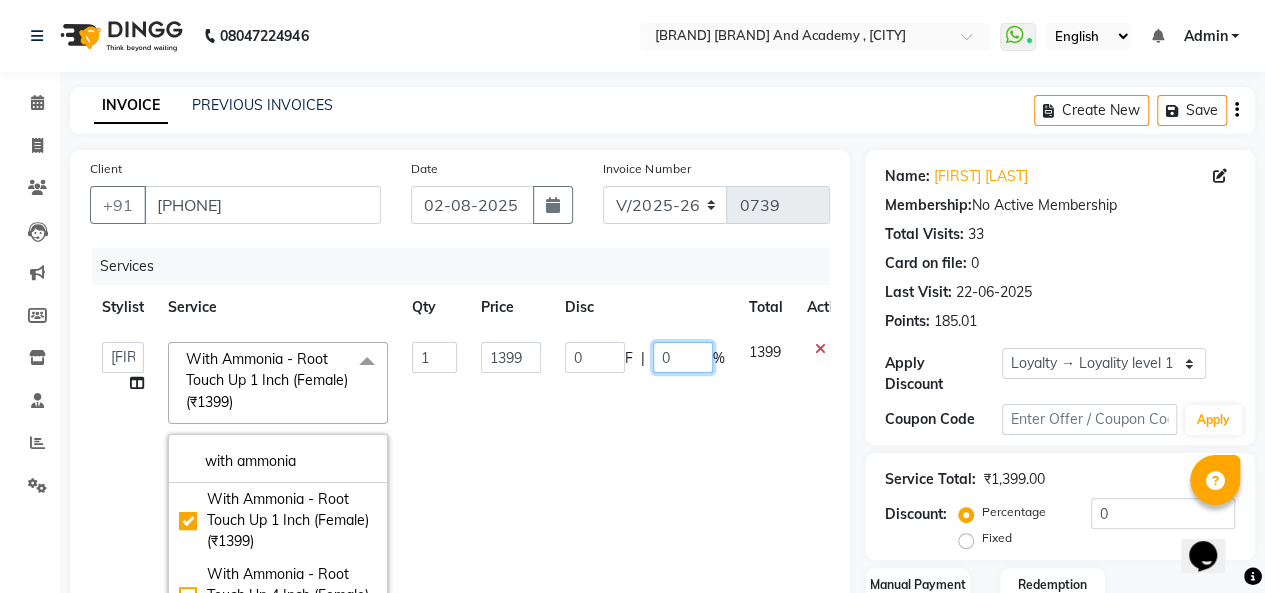 click on "0 F | 0 %" 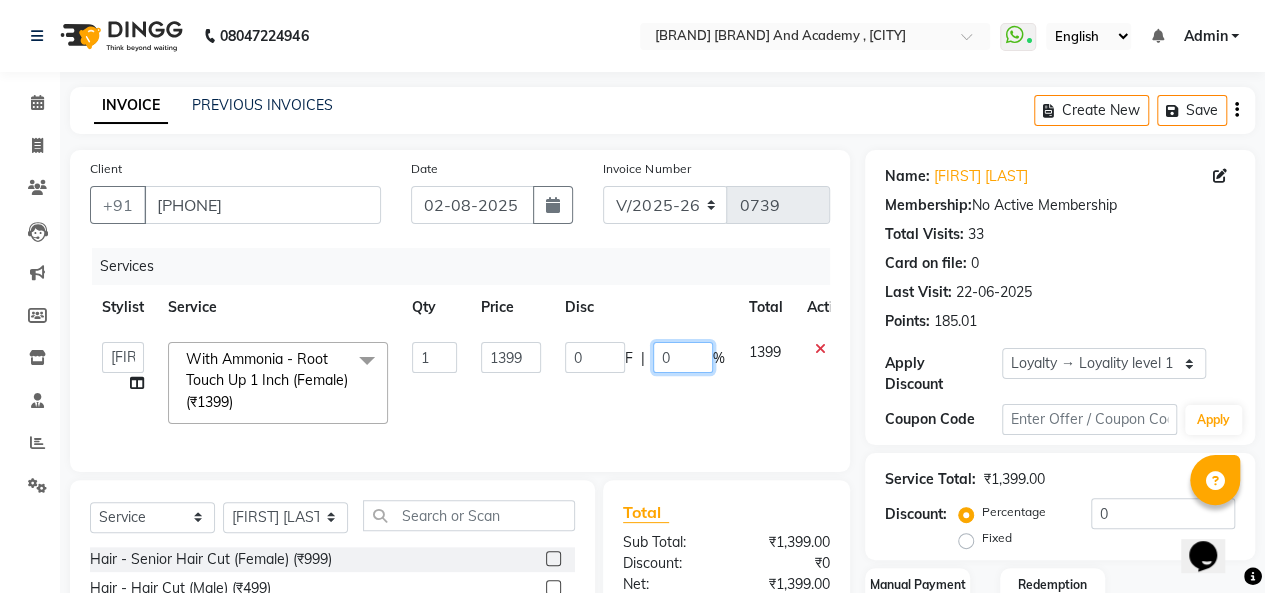 scroll, scrollTop: 200, scrollLeft: 0, axis: vertical 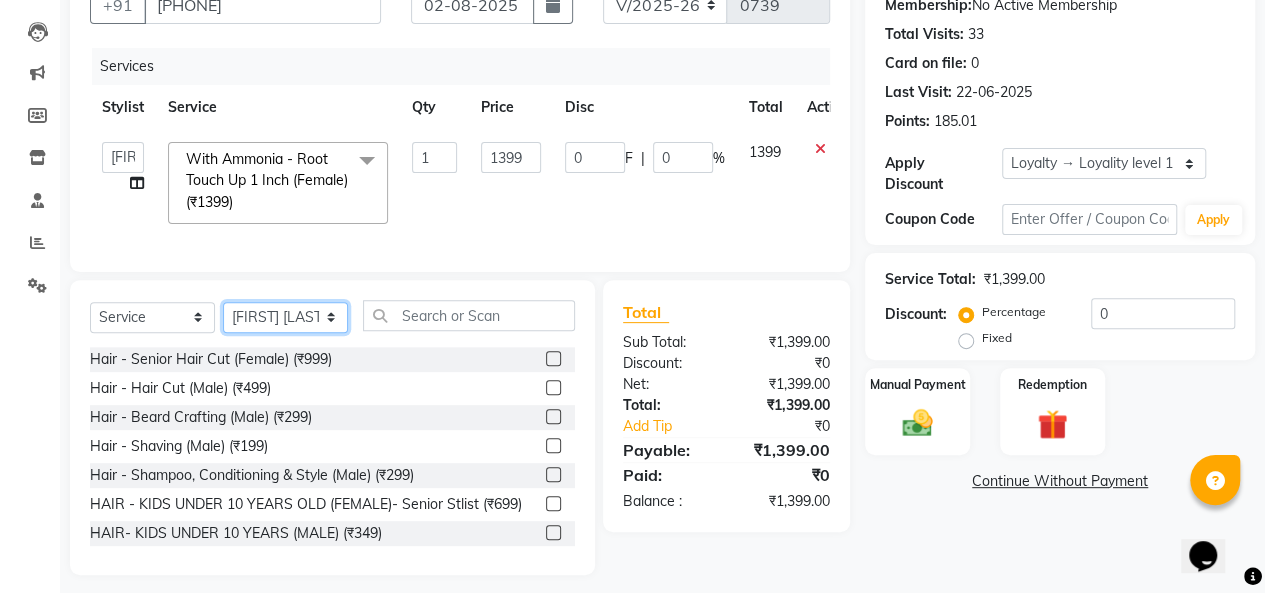 click on "Select Service Product Membership Package Voucher Prepaid Gift Card Select Stylist [FIRST] [LAST] [FIRST] [LAST] [FIRST] [LAST] [FIRST] [LAST] [FIRST] [LAST] [FIRST] [LAST] [FIRST] [LAST] [FIRST] [LAST] [SERVICE] ( [PRICE] ) Hair - Hair Cut ( [PRICE] ) Hair - Beard Crafting ( [PRICE] ) Hair - Shaving ( [PRICE] ) Hair - Shampoo, Conditioning & Style ( [PRICE] ) HAIR - KIDS UNDER 10 YEARS OLD (FEMALE)- Senior Stlist ( [PRICE] ) HAIR- KIDS UNDER 10 YEARS (MALE) ( [PRICE] ) BEARD COLOUR ( INOA ) ( [PRICE] ) BEARD COLOUR ( MAJIREL ) ( [PRICE] ) SCALP SCRUB ( [PRICE] ) FRINGE ( FEMALE )- Junior Hair Stylist ( [PRICE] ) Hair-Shampoo & Conditioning (MALE) ( [PRICE] ) HAIR TRIM ( [PRICE] ) GLOBAL HIGHLIGHTS (MALE) ( [PRICE] ) Hair Cut- Junior Hair Stylist ( [PRICE] ) Hair Cut- Creative Director ( [PRICE] ) Fringe (Female) - Senior Hair Stylist ( [PRICE] ) Fringe (Female)- Creative Director ( [PRICE] ) Hair Cuts (<10 years) Junior Hair Stylist ( [PRICE] ) Basic Make up (Male) ( [PRICE] ) Head Shaving ( [PRICE] )" 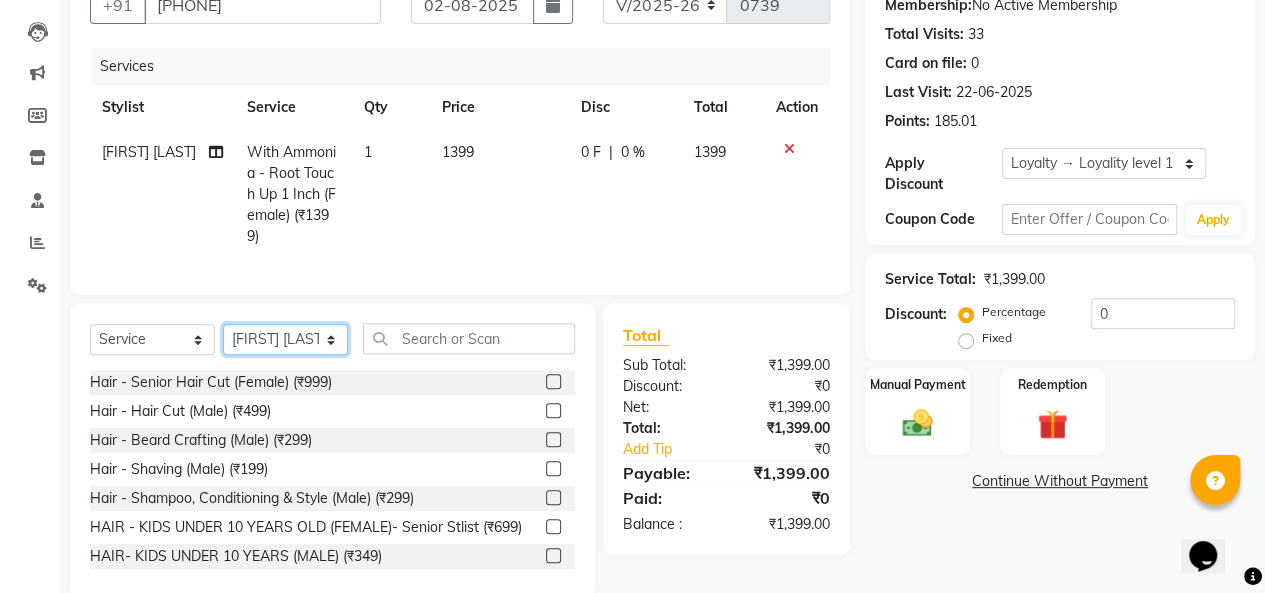 select on "85256" 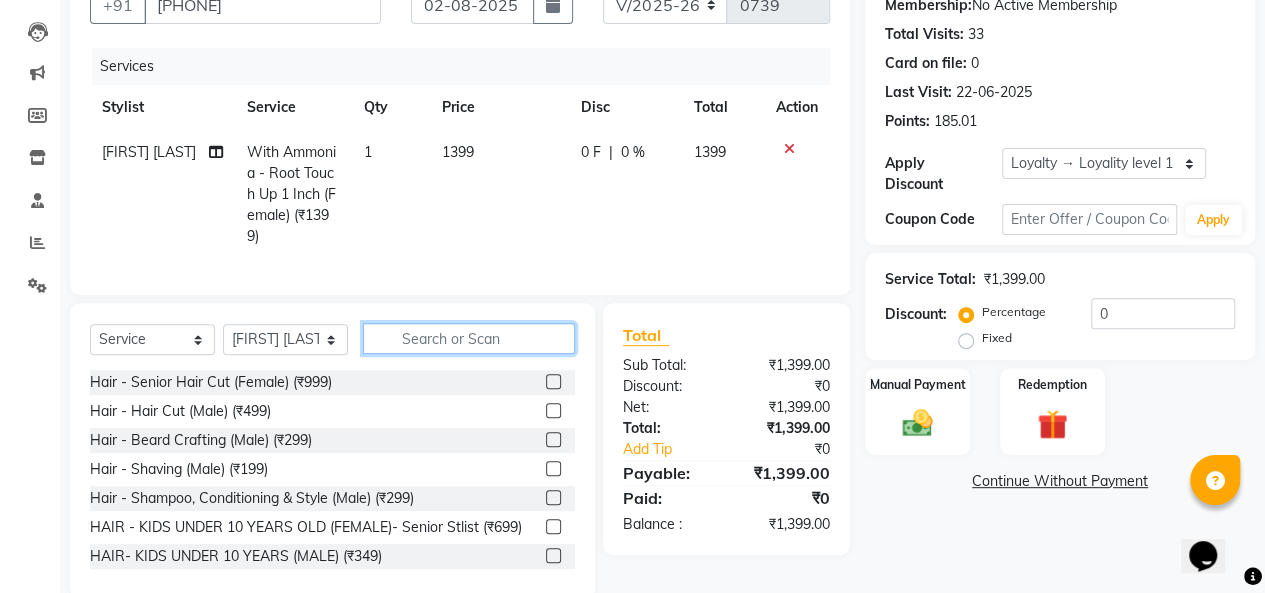 click 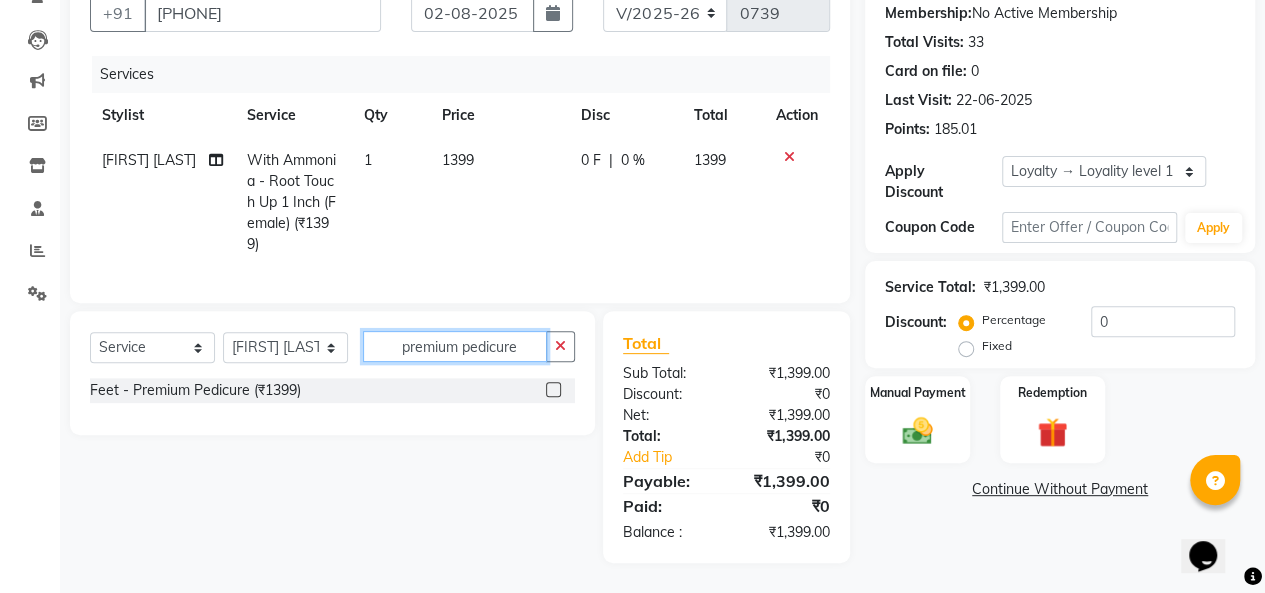 type on "premium pedicure" 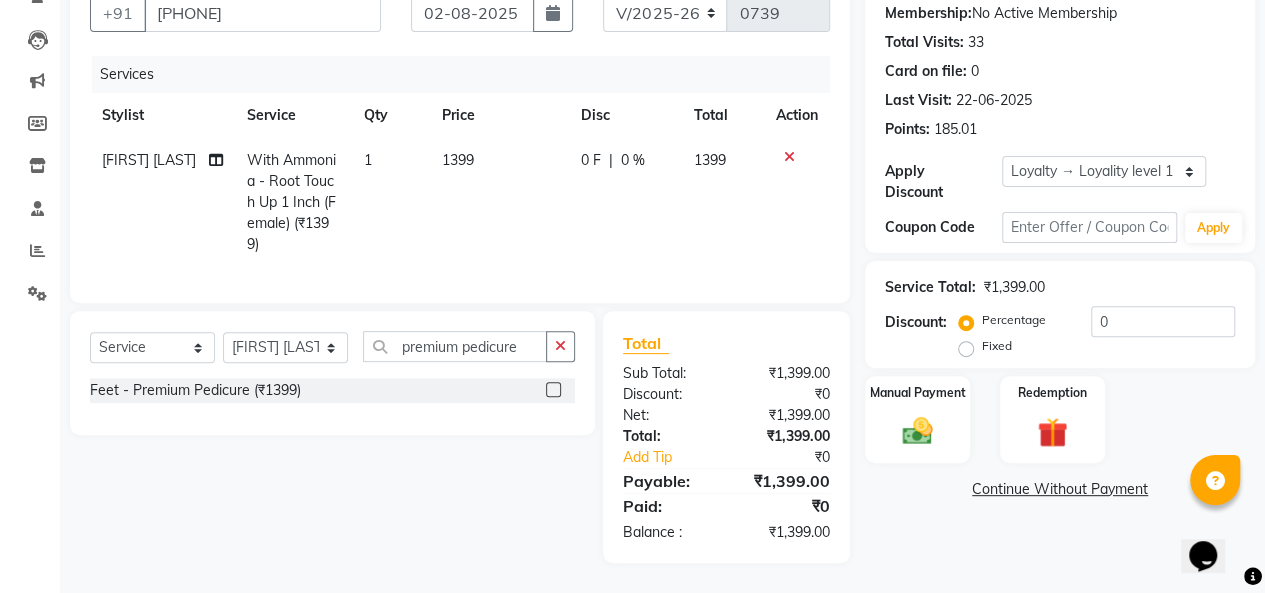 click 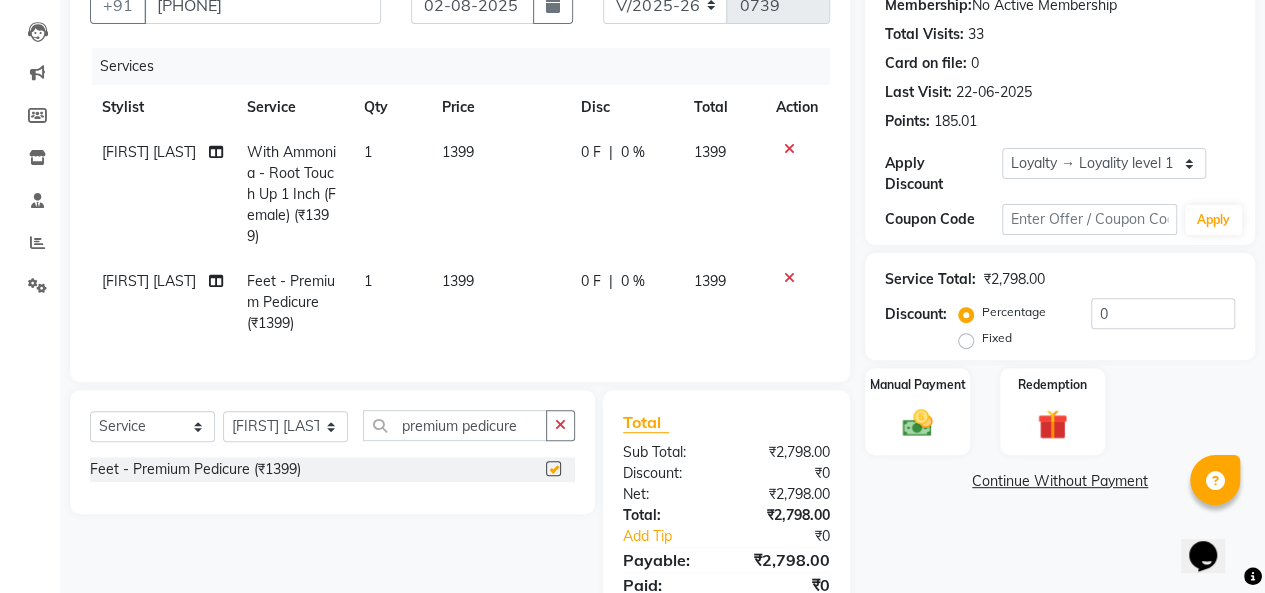 checkbox on "false" 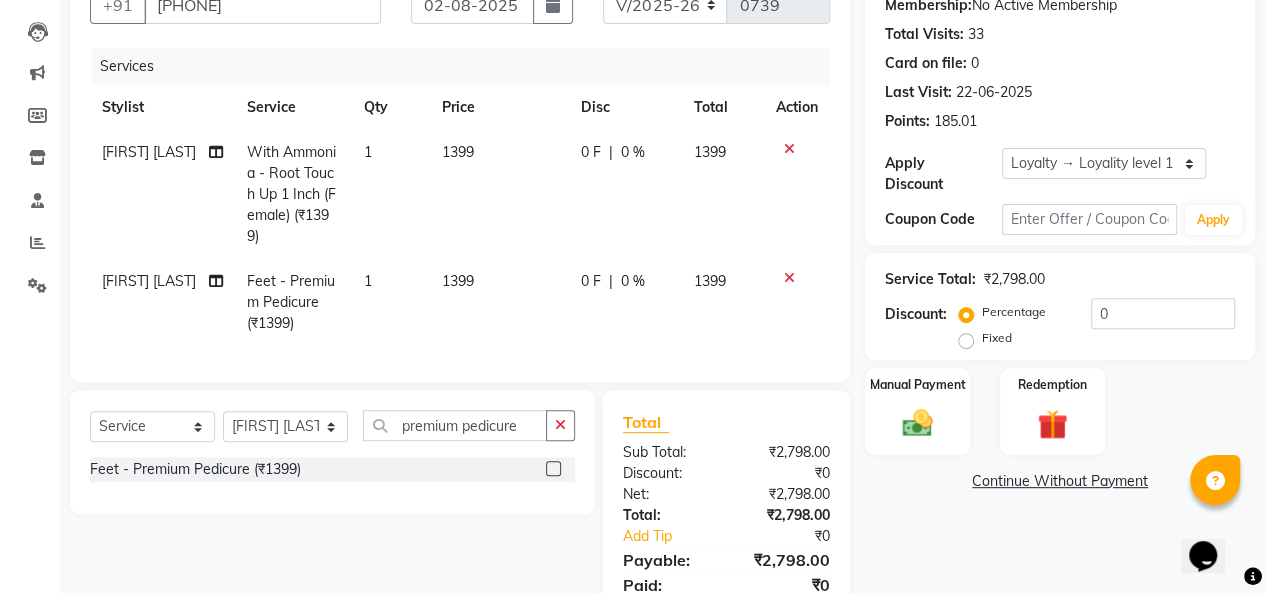 click on "Name: Mr [FIRST] Membership:  No Active Membership  Total Visits:  33 Card on file:  0 Last Visit:   [DATE] Points:   185.01  Apply Discount Select  Loyalty → Loyality level 1  Coupon Code Apply Service Total:  ₹2,798.00  Discount:  Percentage   Fixed  0 Manual Payment Redemption  Continue Without Payment" 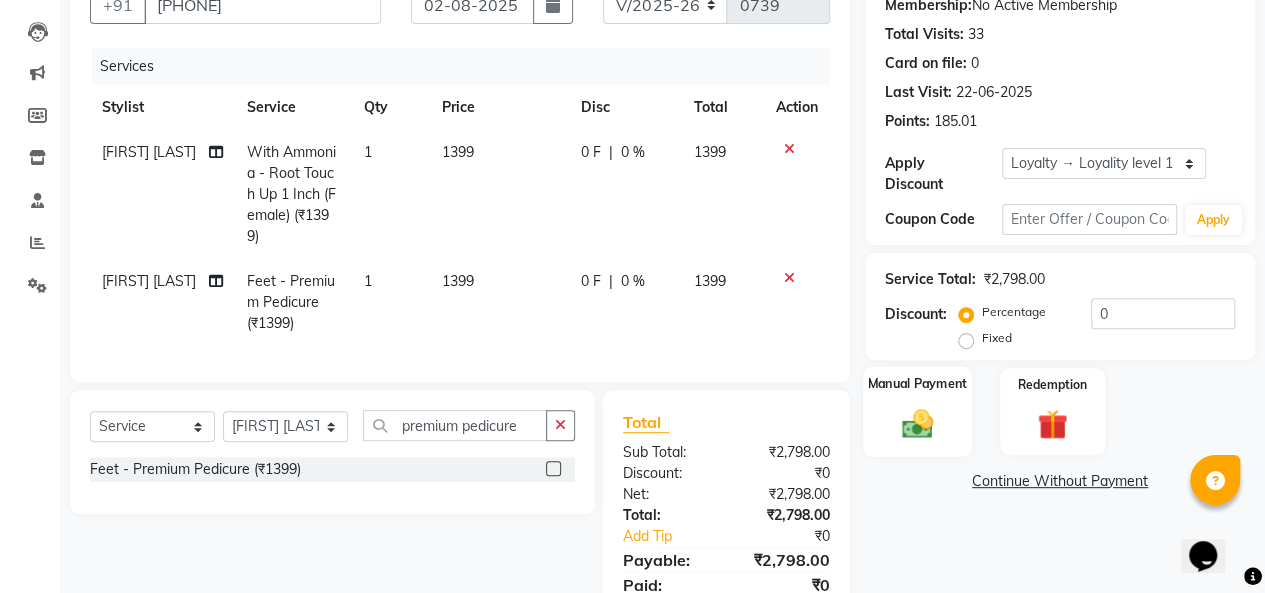 click 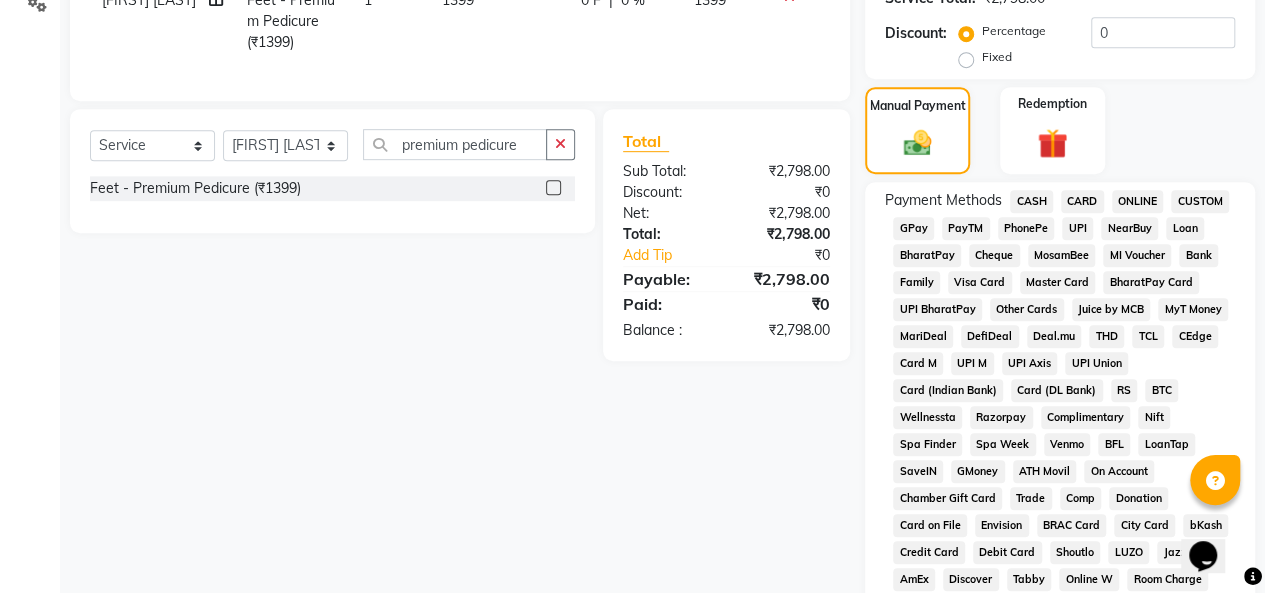 scroll, scrollTop: 541, scrollLeft: 0, axis: vertical 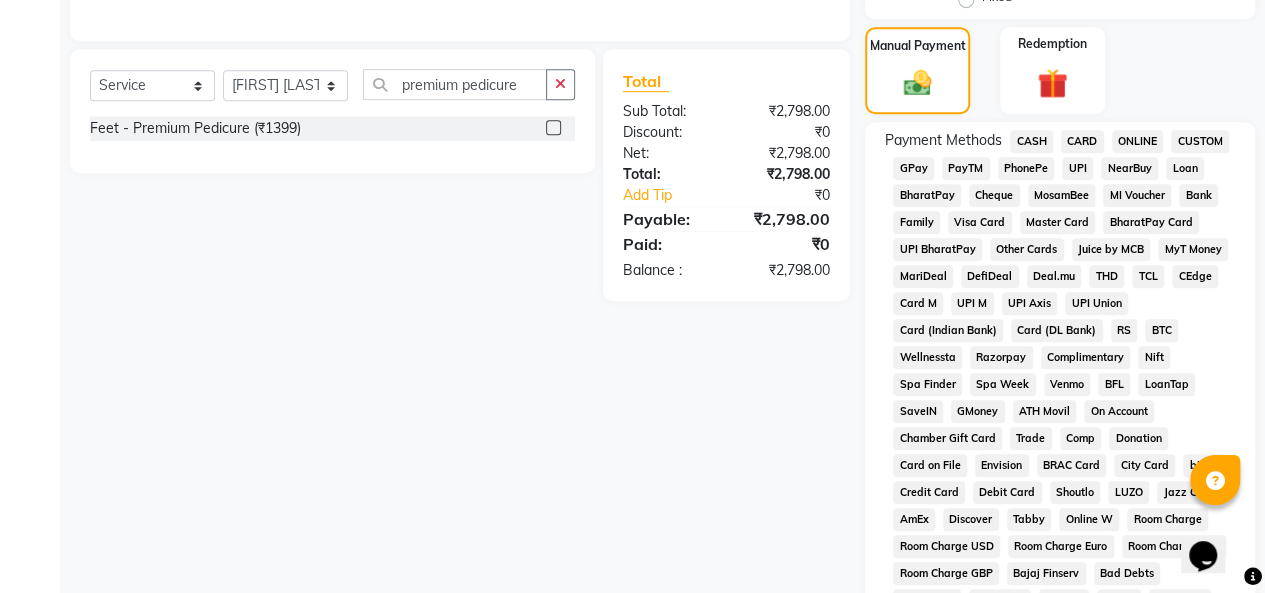 click on "UPI" 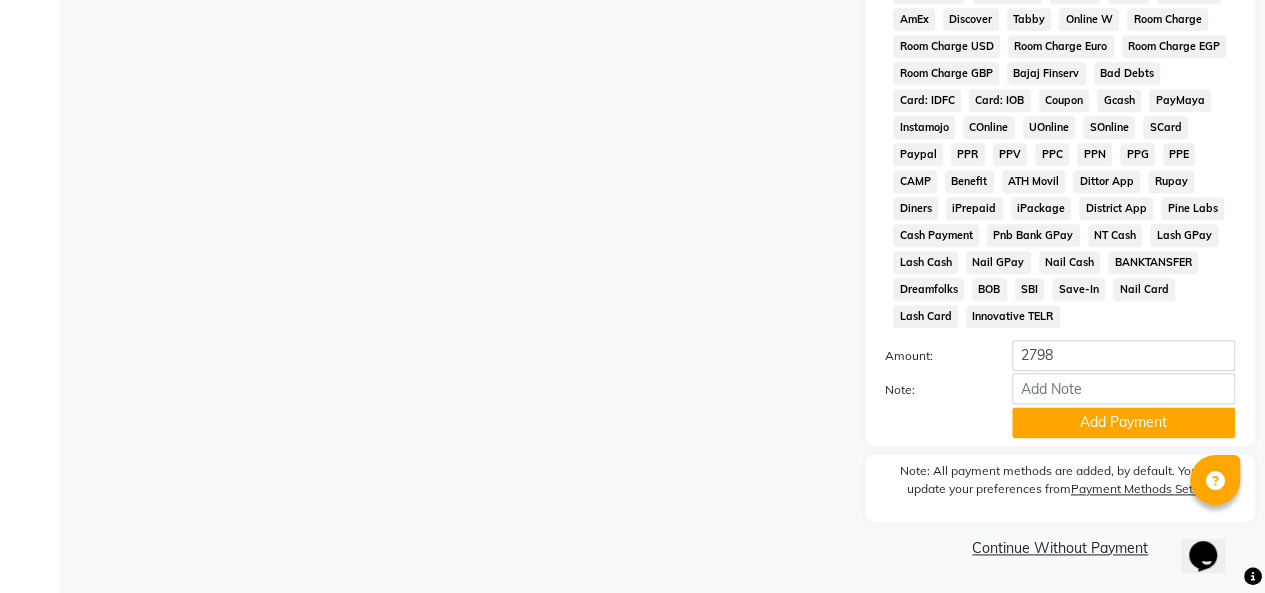 scroll, scrollTop: 1046, scrollLeft: 0, axis: vertical 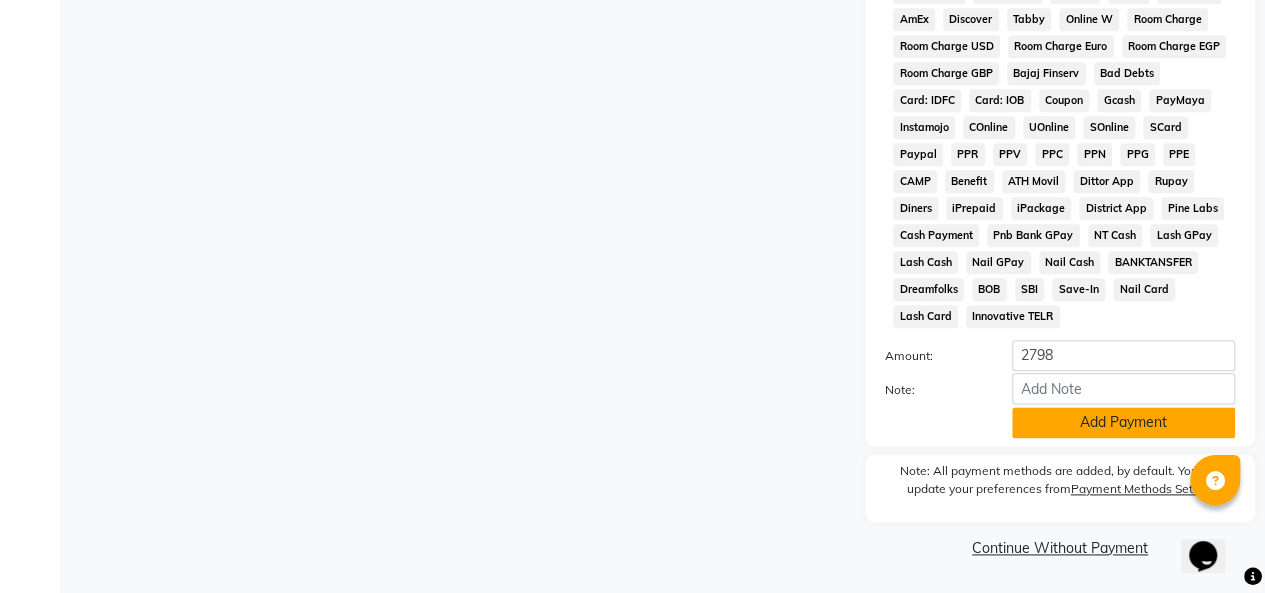 click on "Add Payment" 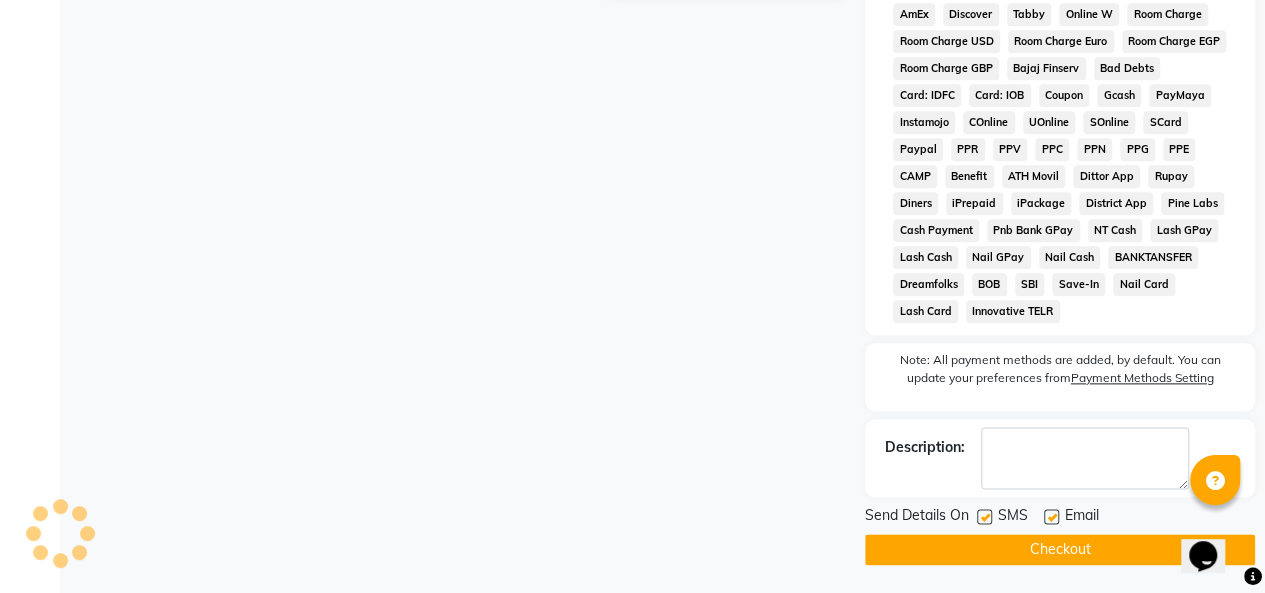 scroll, scrollTop: 1052, scrollLeft: 0, axis: vertical 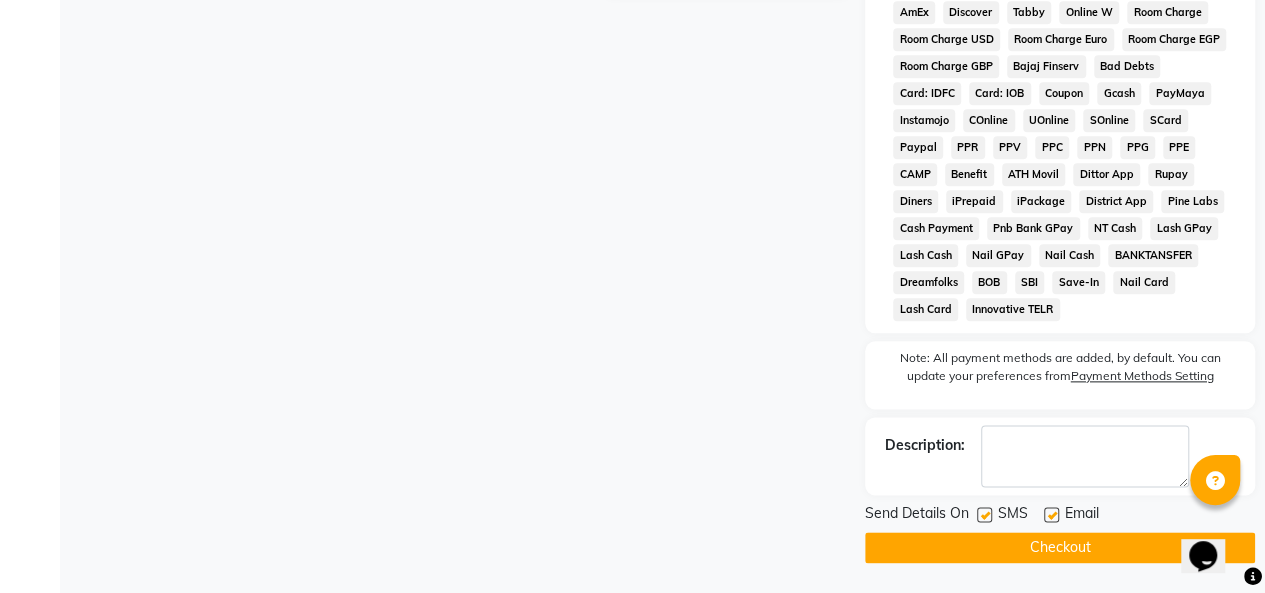 click on "Checkout" 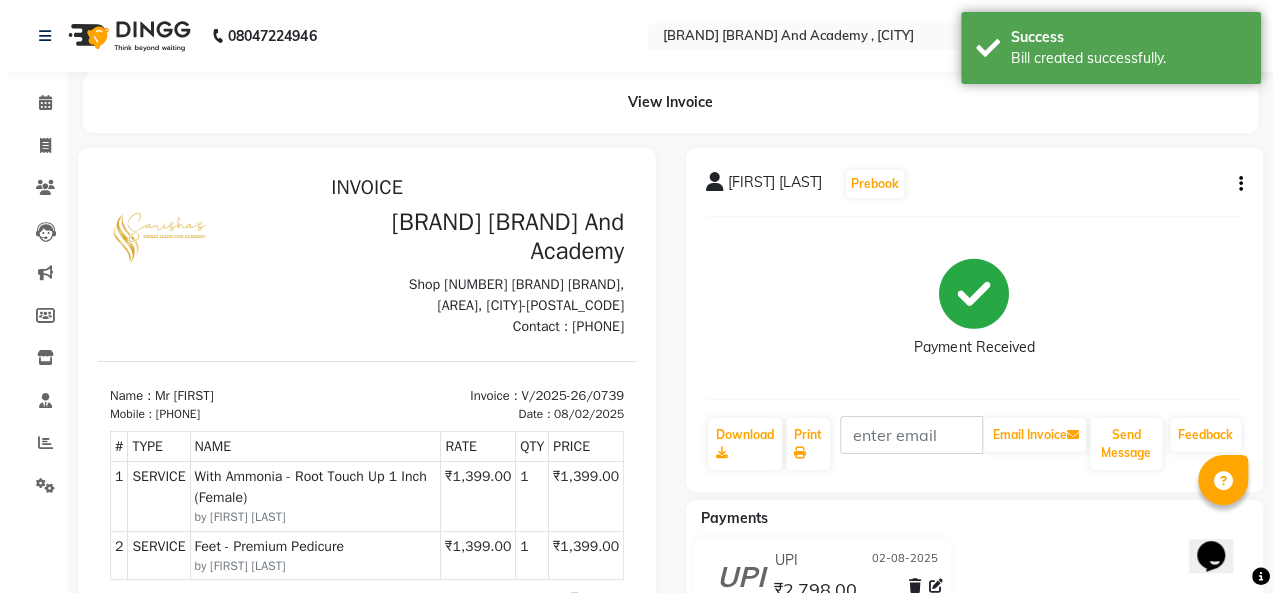 scroll, scrollTop: 0, scrollLeft: 0, axis: both 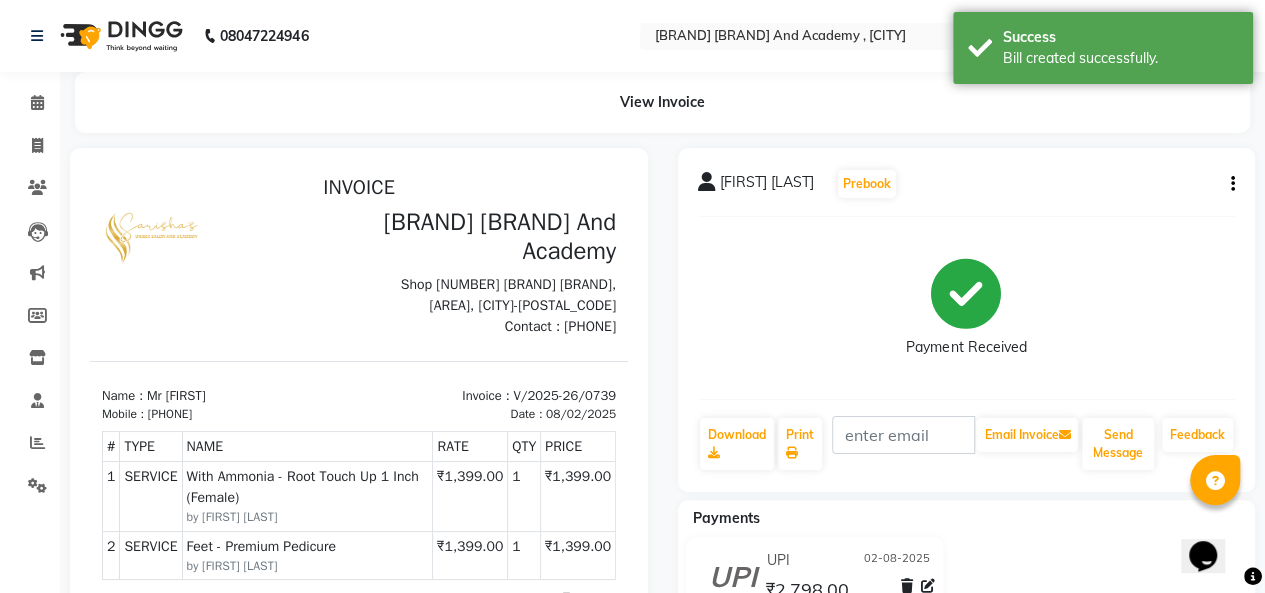 click on "Calendar" 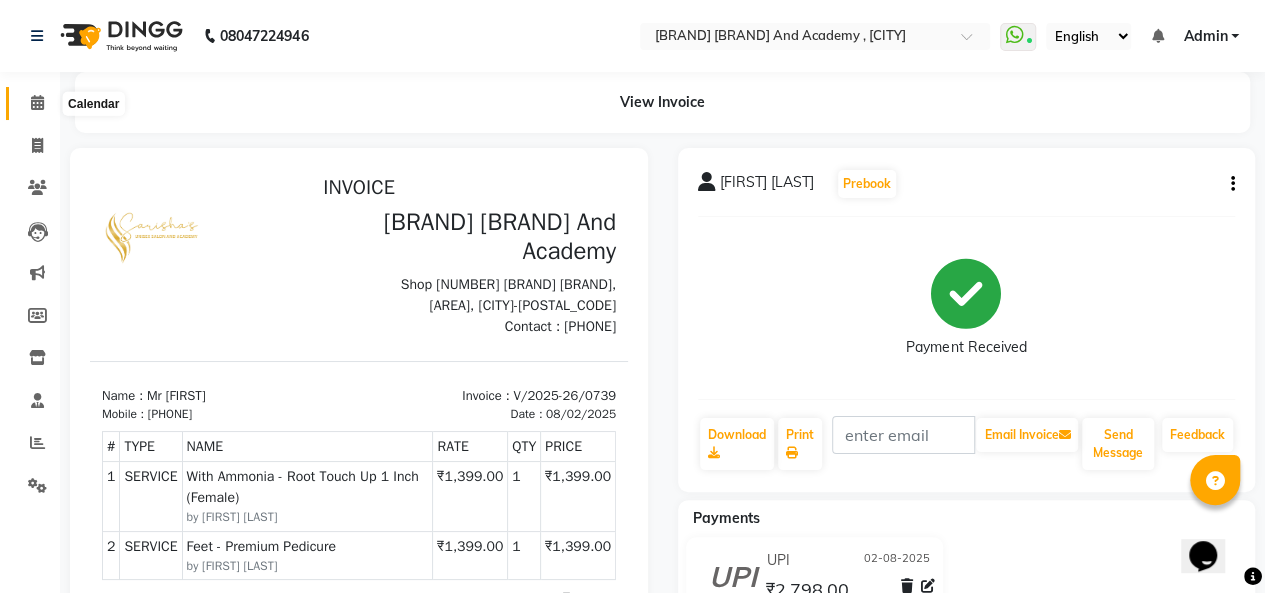 click 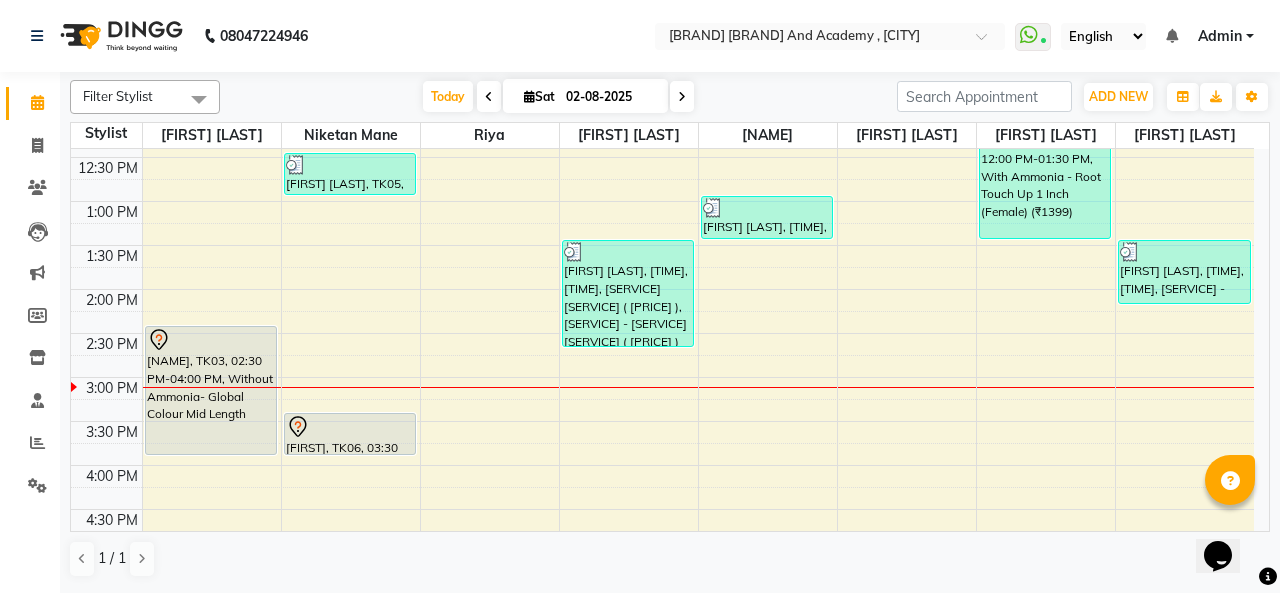 scroll, scrollTop: 300, scrollLeft: 0, axis: vertical 